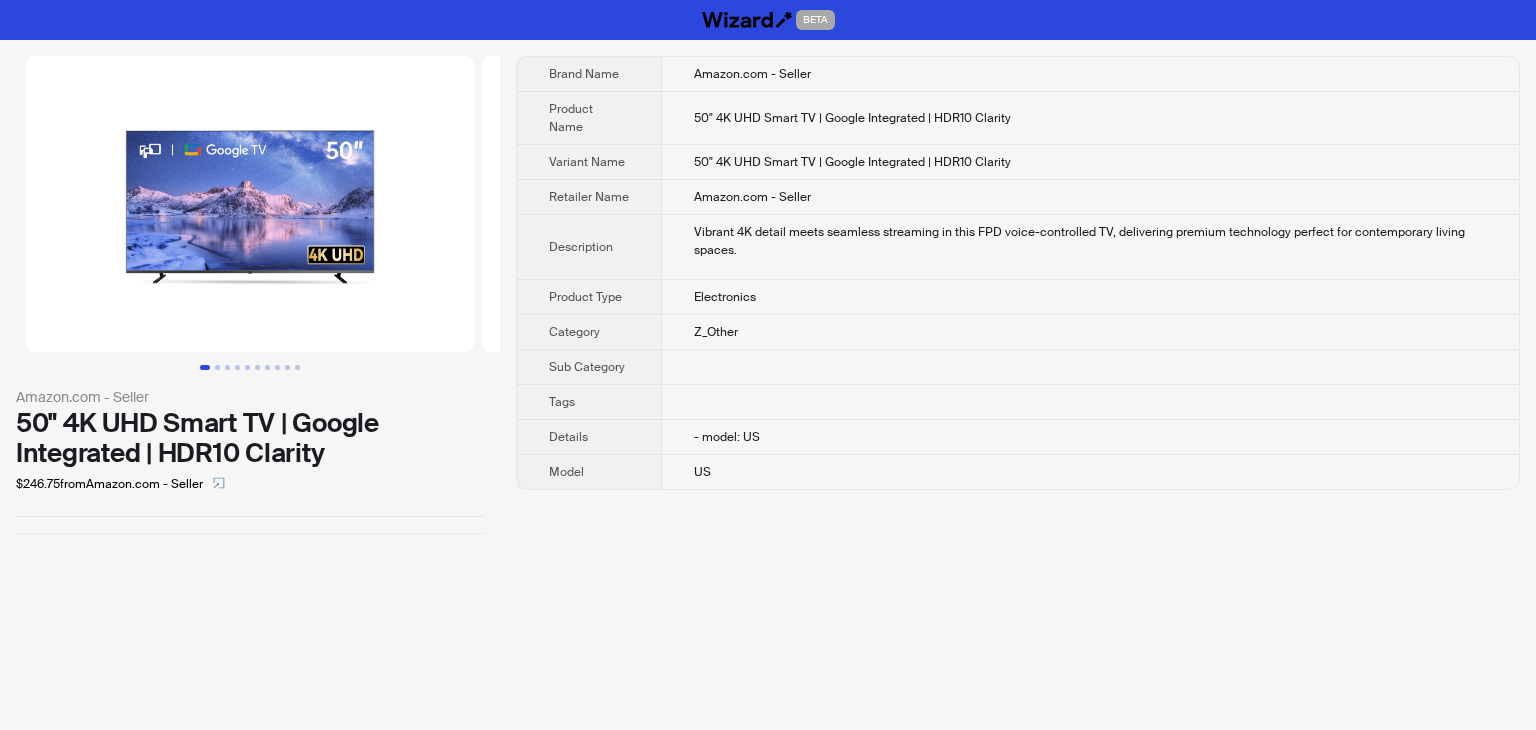 scroll, scrollTop: 0, scrollLeft: 0, axis: both 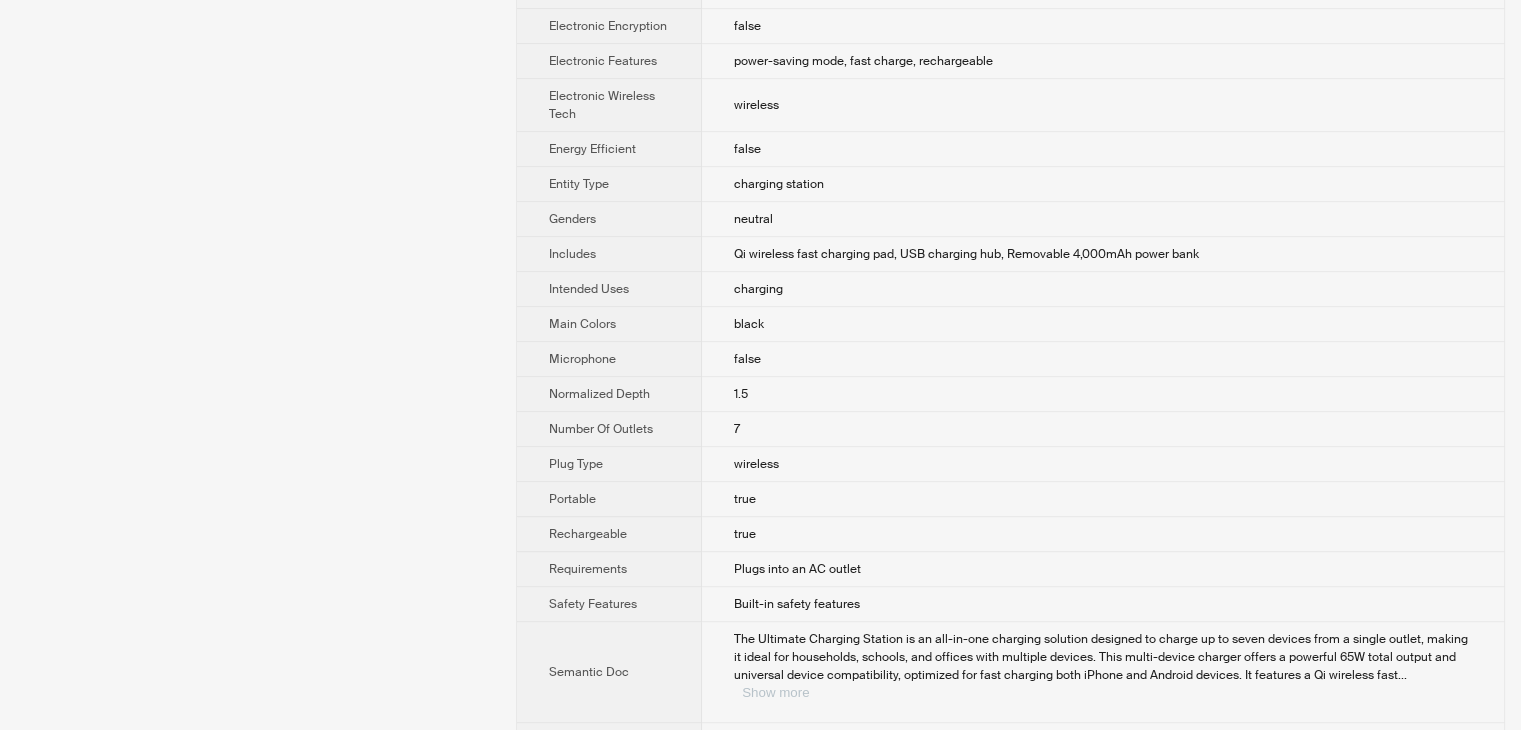 click on "Show more" at bounding box center [775, 692] 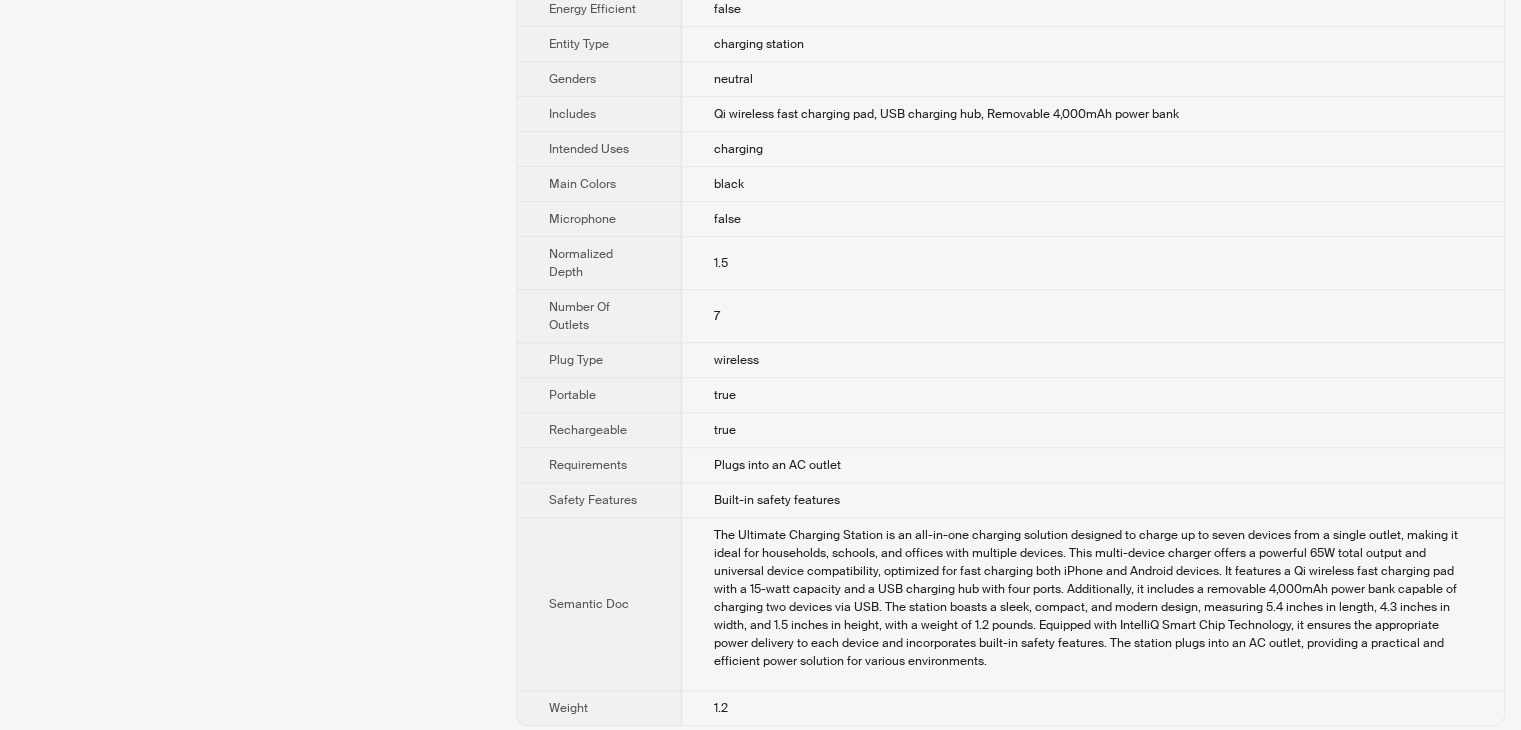 scroll, scrollTop: 1214, scrollLeft: 0, axis: vertical 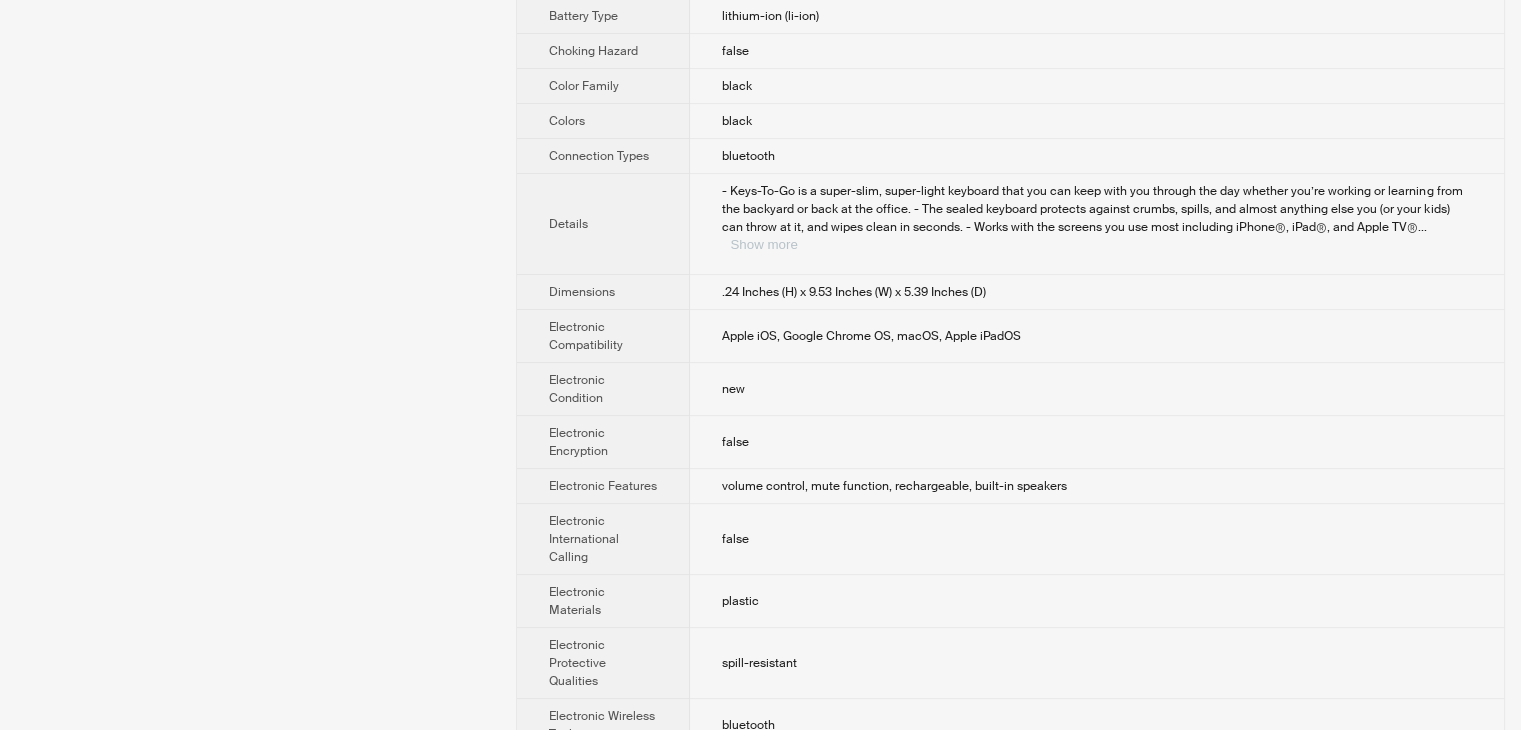 click on "- Keys-To-Go is a super-slim, super-light keyboard that you can keep with you through the day whether you’re working or learning from the backyard or back at the office.
- The sealed keyboard protects against crumbs, spills, and almost anything else you (or your kids) can throw at it, and wipes clean in seconds.
- Works with the screens you use most including iPhone®, iPad®, and Apple TV® ... Show more" at bounding box center (1097, 218) 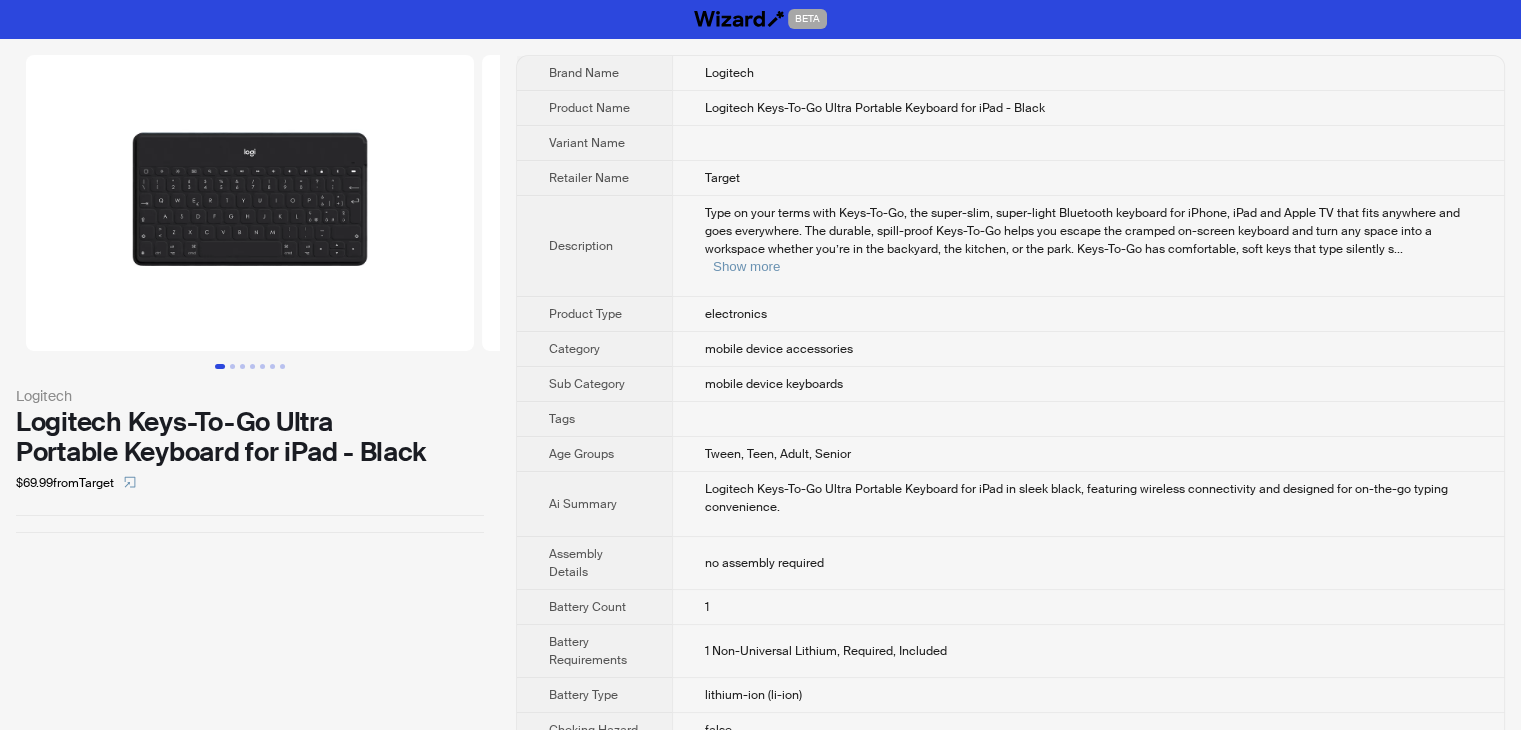 scroll, scrollTop: 0, scrollLeft: 0, axis: both 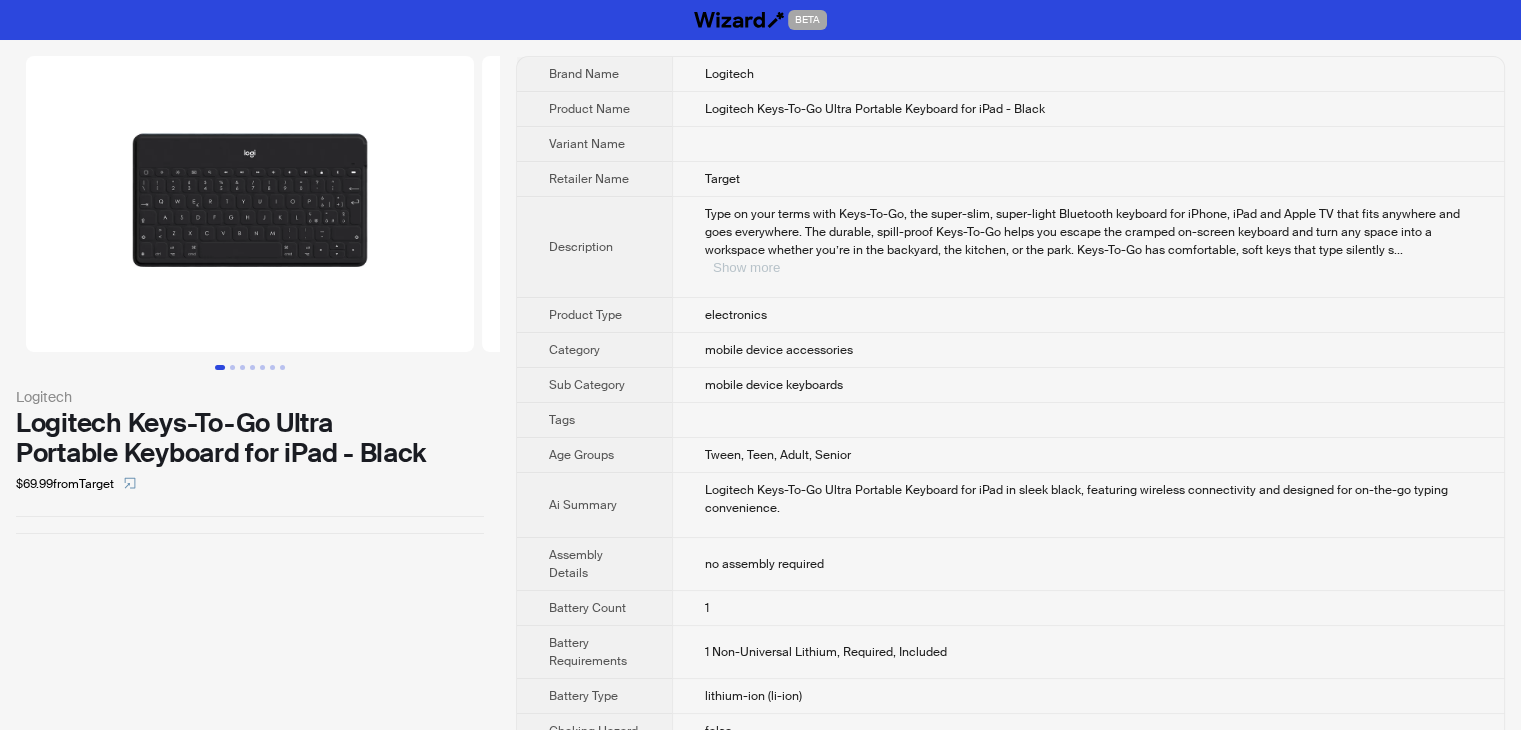 click on "Show more" at bounding box center (746, 267) 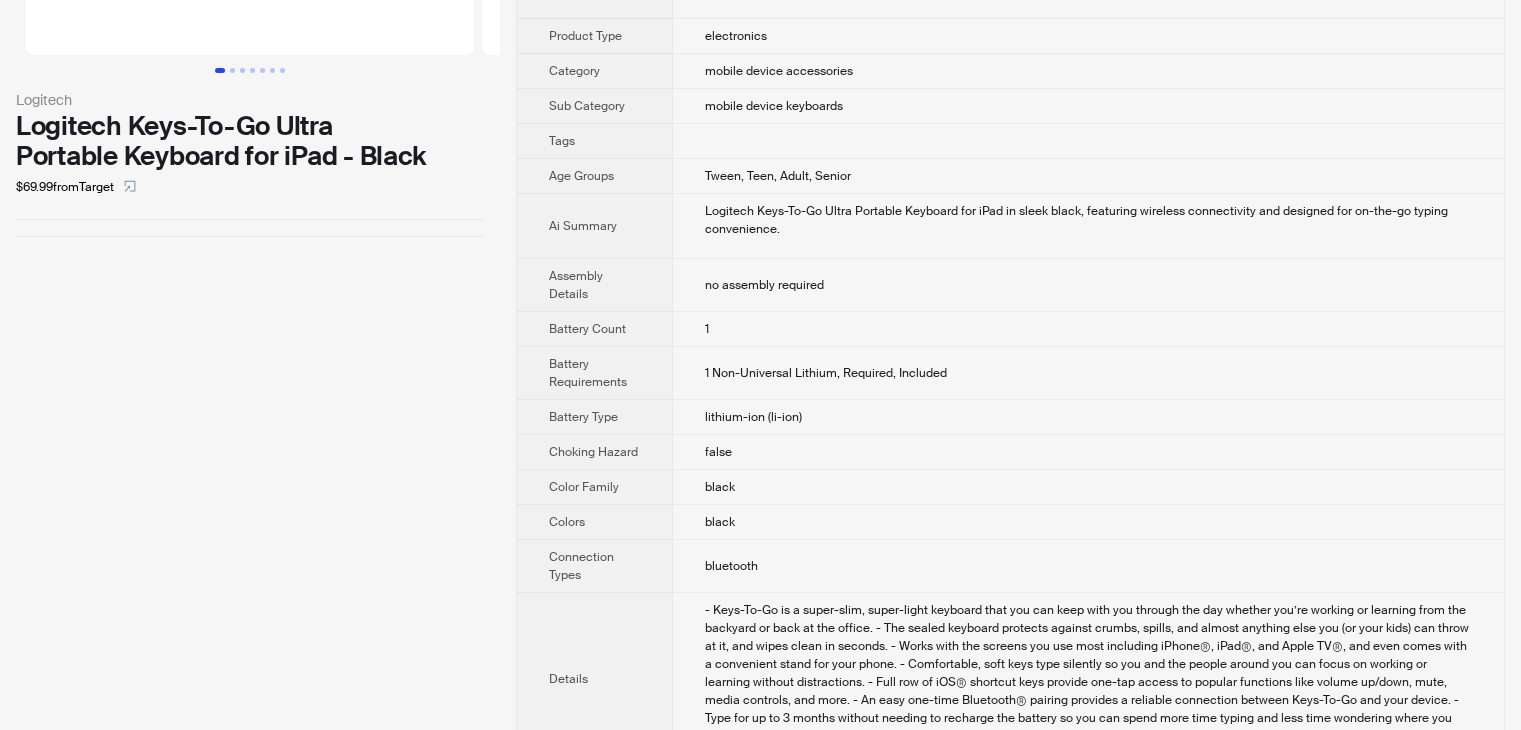 scroll, scrollTop: 300, scrollLeft: 0, axis: vertical 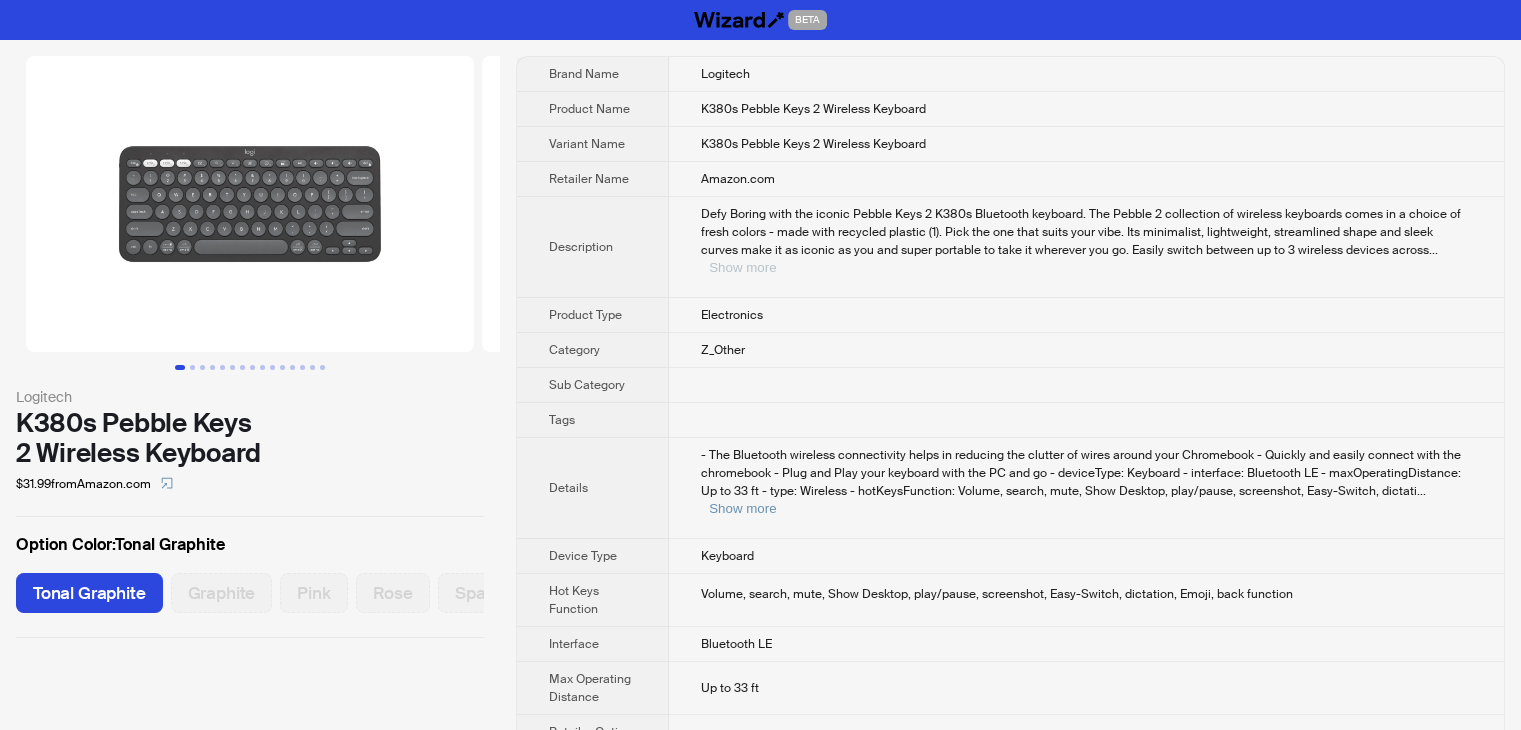 click on "Show more" at bounding box center [742, 267] 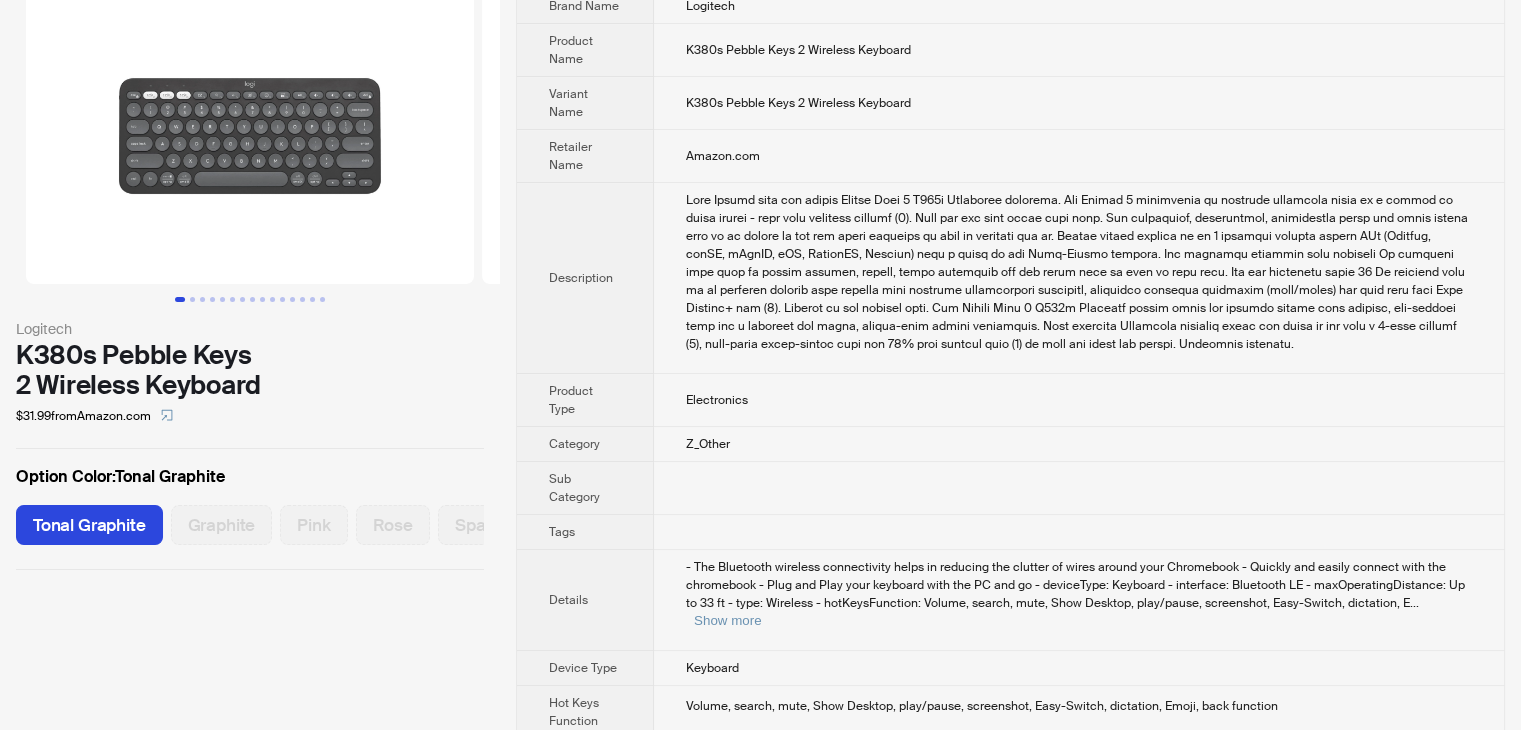 scroll, scrollTop: 0, scrollLeft: 0, axis: both 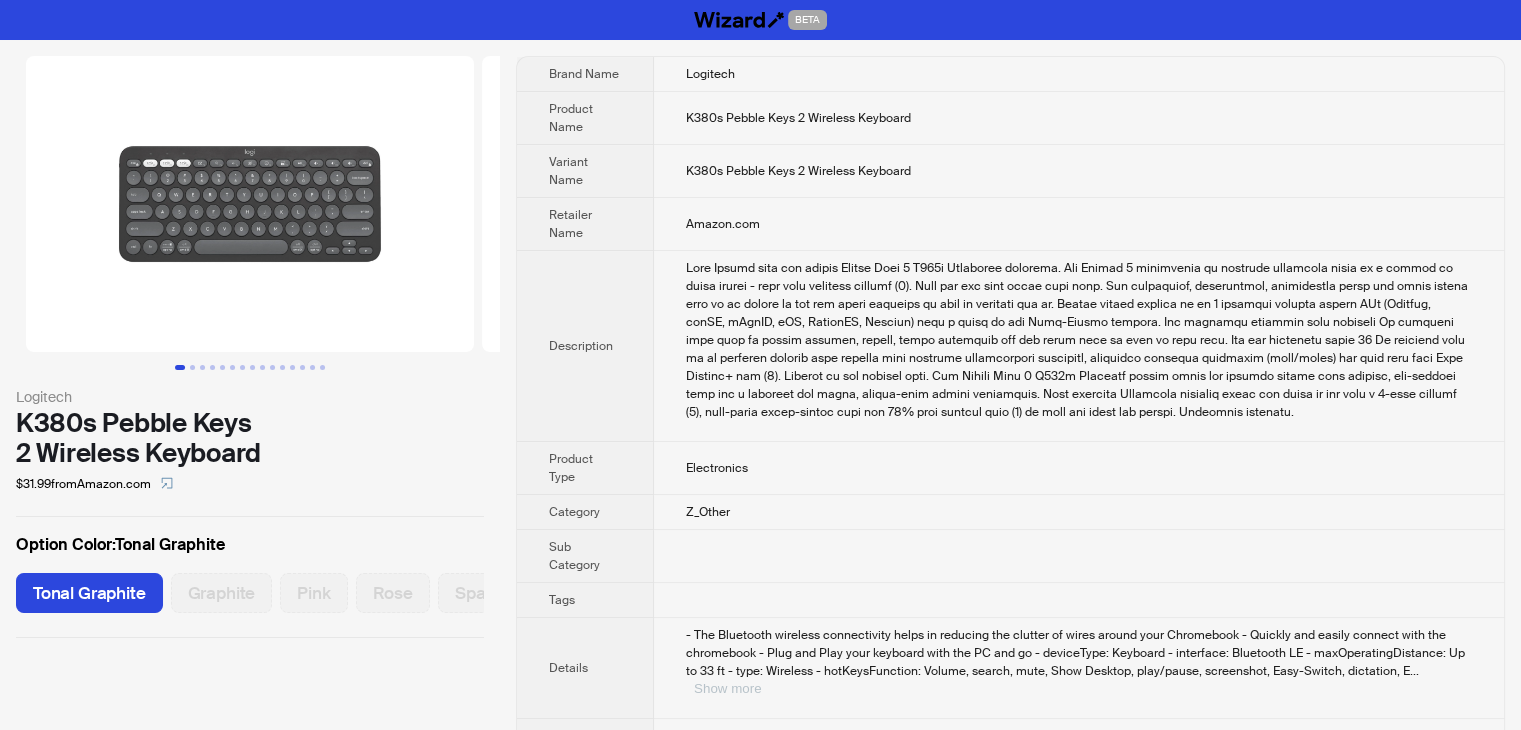 click on "Show more" at bounding box center [727, 688] 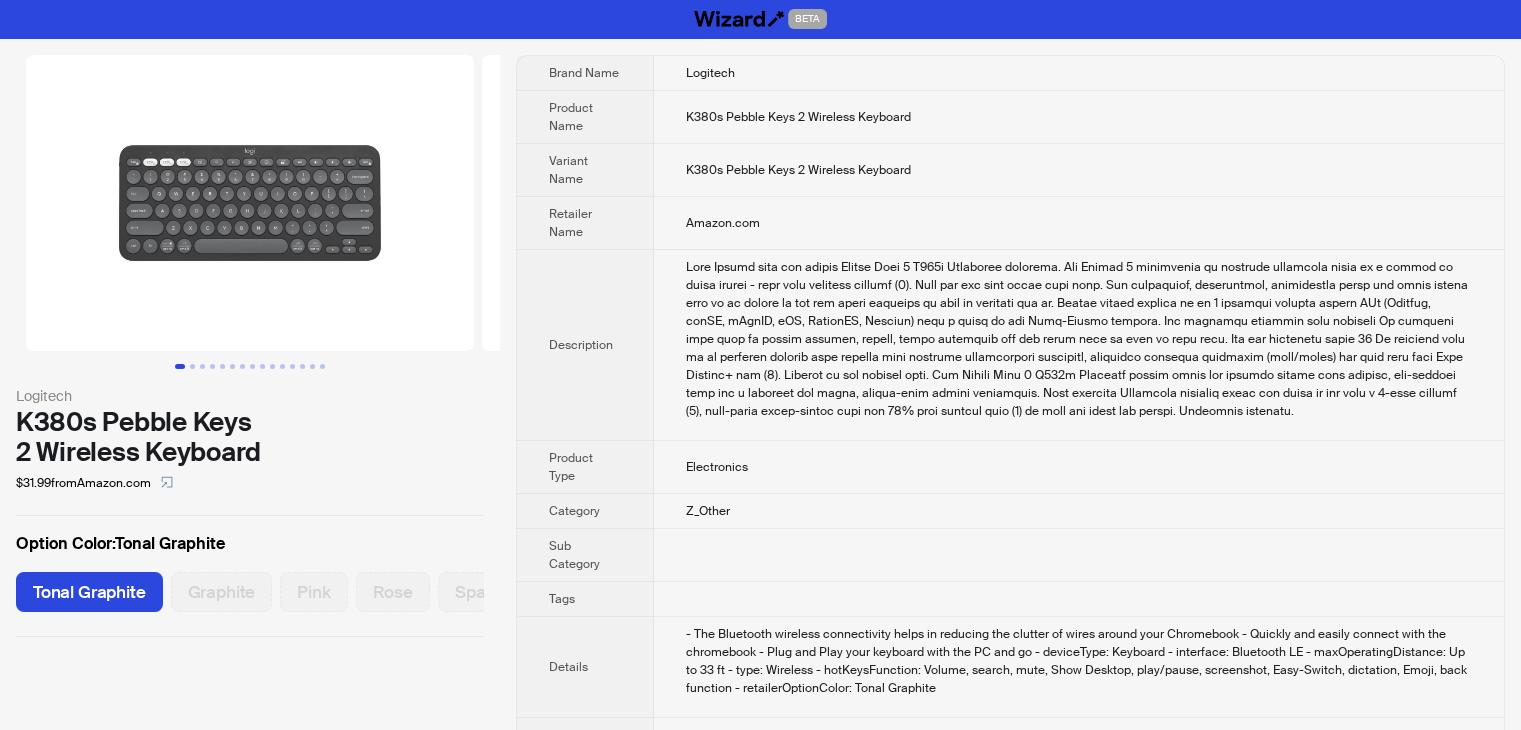 scroll, scrollTop: 0, scrollLeft: 0, axis: both 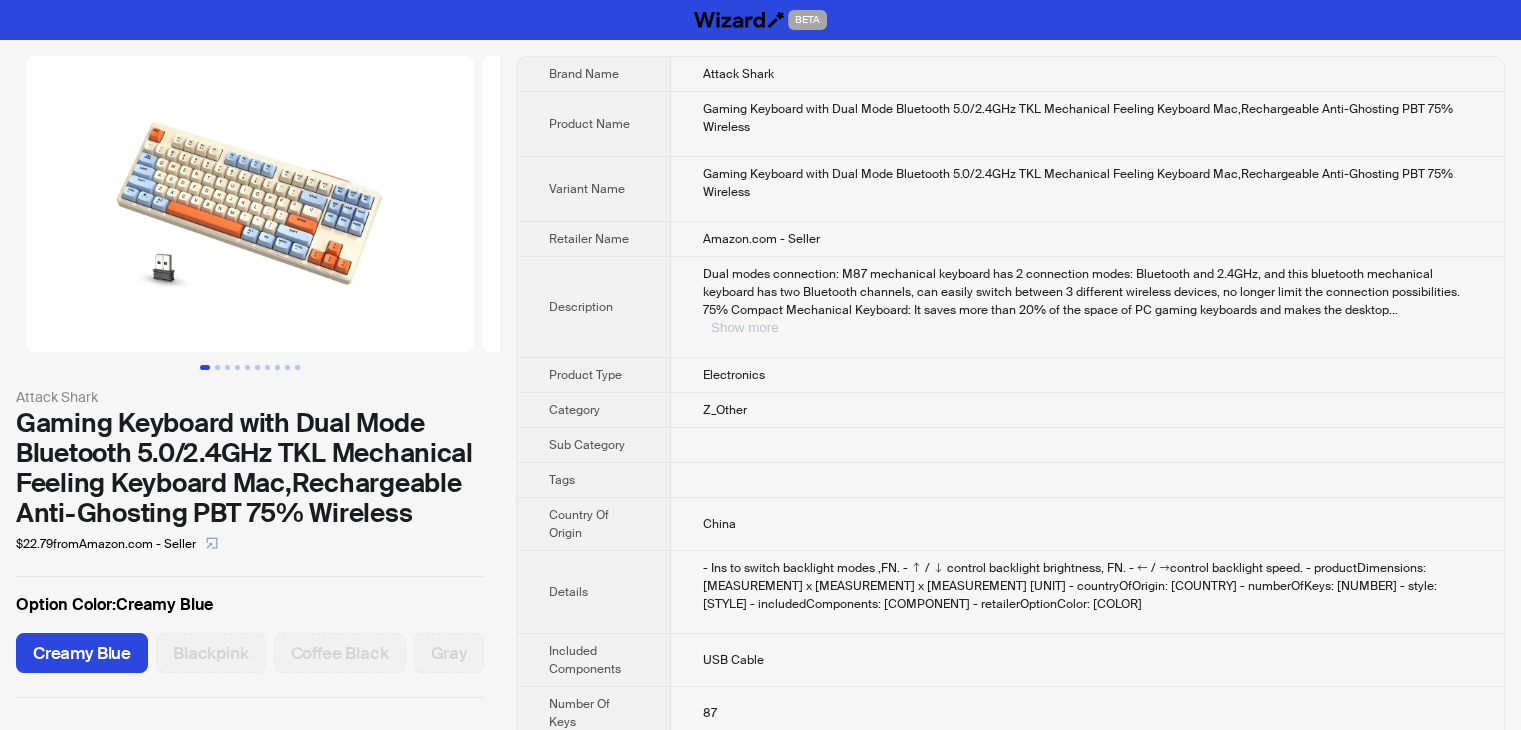 click on "Show more" at bounding box center [744, 327] 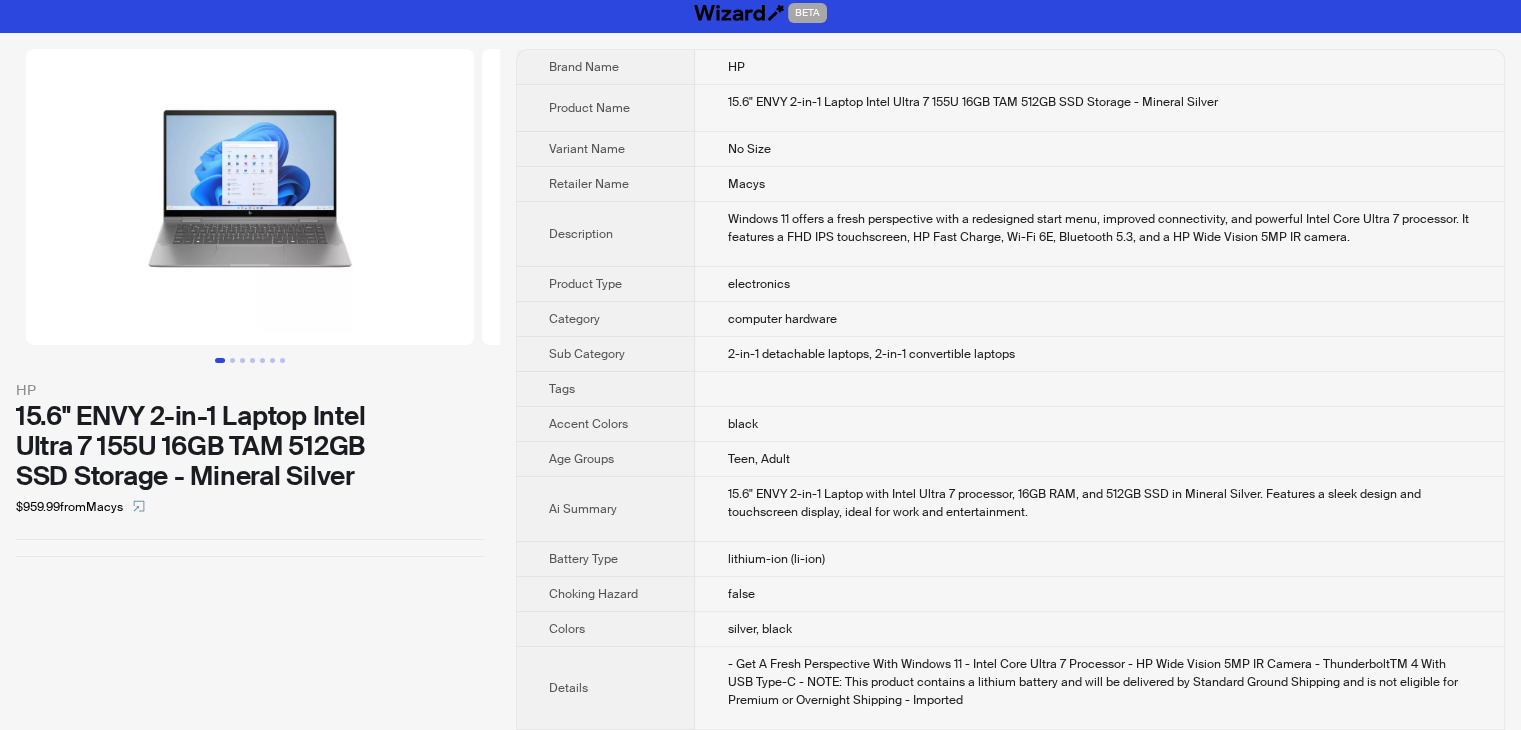 scroll, scrollTop: 0, scrollLeft: 0, axis: both 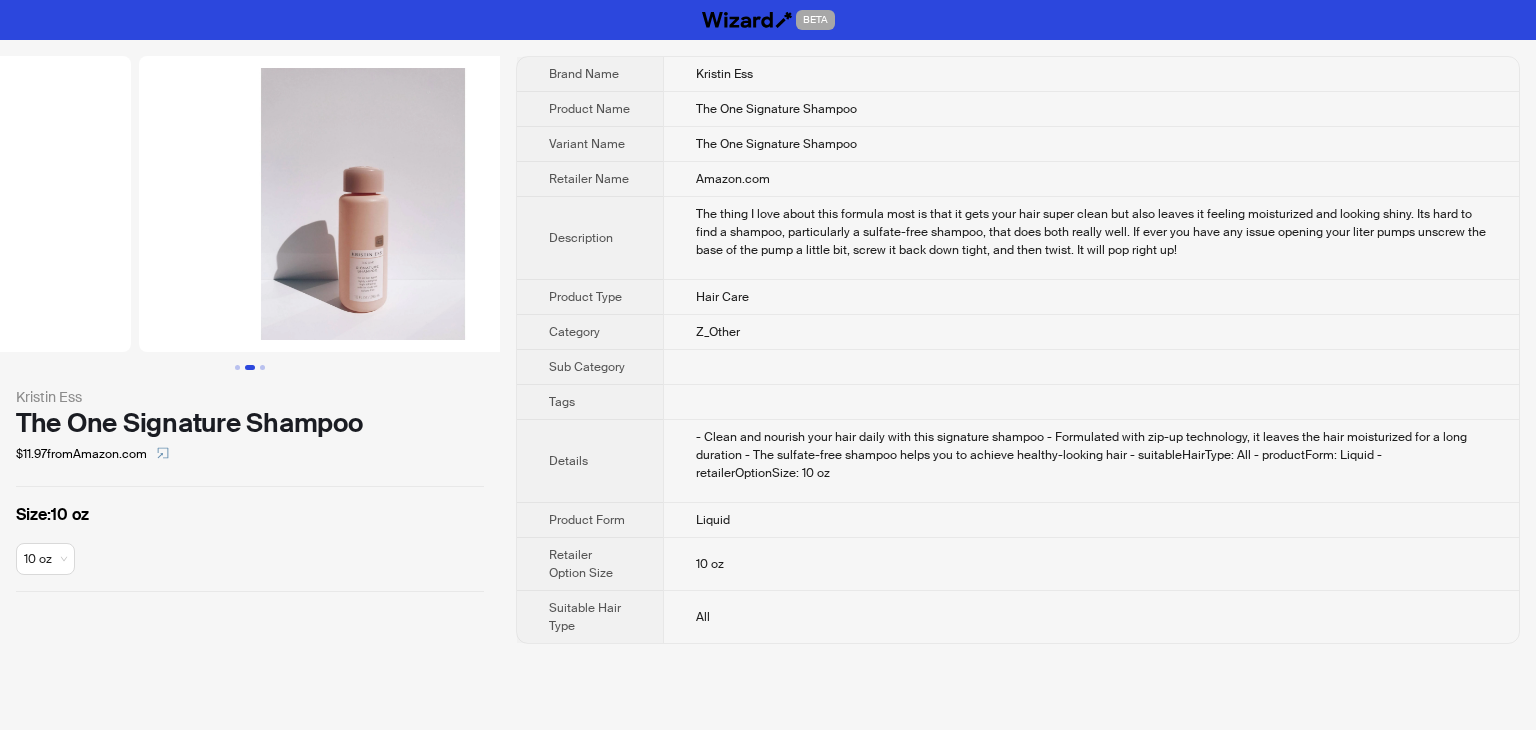 drag, startPoint x: 300, startPoint y: 241, endPoint x: 44, endPoint y: 300, distance: 262.71088 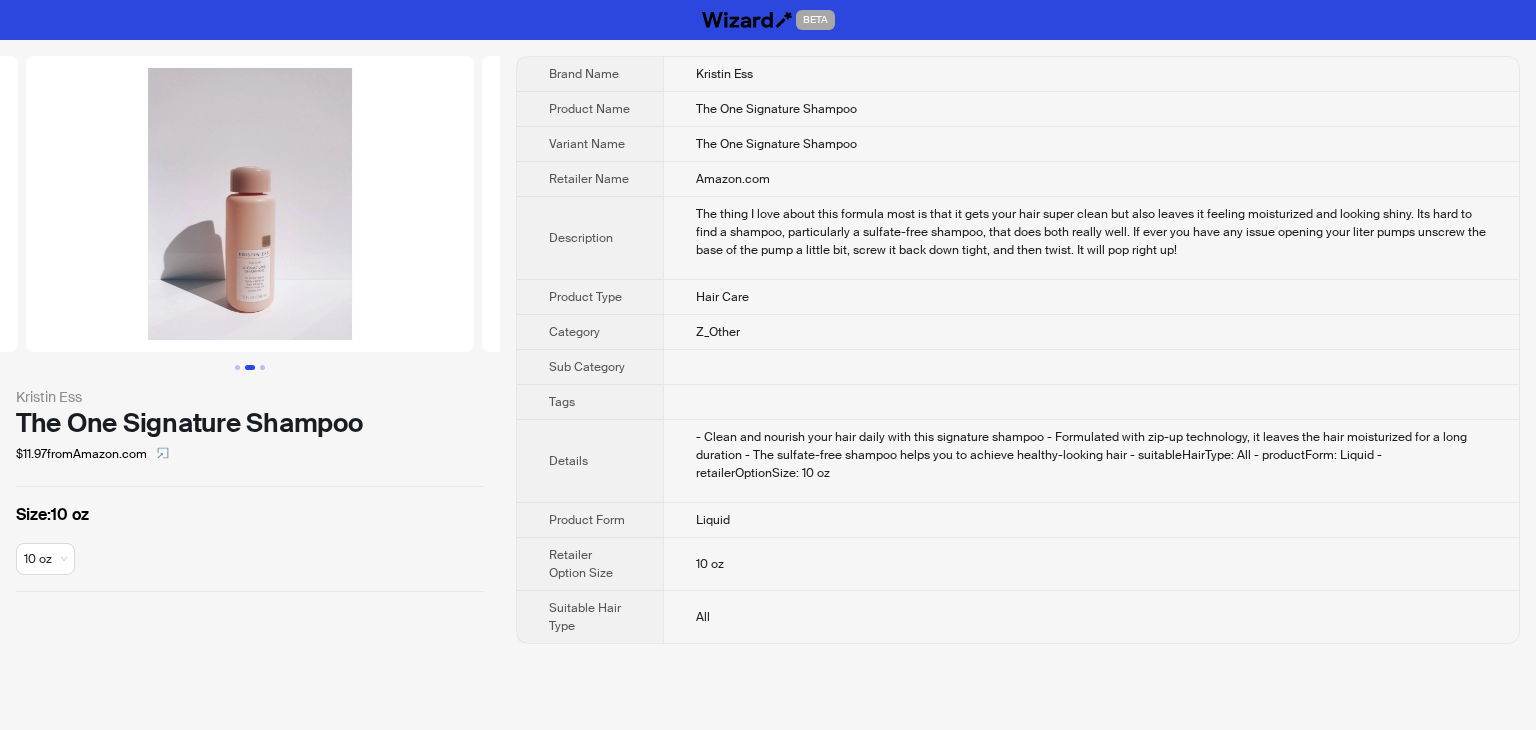 click at bounding box center (250, 204) 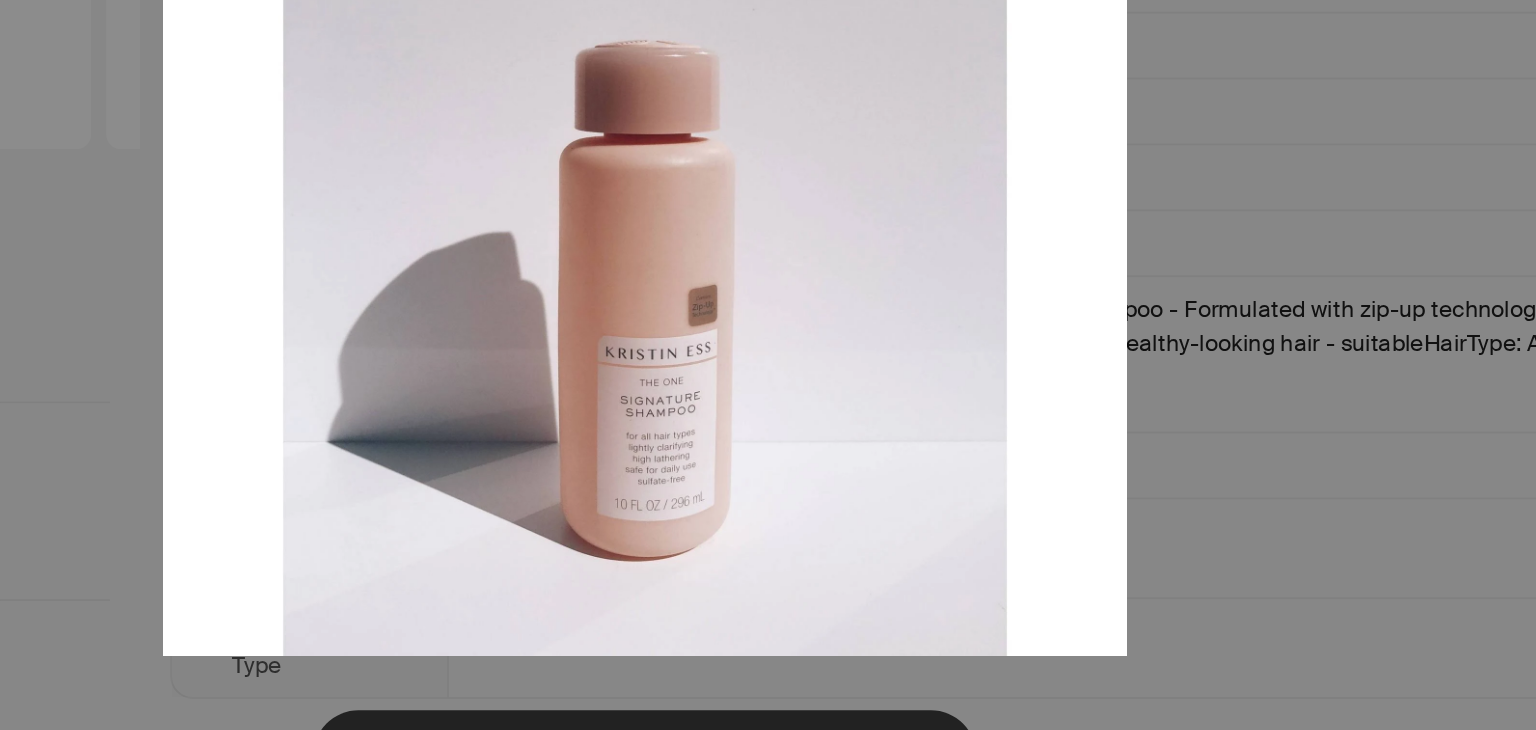 click at bounding box center [767, 364] 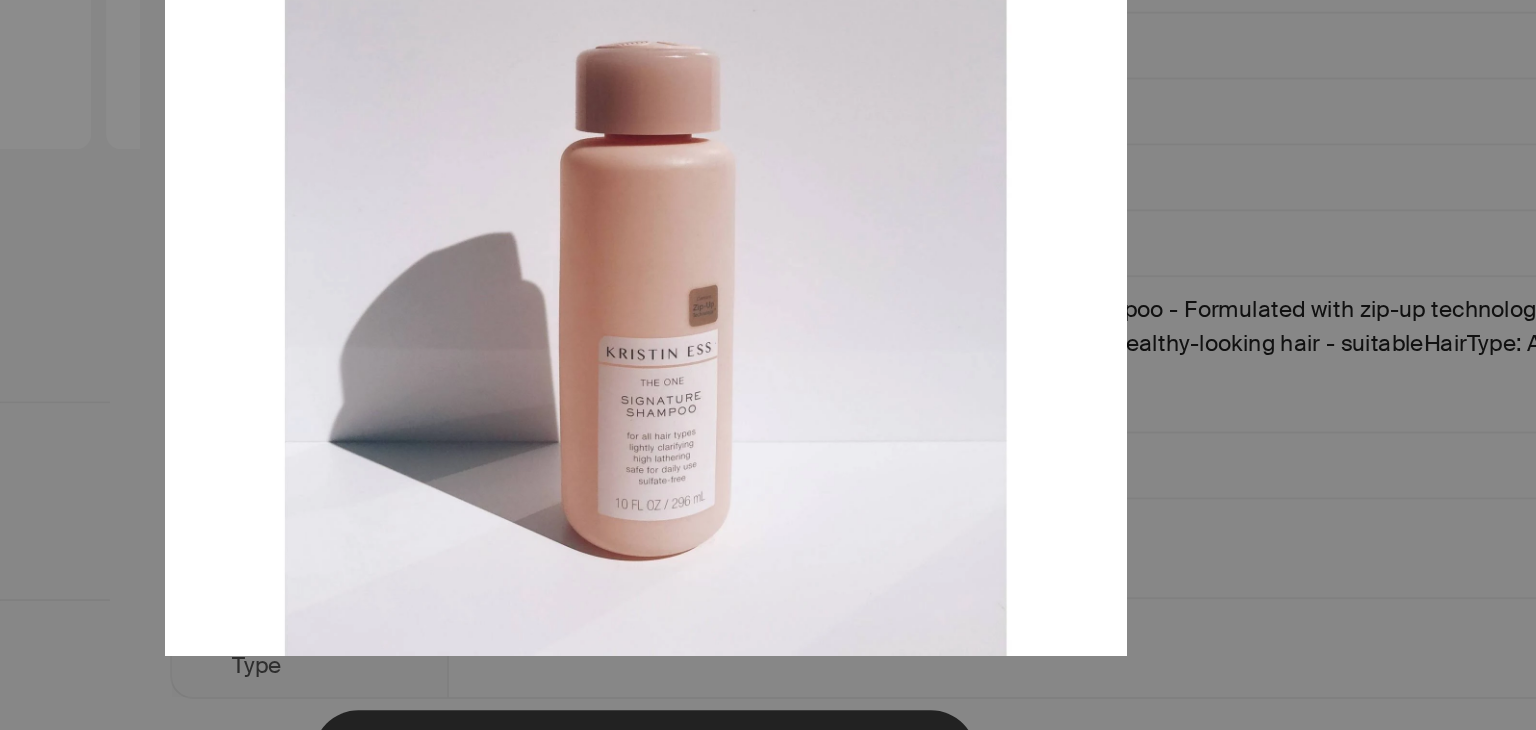 click at bounding box center [768, 365] 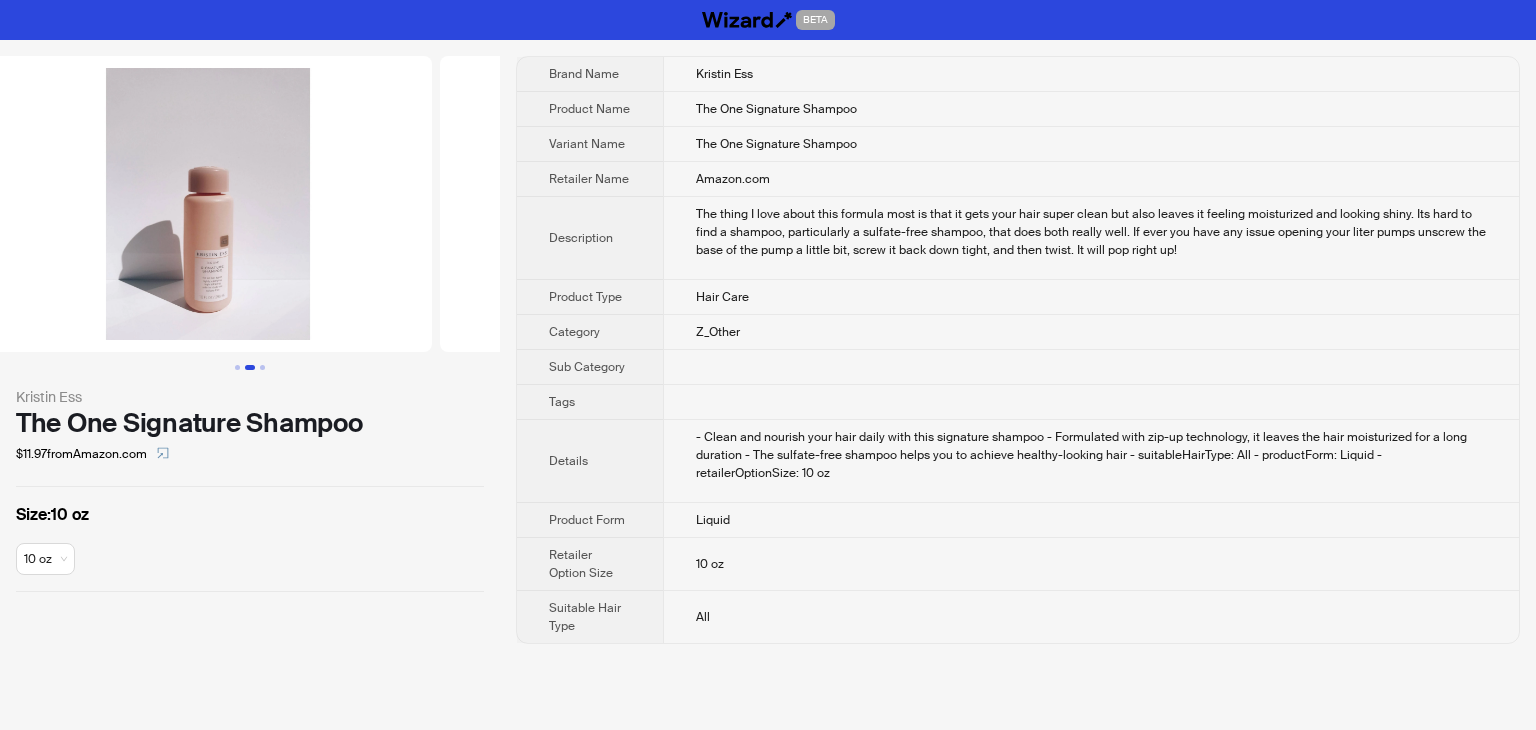 scroll, scrollTop: 0, scrollLeft: 912, axis: horizontal 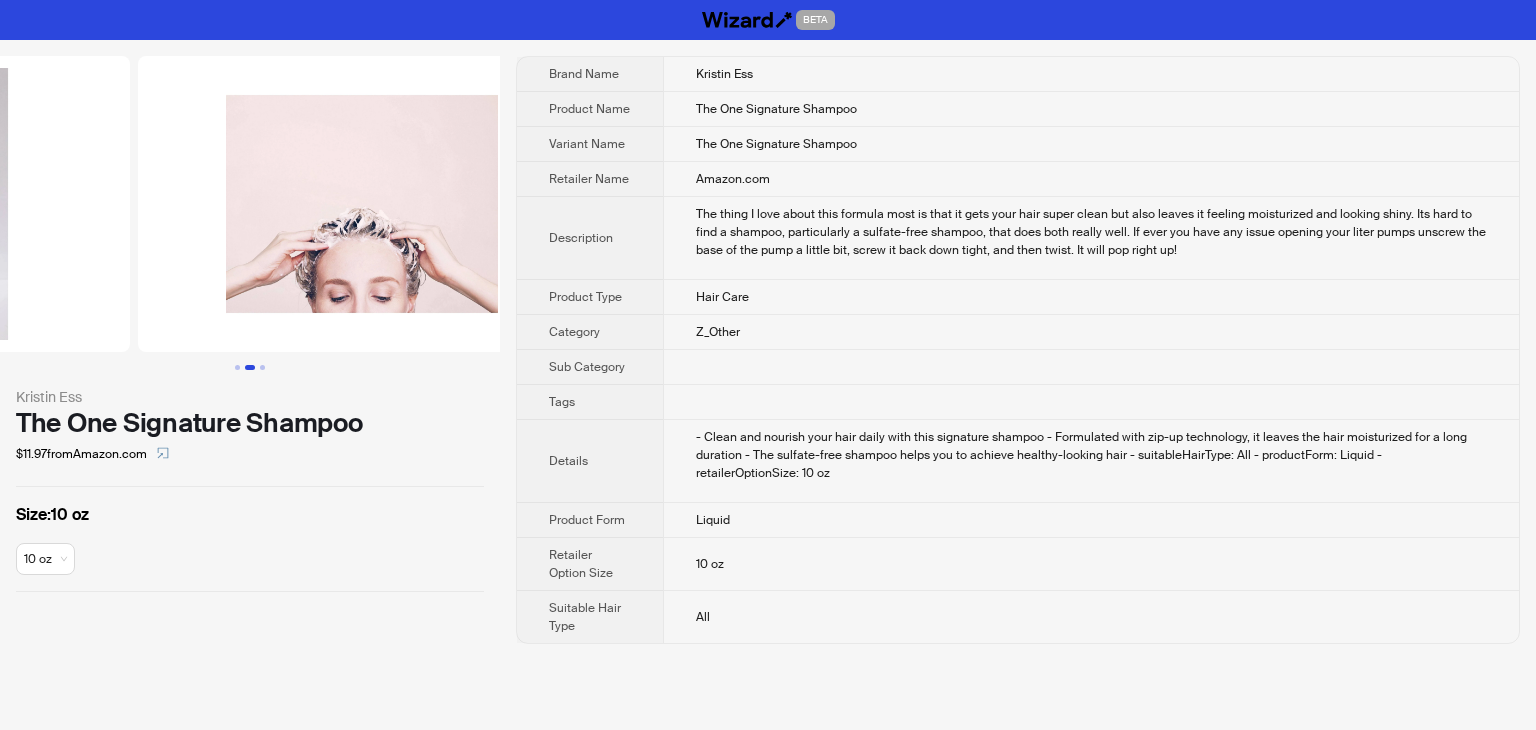 drag, startPoint x: 301, startPoint y: 188, endPoint x: 0, endPoint y: 238, distance: 305.12457 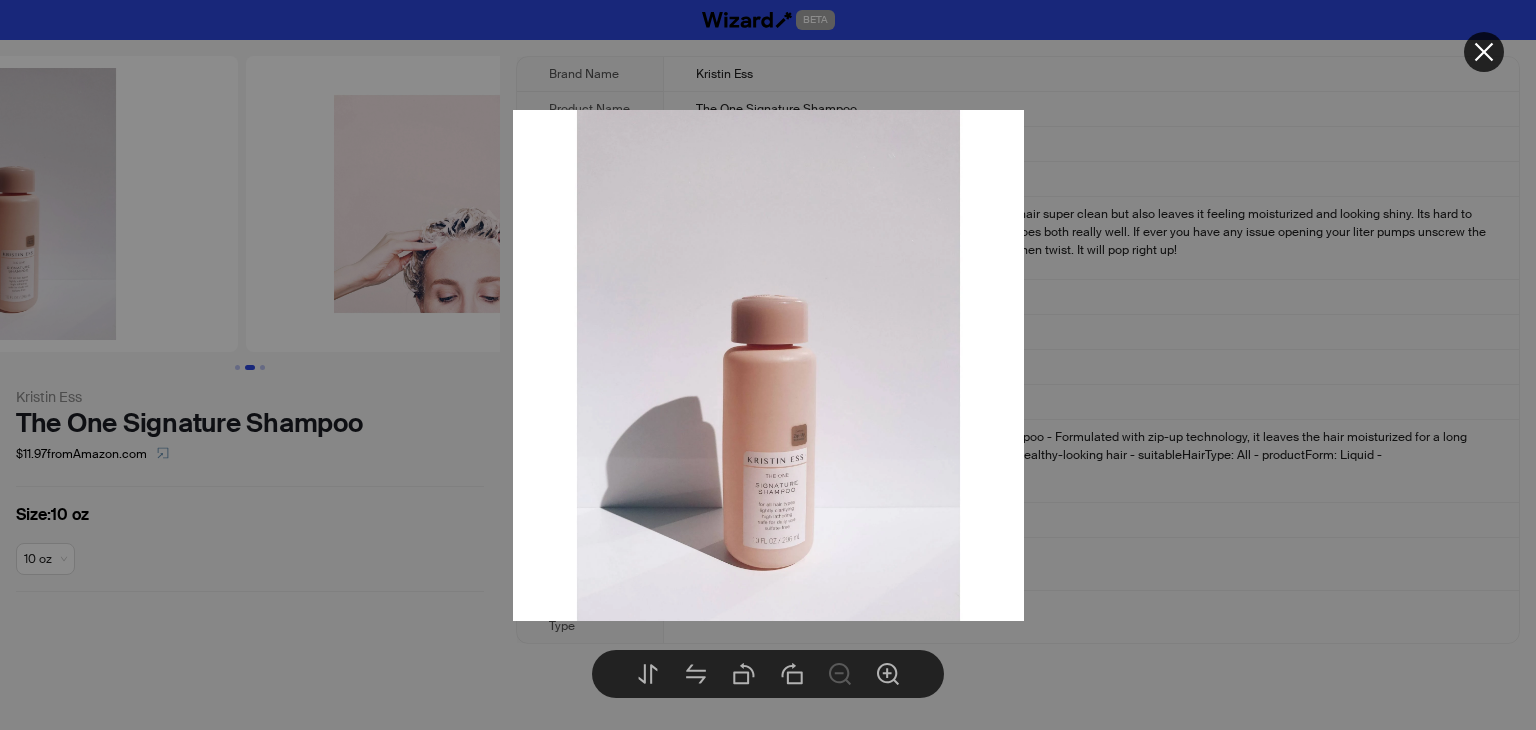 drag, startPoint x: 209, startPoint y: 228, endPoint x: 695, endPoint y: 256, distance: 486.8059 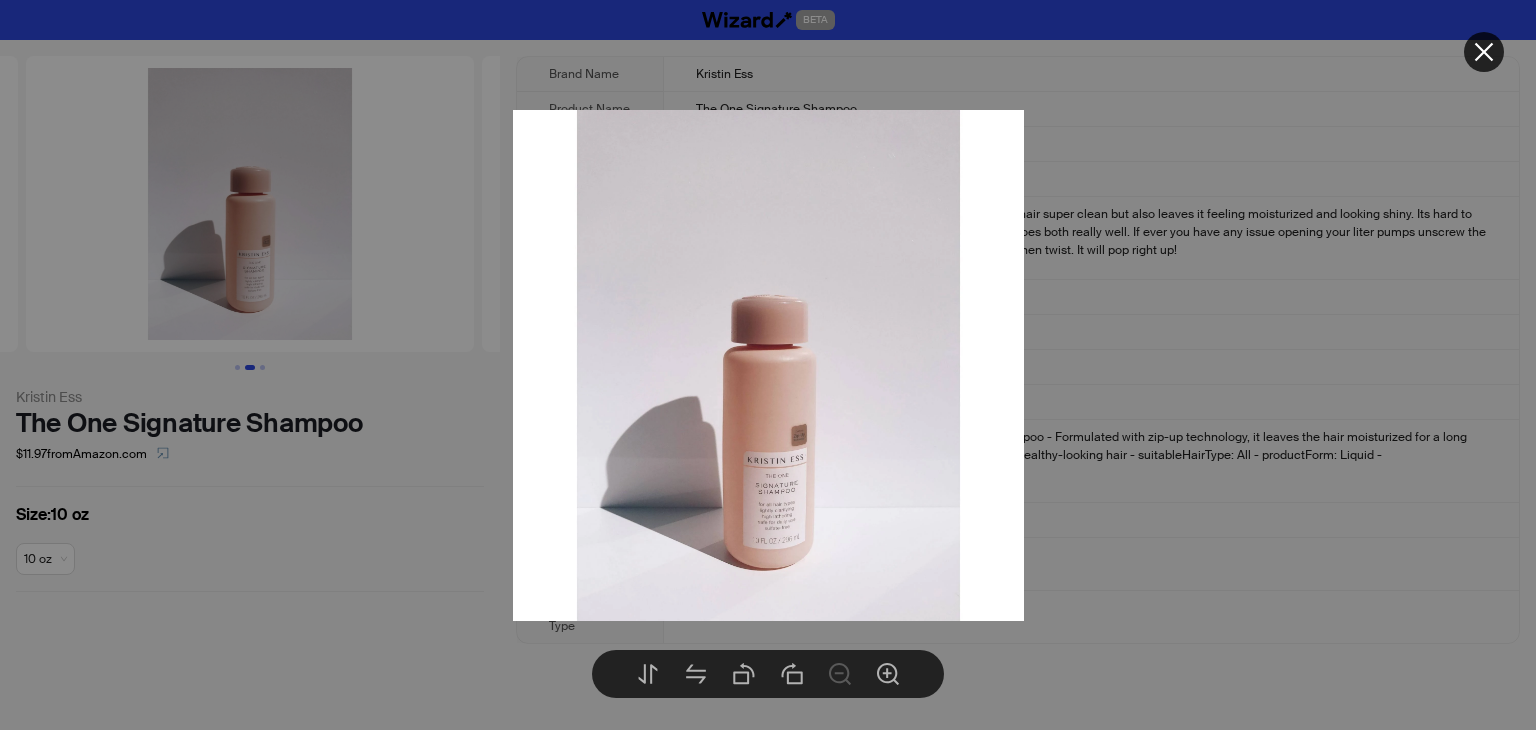 scroll, scrollTop: 0, scrollLeft: 39, axis: horizontal 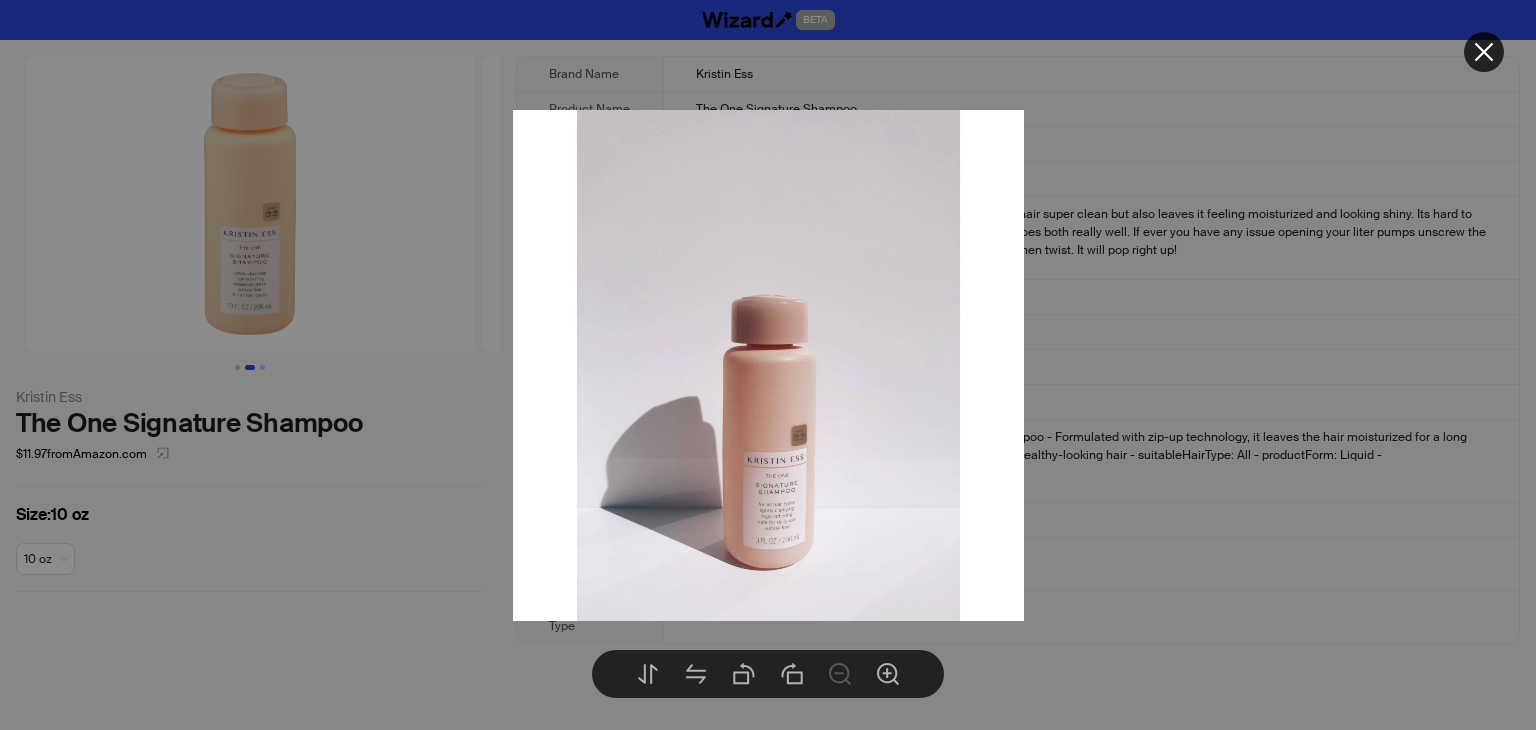 drag, startPoint x: 212, startPoint y: 215, endPoint x: 555, endPoint y: 238, distance: 343.77026 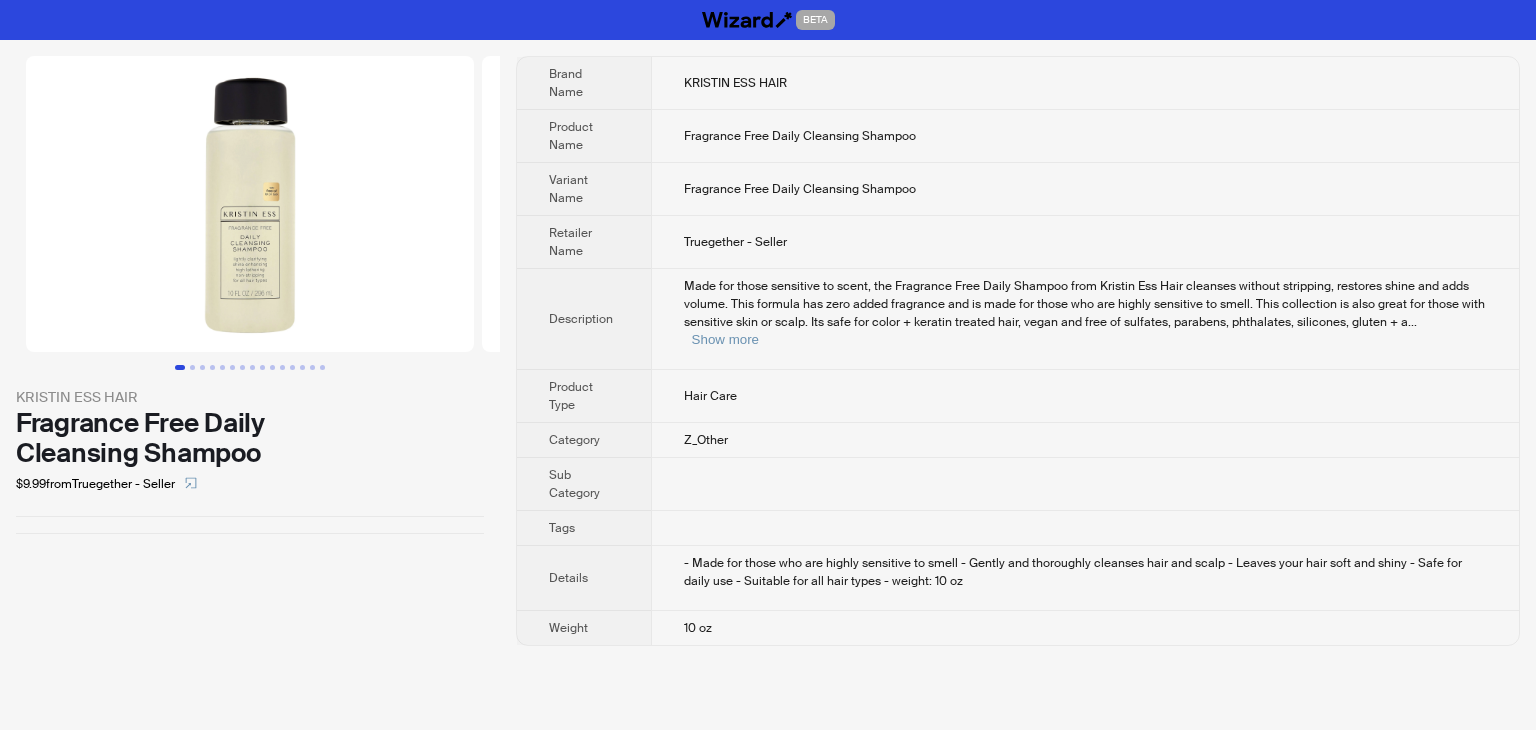 scroll, scrollTop: 0, scrollLeft: 0, axis: both 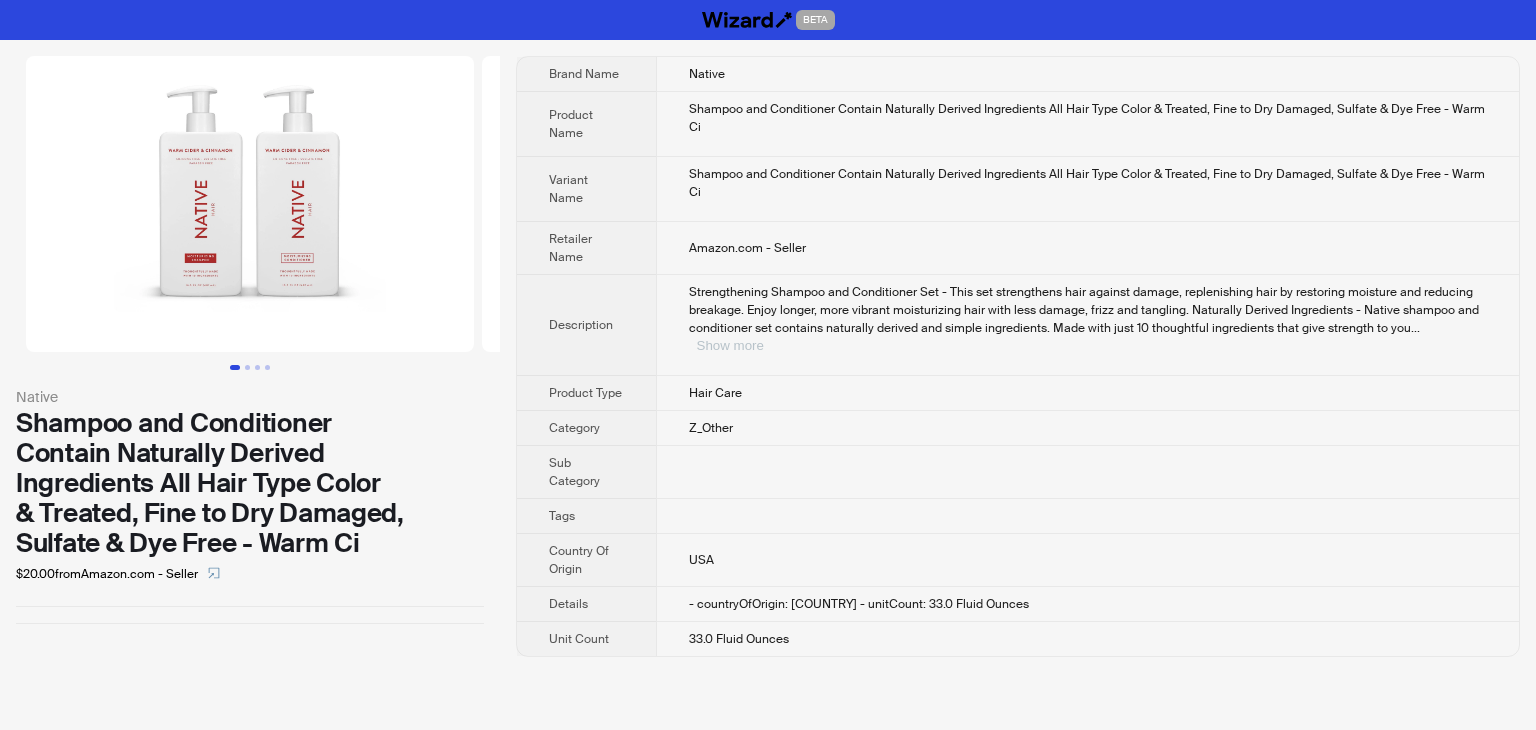 click on "Show more" at bounding box center [730, 345] 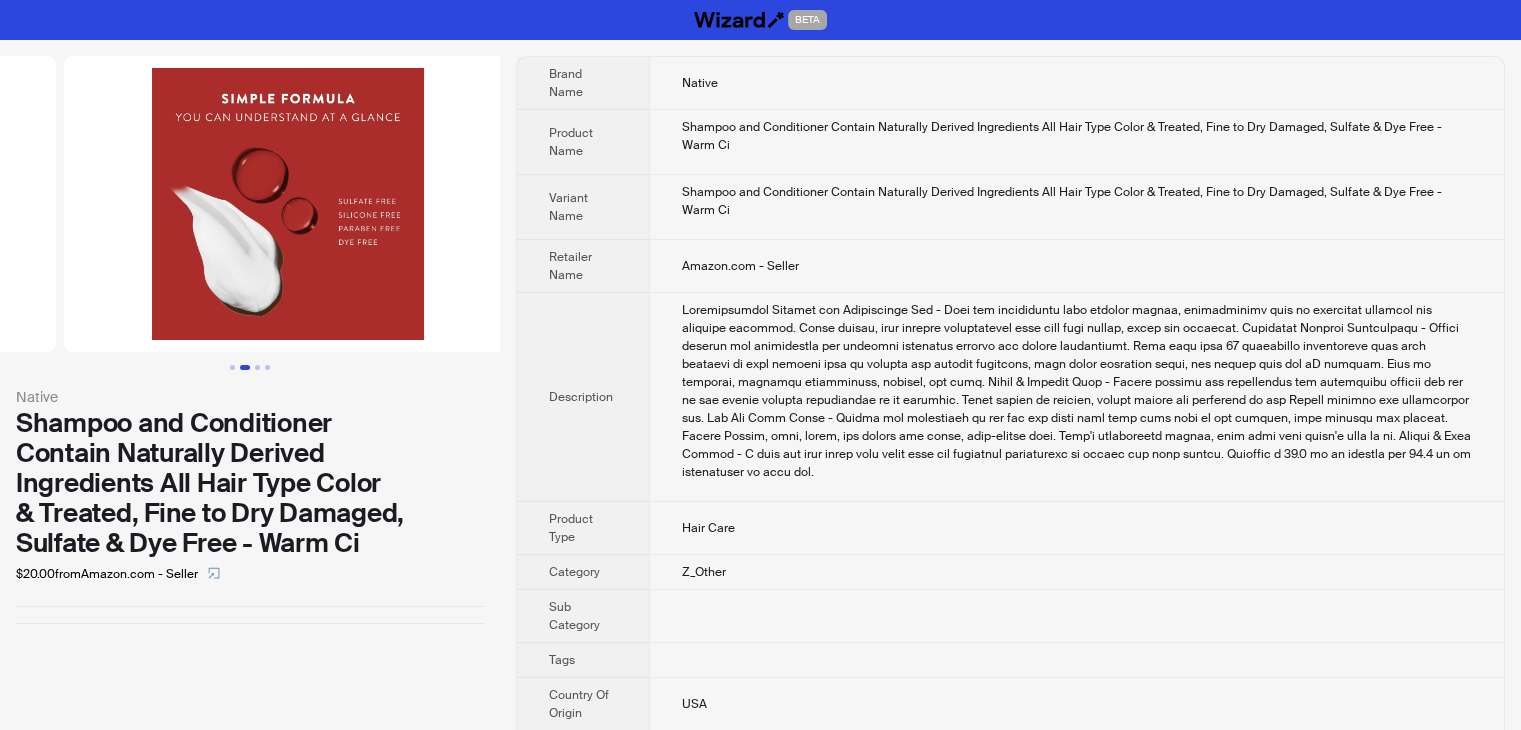 drag, startPoint x: 276, startPoint y: 250, endPoint x: 1, endPoint y: 299, distance: 279.33133 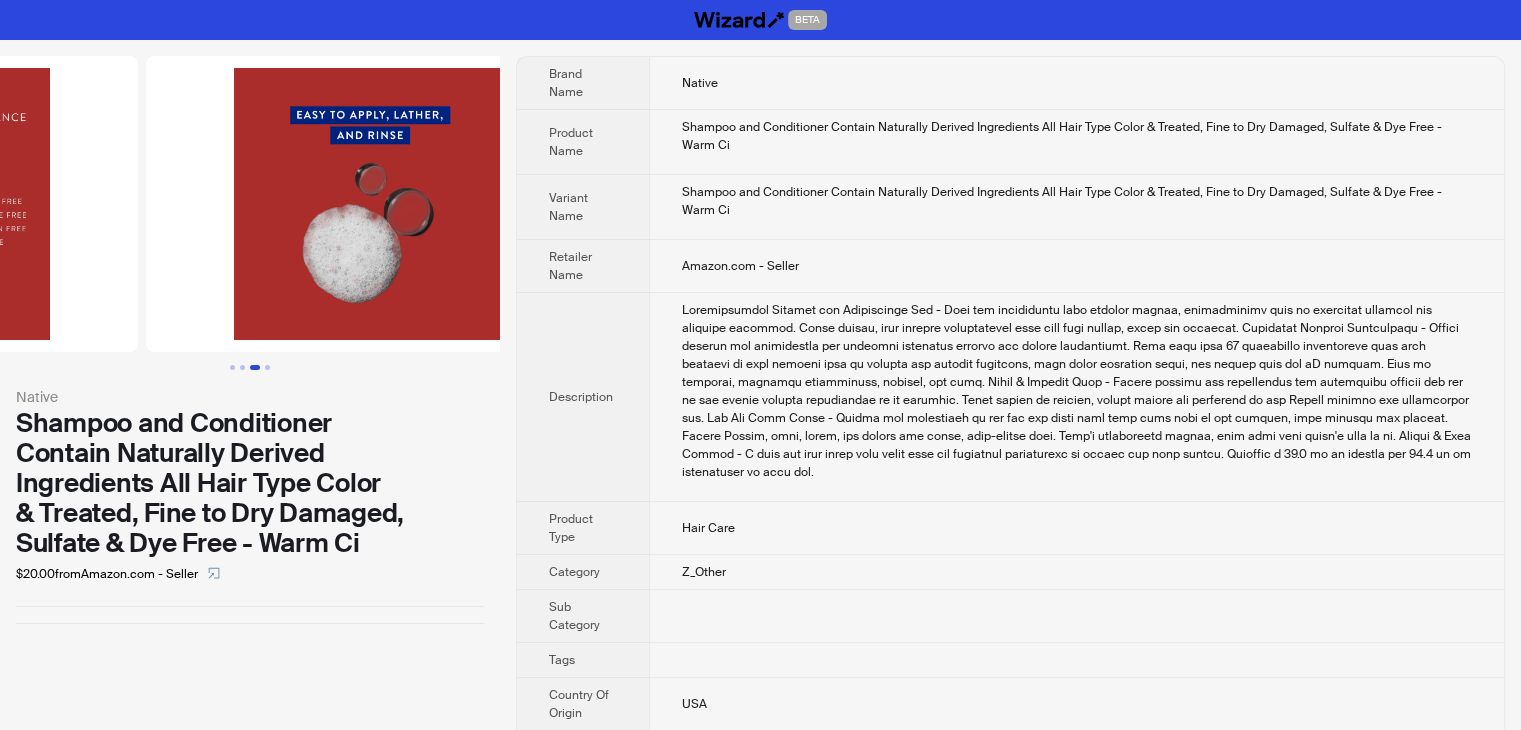 drag, startPoint x: 224, startPoint y: 261, endPoint x: 0, endPoint y: 307, distance: 228.67444 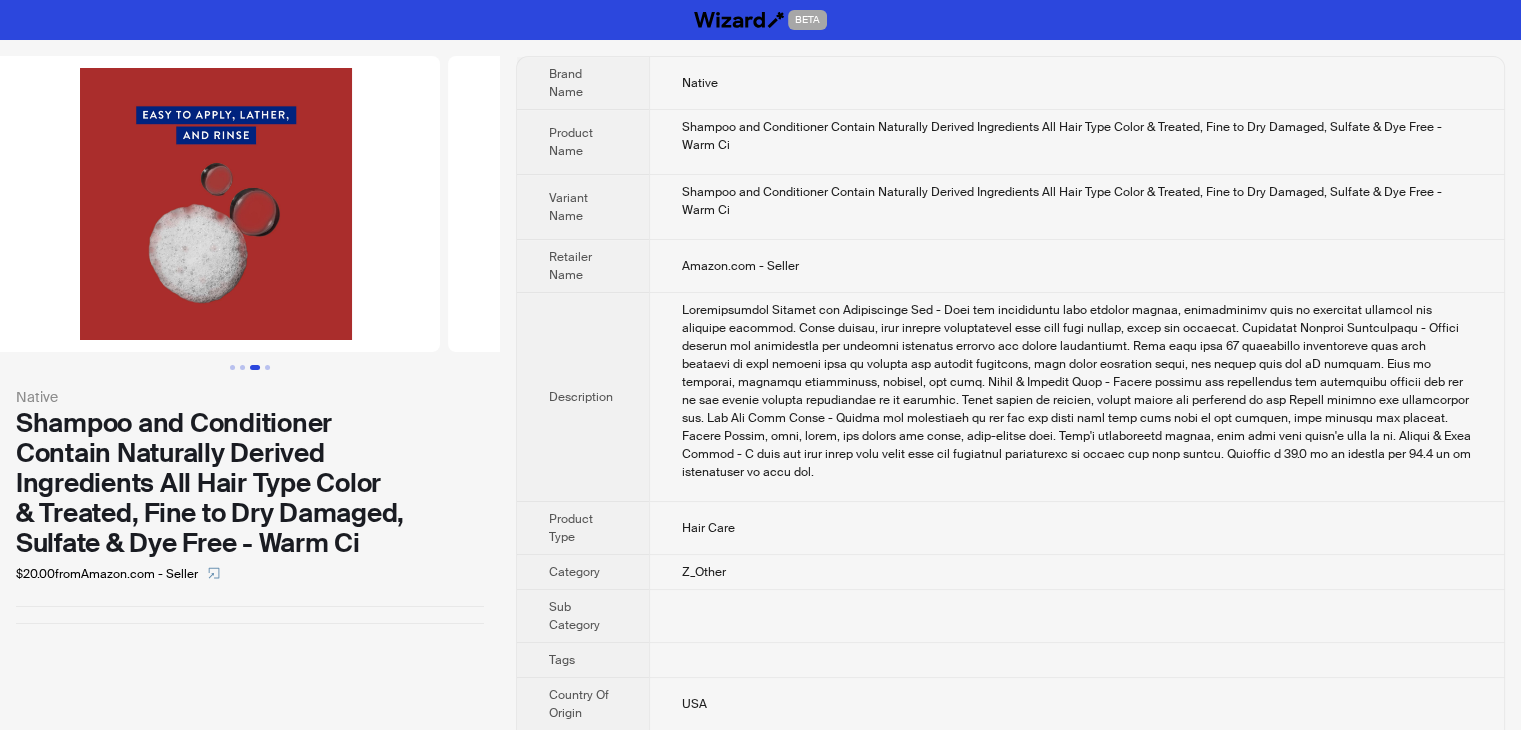 scroll, scrollTop: 0, scrollLeft: 1368, axis: horizontal 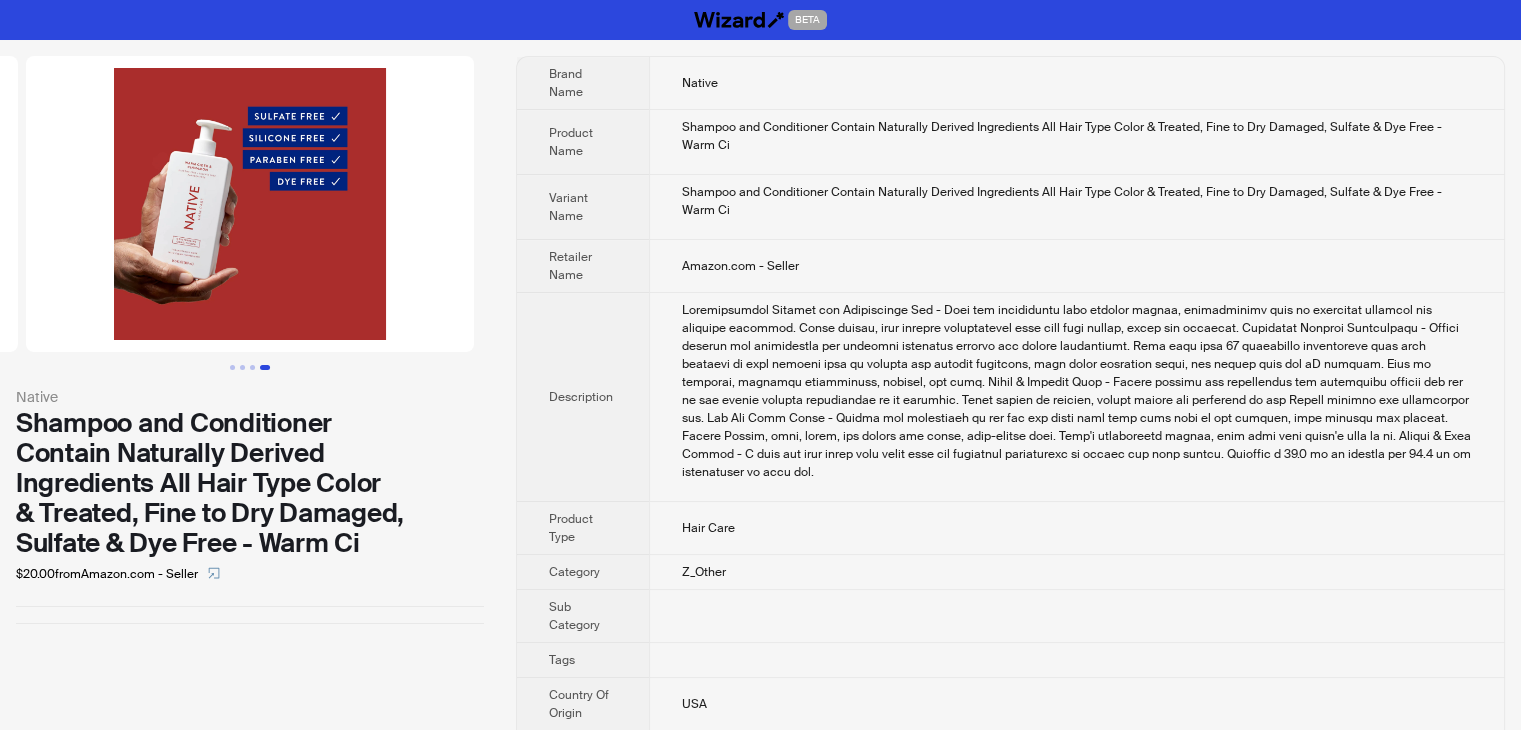 drag, startPoint x: 315, startPoint y: 237, endPoint x: 0, endPoint y: 288, distance: 319.10187 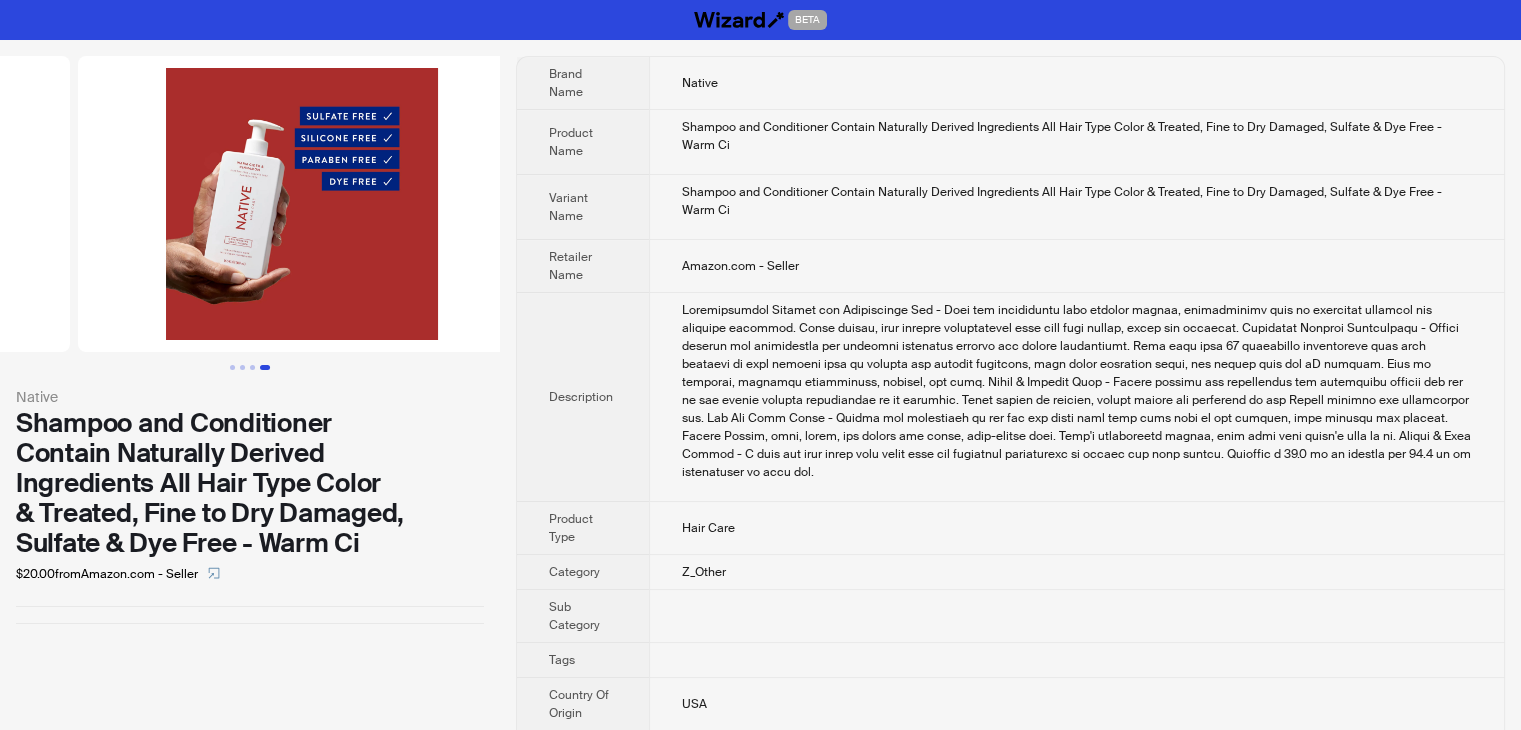 drag, startPoint x: 158, startPoint y: 297, endPoint x: 190, endPoint y: 353, distance: 64.49806 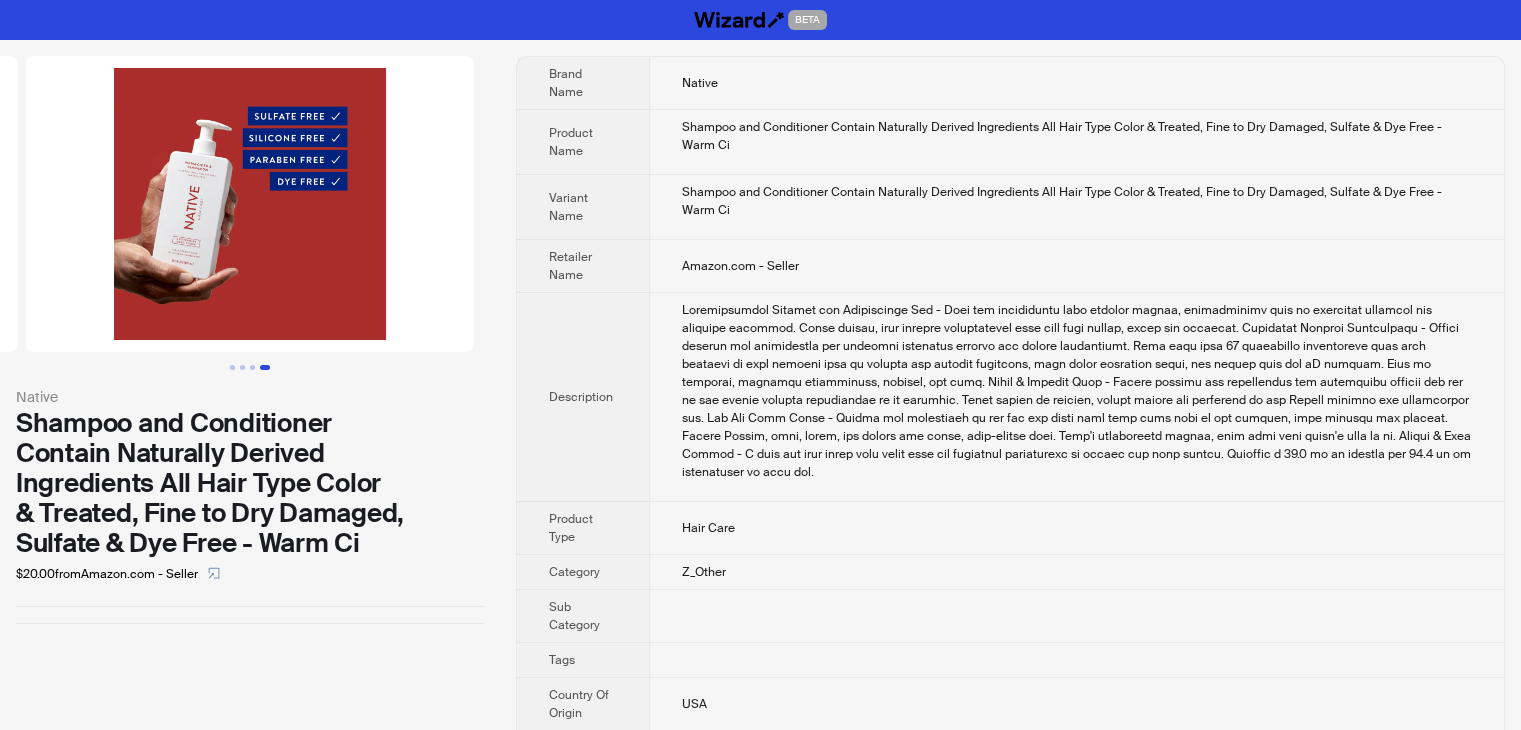 click on "Z_Other" at bounding box center [1076, 572] 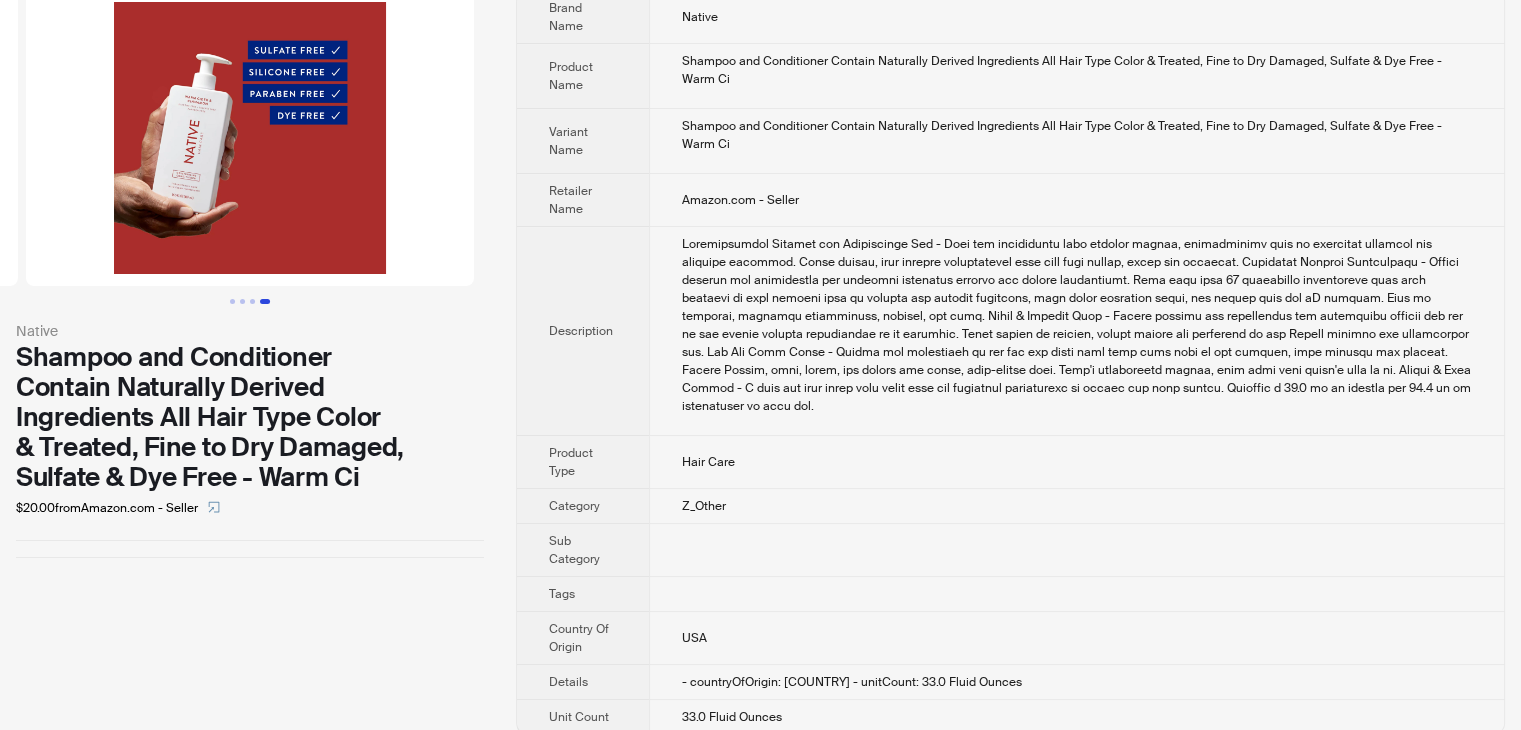 scroll, scrollTop: 67, scrollLeft: 0, axis: vertical 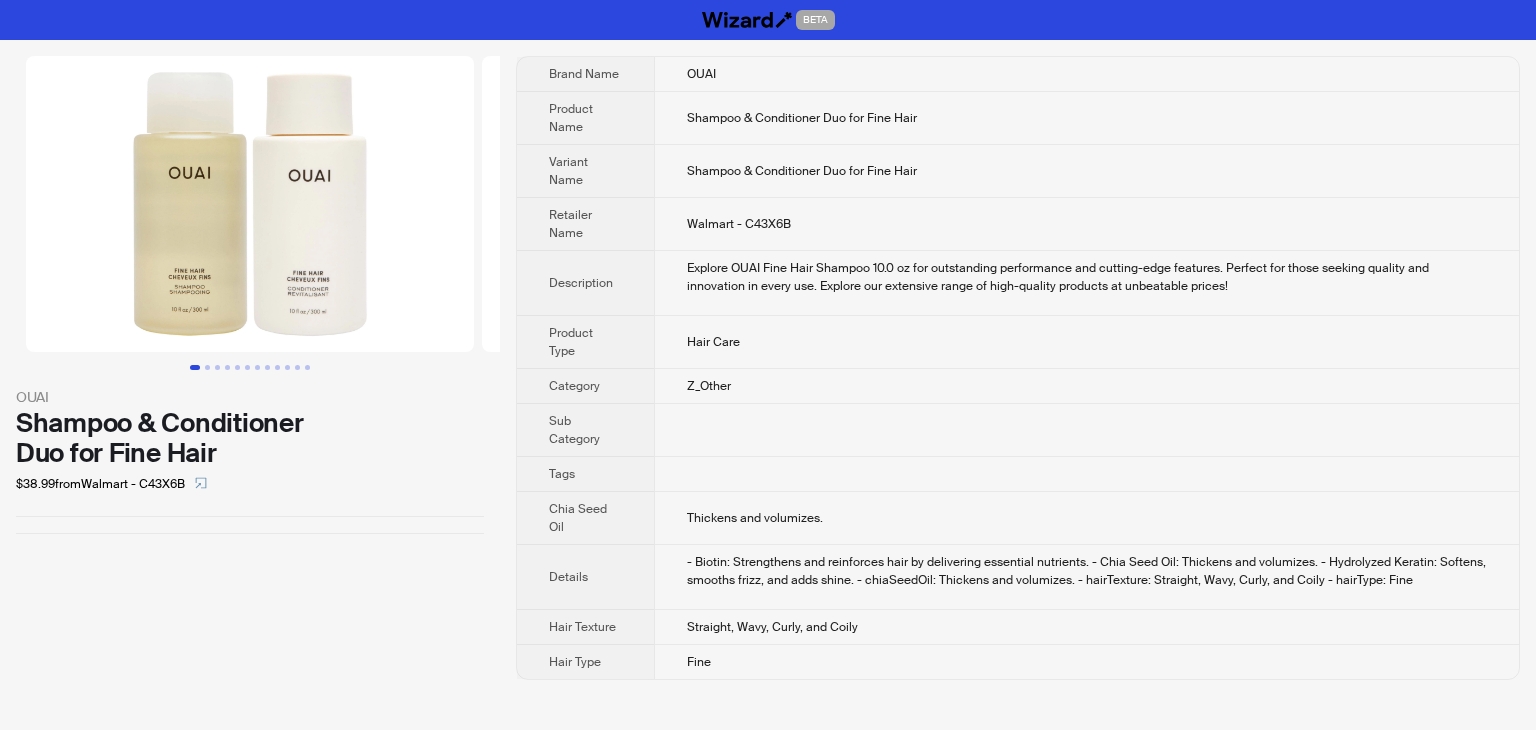 click at bounding box center [250, 204] 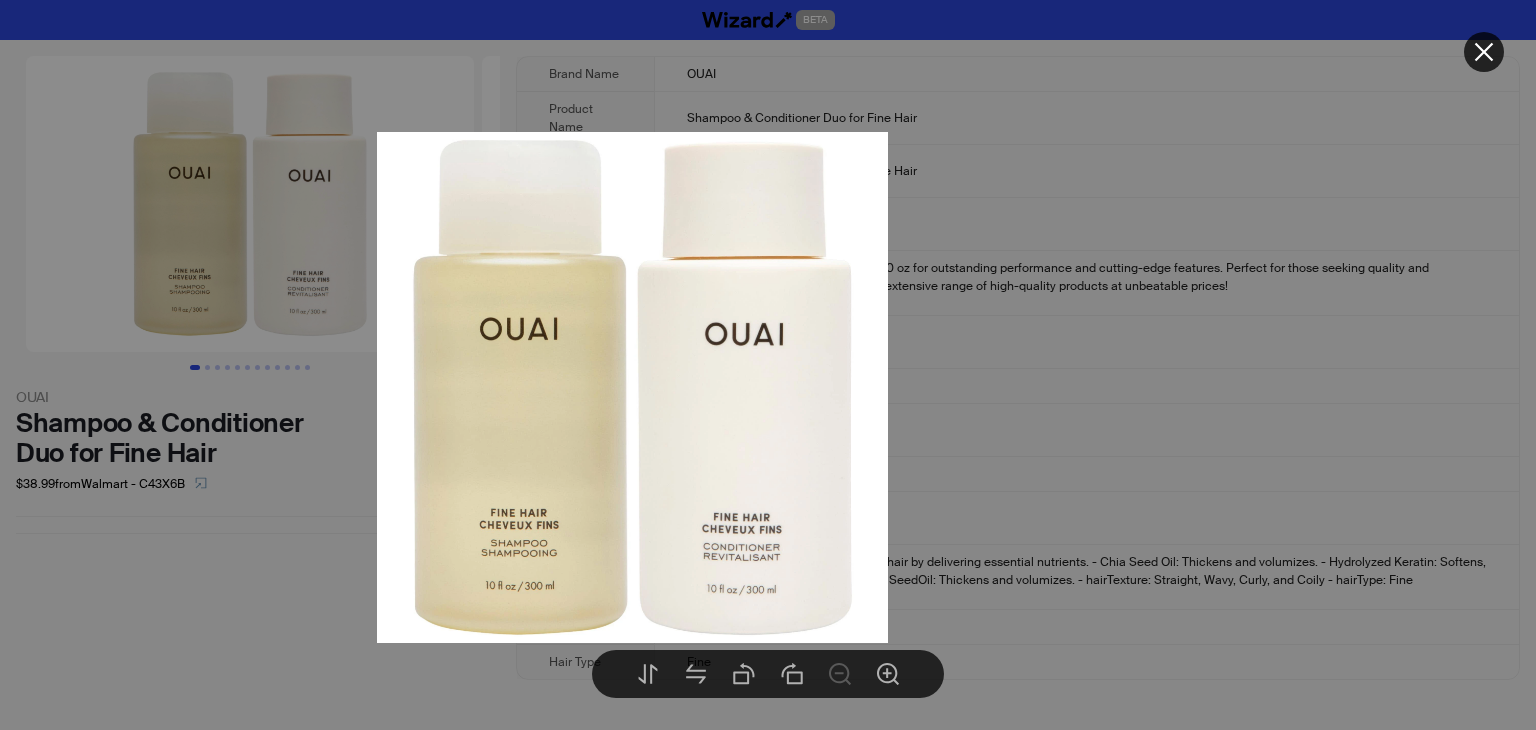 drag, startPoint x: 800, startPoint y: 479, endPoint x: 664, endPoint y: 501, distance: 137.76791 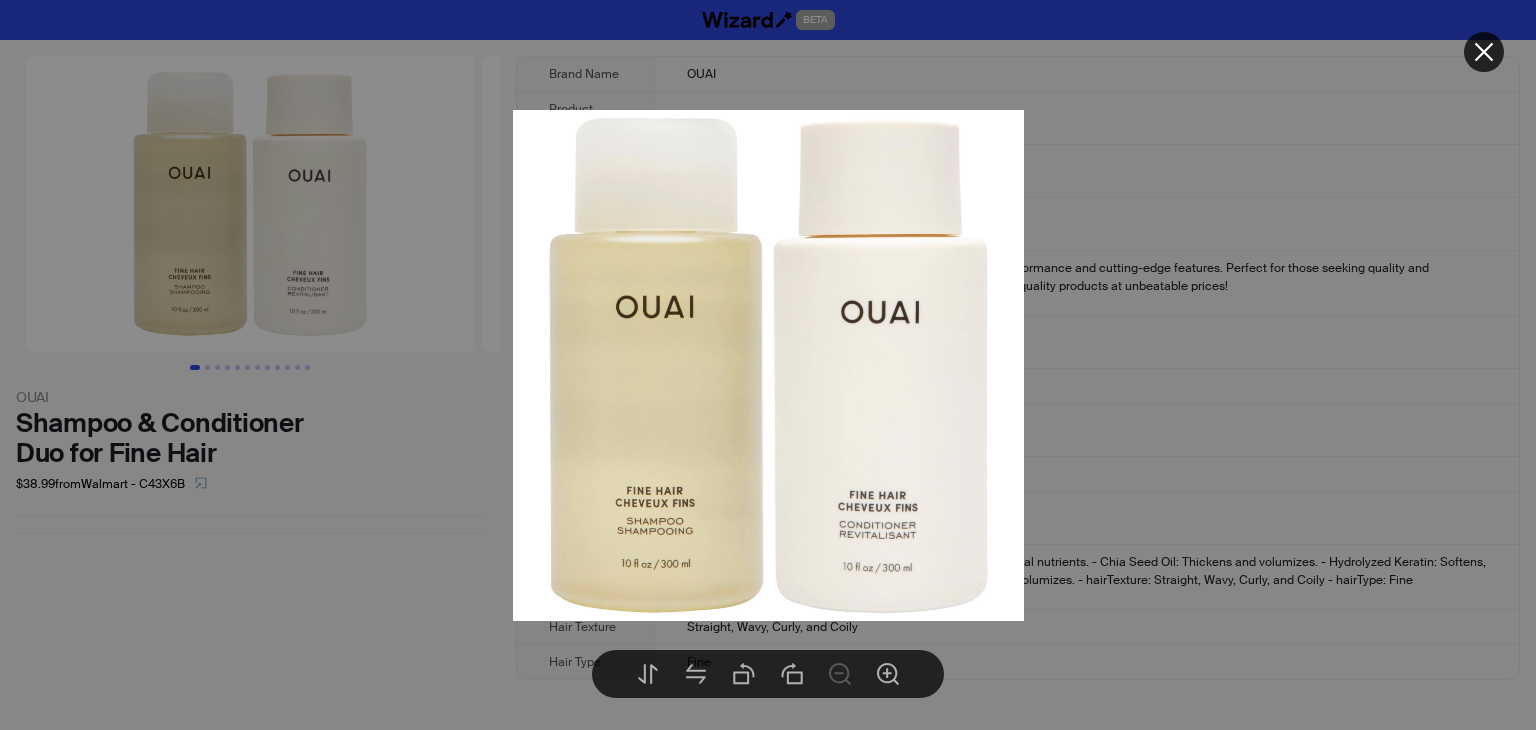 click at bounding box center (768, 365) 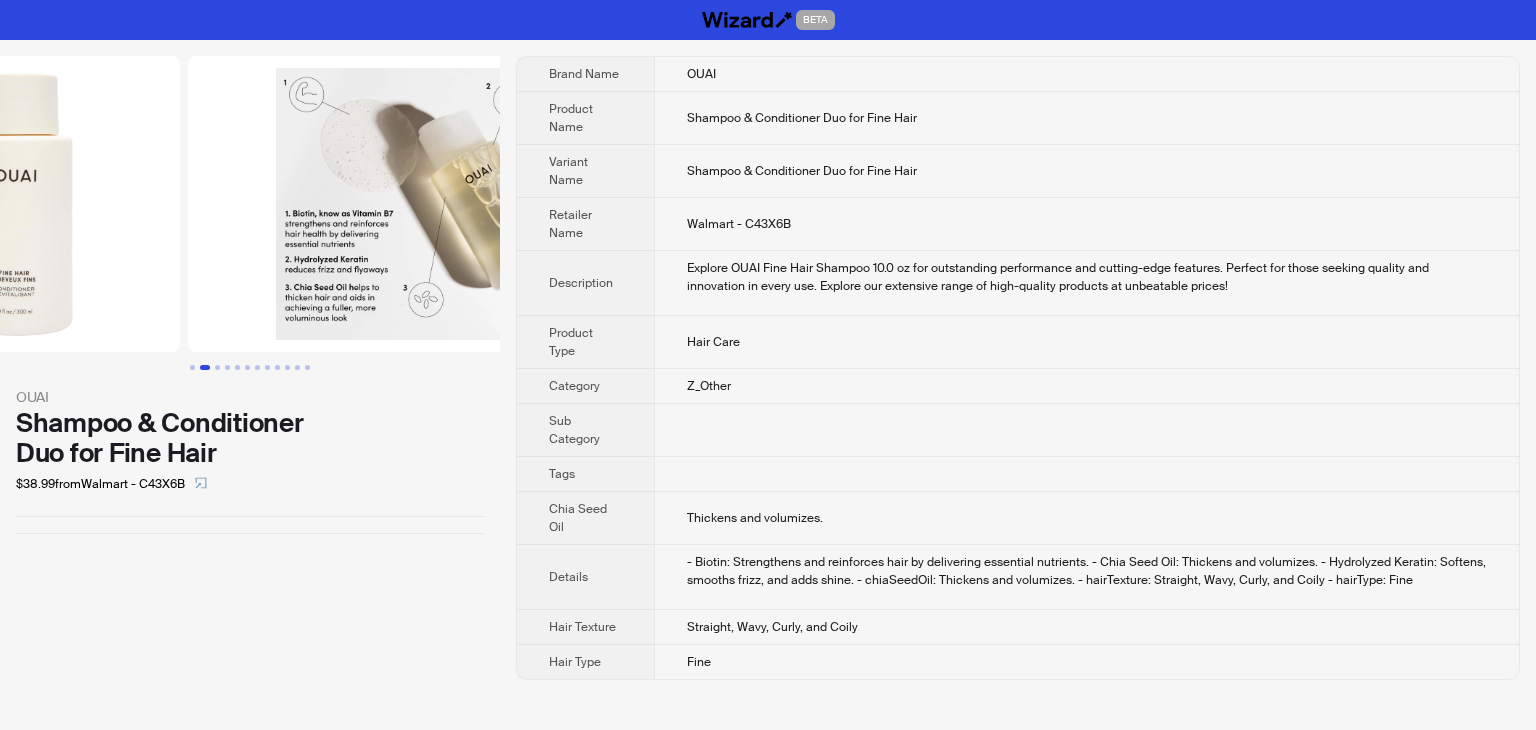 drag, startPoint x: 277, startPoint y: 298, endPoint x: 52, endPoint y: 295, distance: 225.02 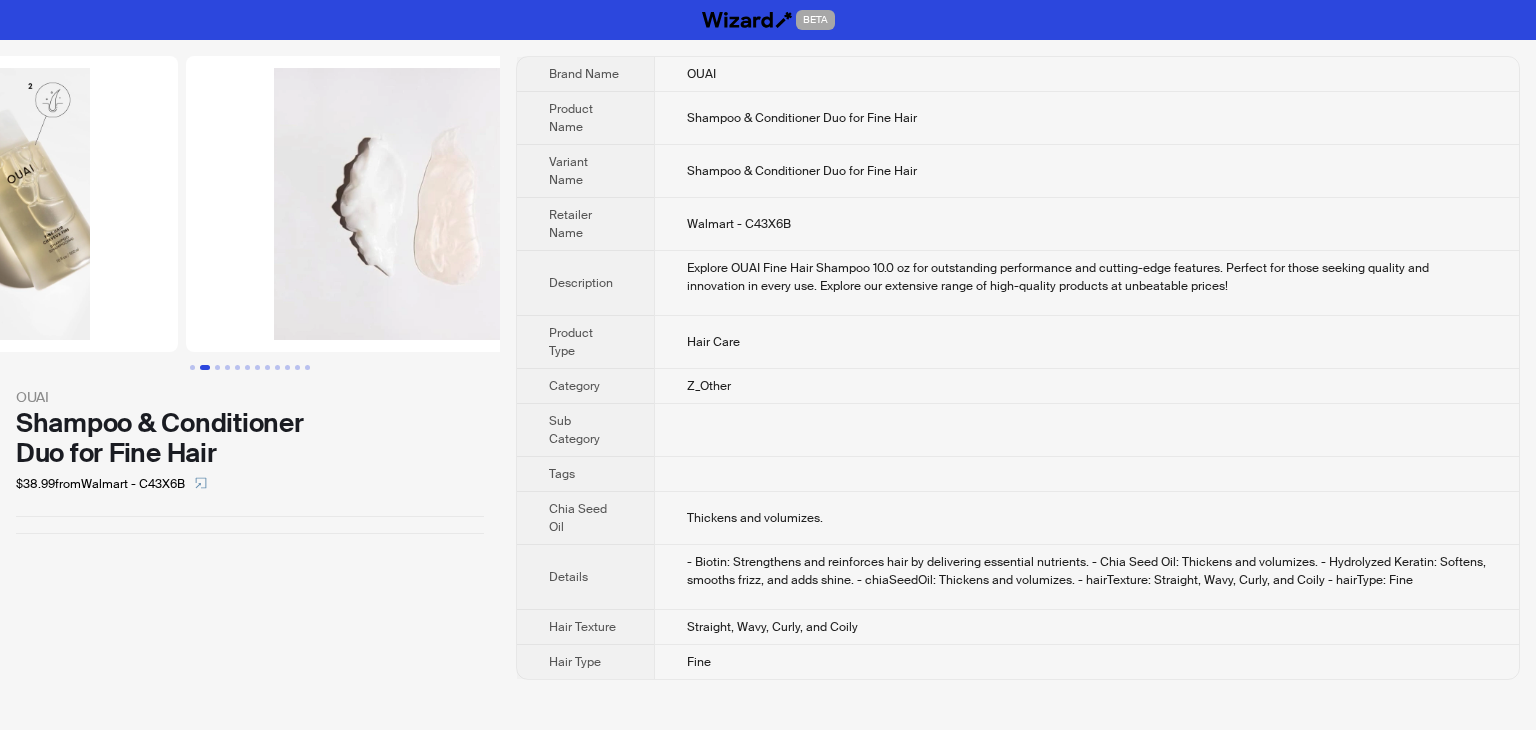 drag, startPoint x: 331, startPoint y: 273, endPoint x: 80, endPoint y: 273, distance: 251 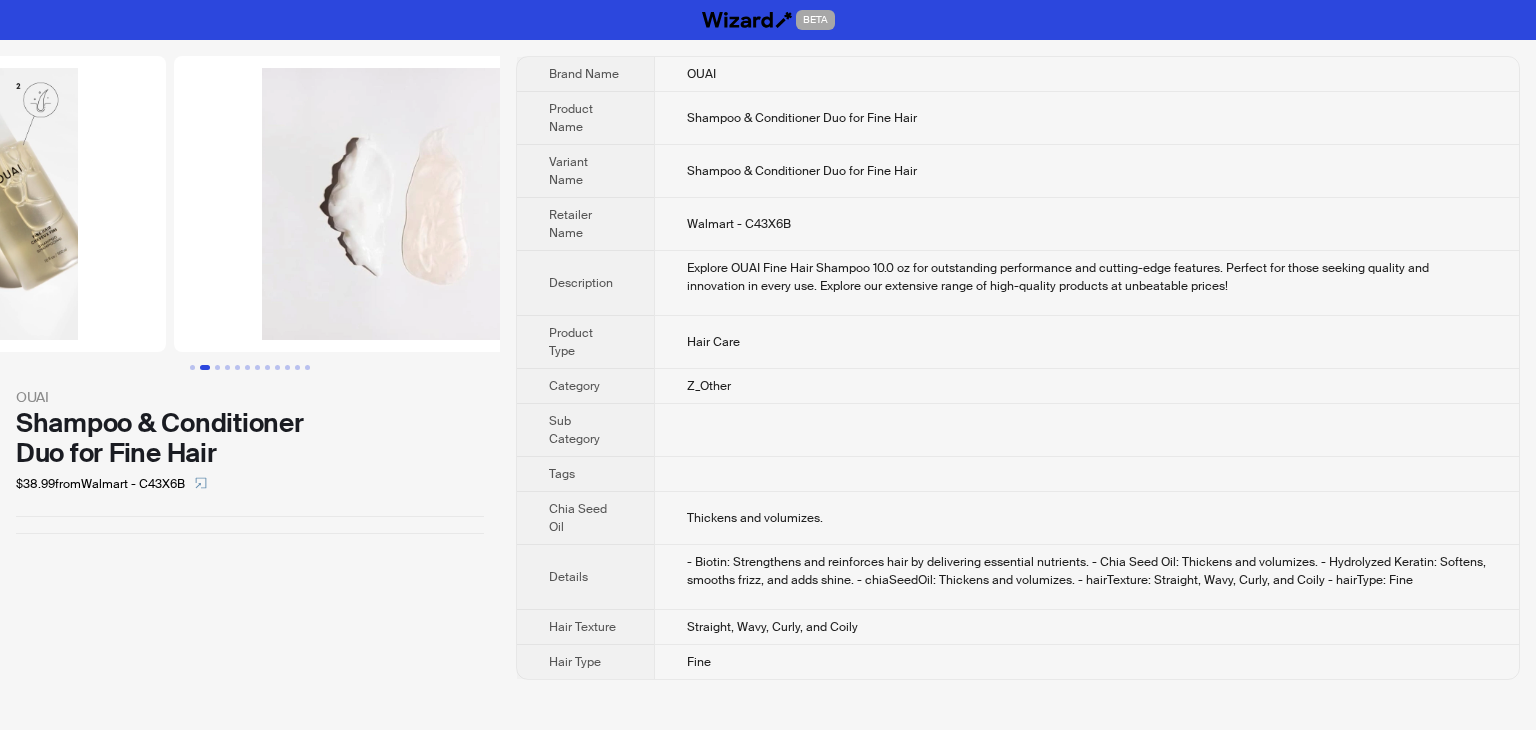 click at bounding box center [-58, 204] 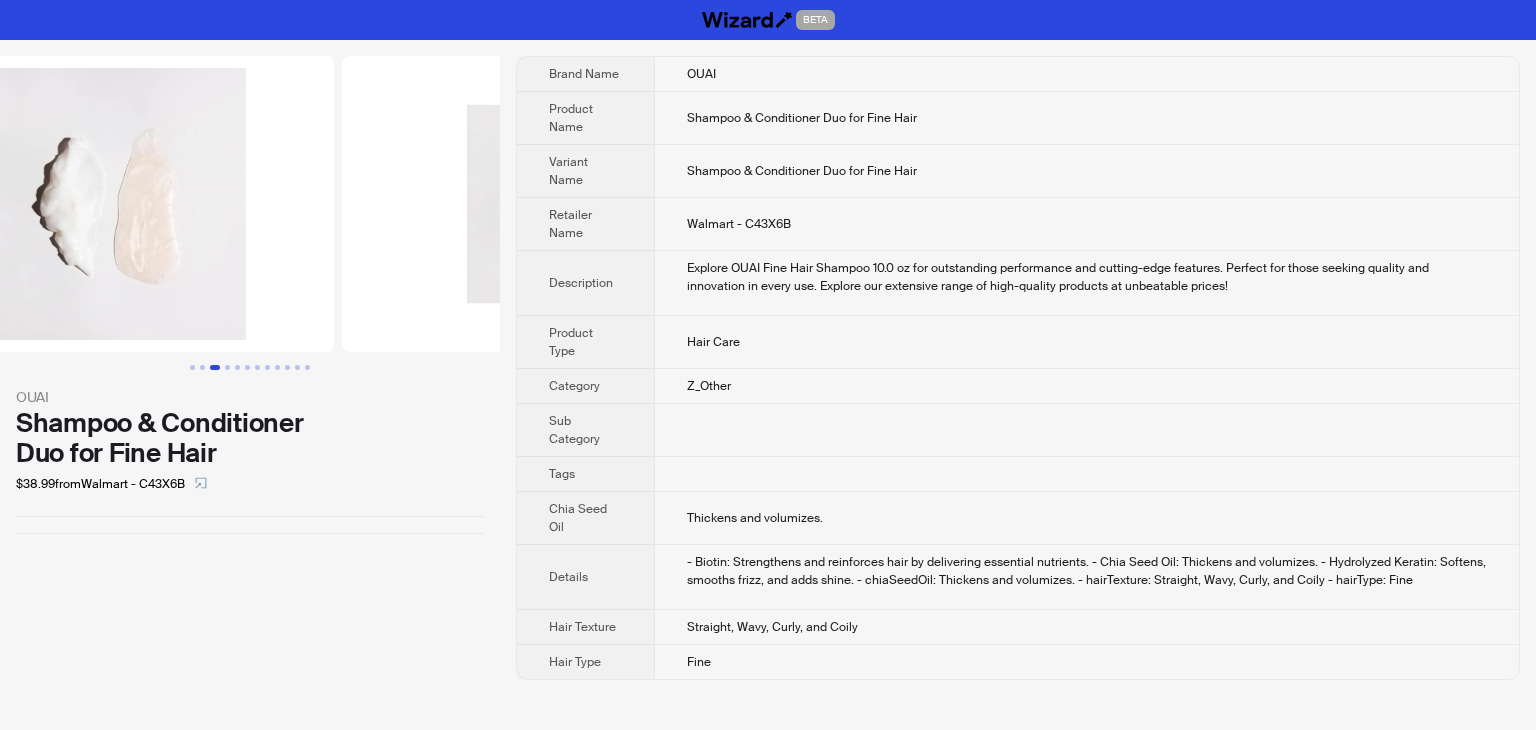 drag, startPoint x: 364, startPoint y: 238, endPoint x: 185, endPoint y: 240, distance: 179.01117 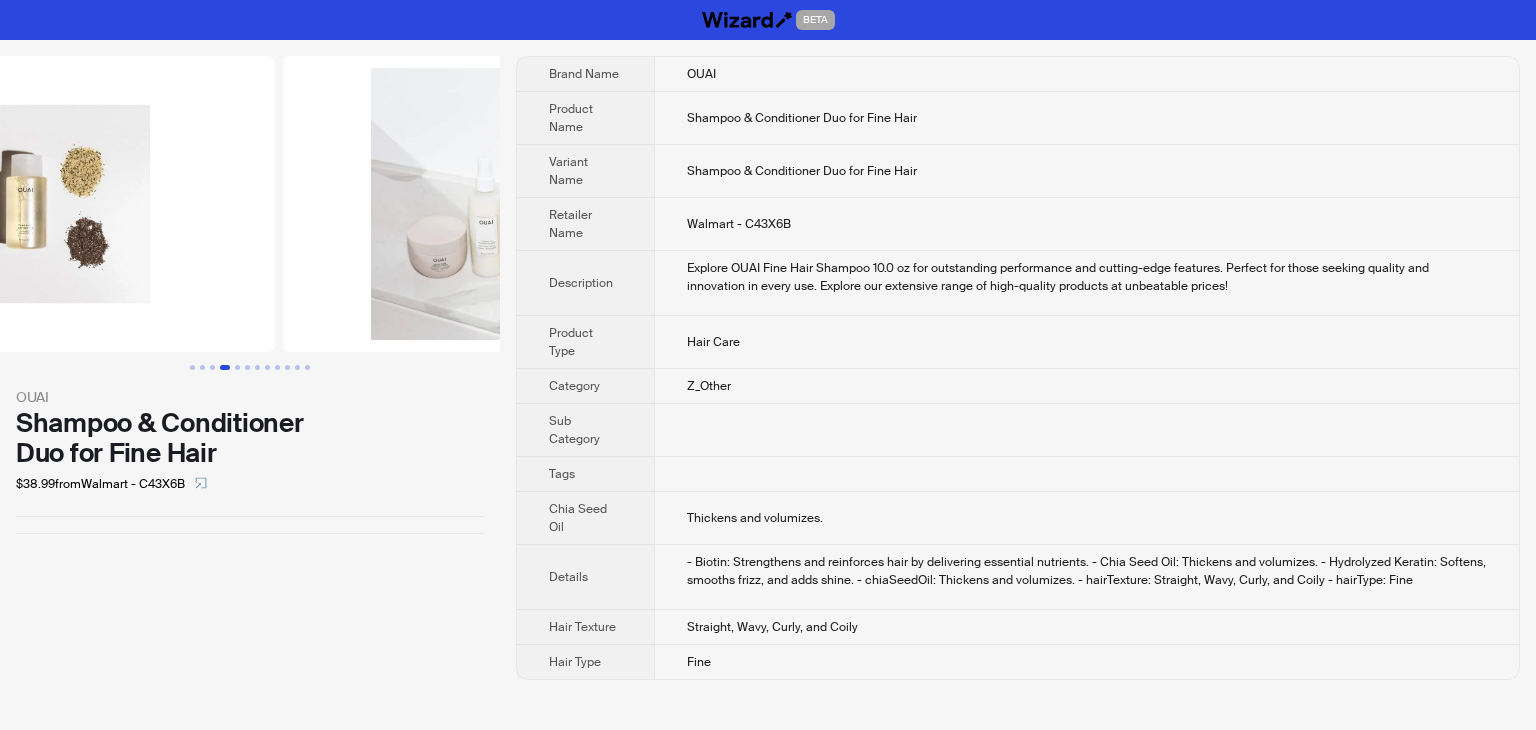 drag, startPoint x: 403, startPoint y: 211, endPoint x: 0, endPoint y: 221, distance: 403.12405 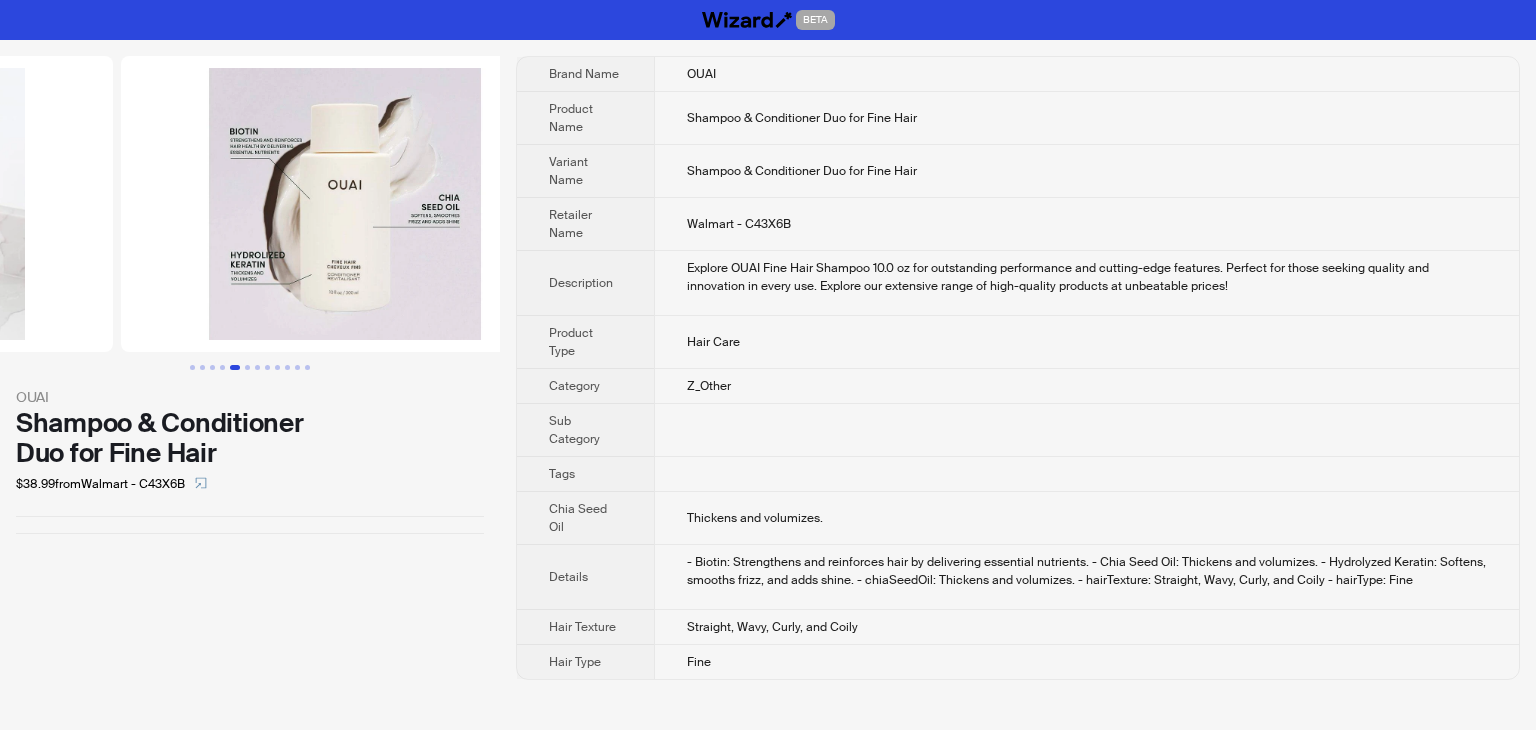 drag, startPoint x: 414, startPoint y: 229, endPoint x: 0, endPoint y: 229, distance: 414 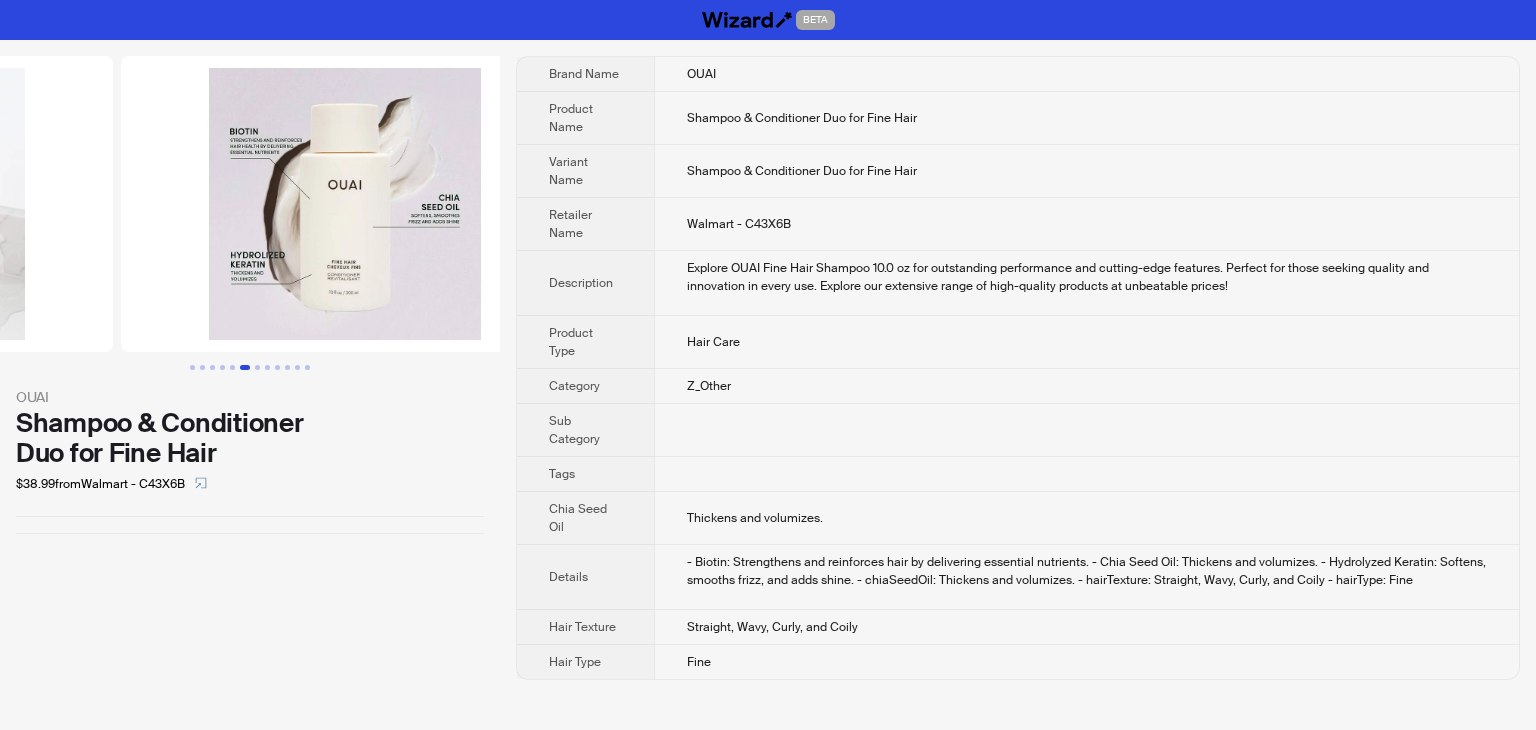 scroll, scrollTop: 0, scrollLeft: 2280, axis: horizontal 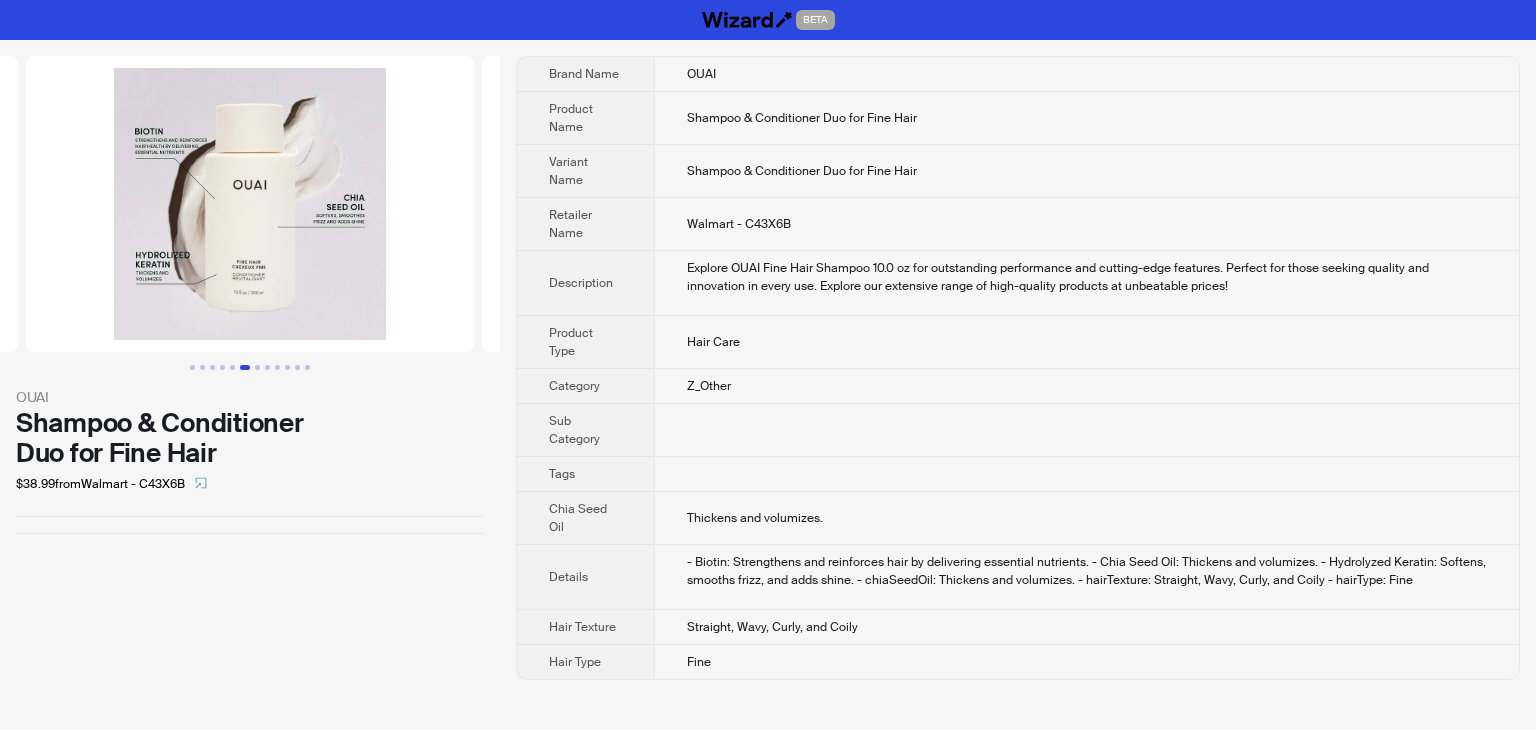 click at bounding box center [250, 204] 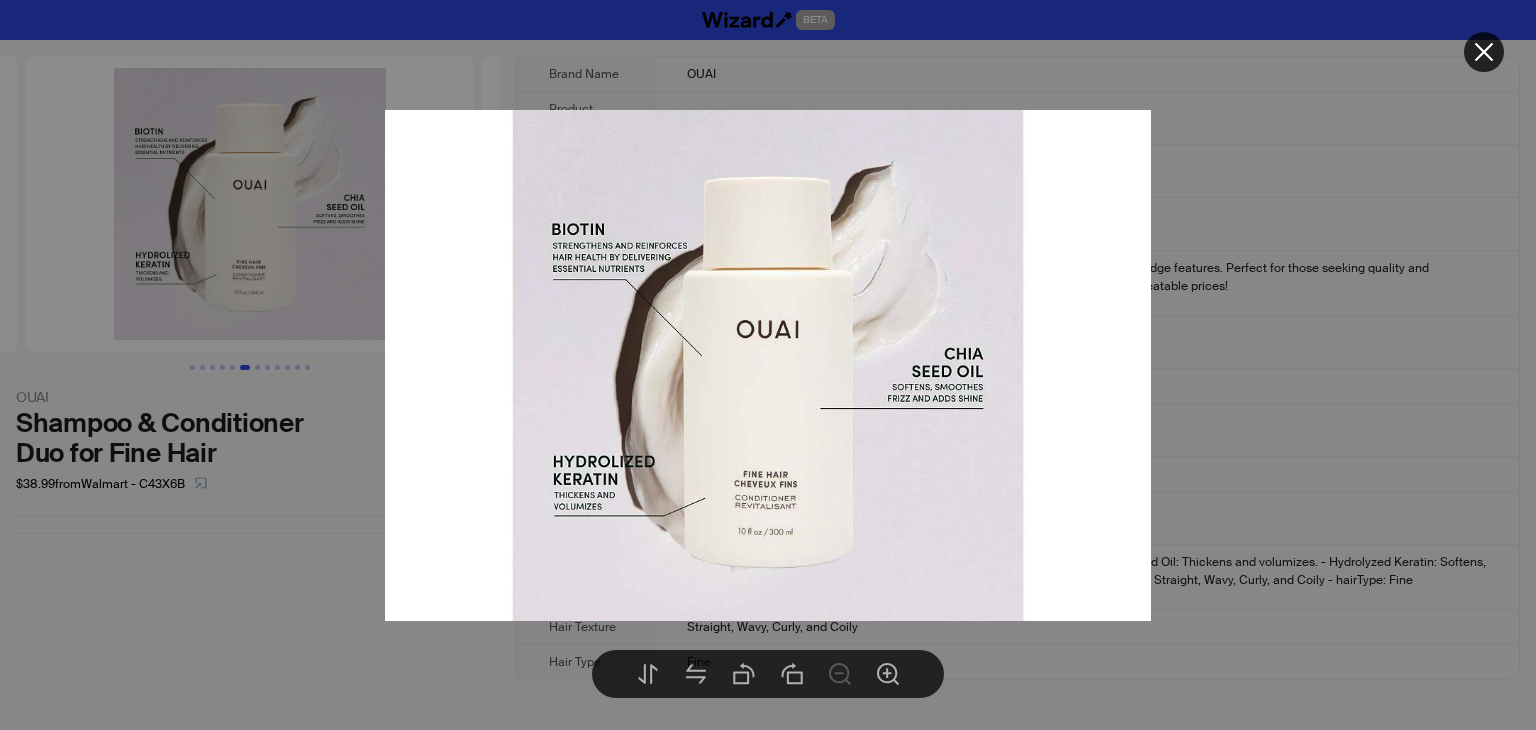 click at bounding box center [768, 365] 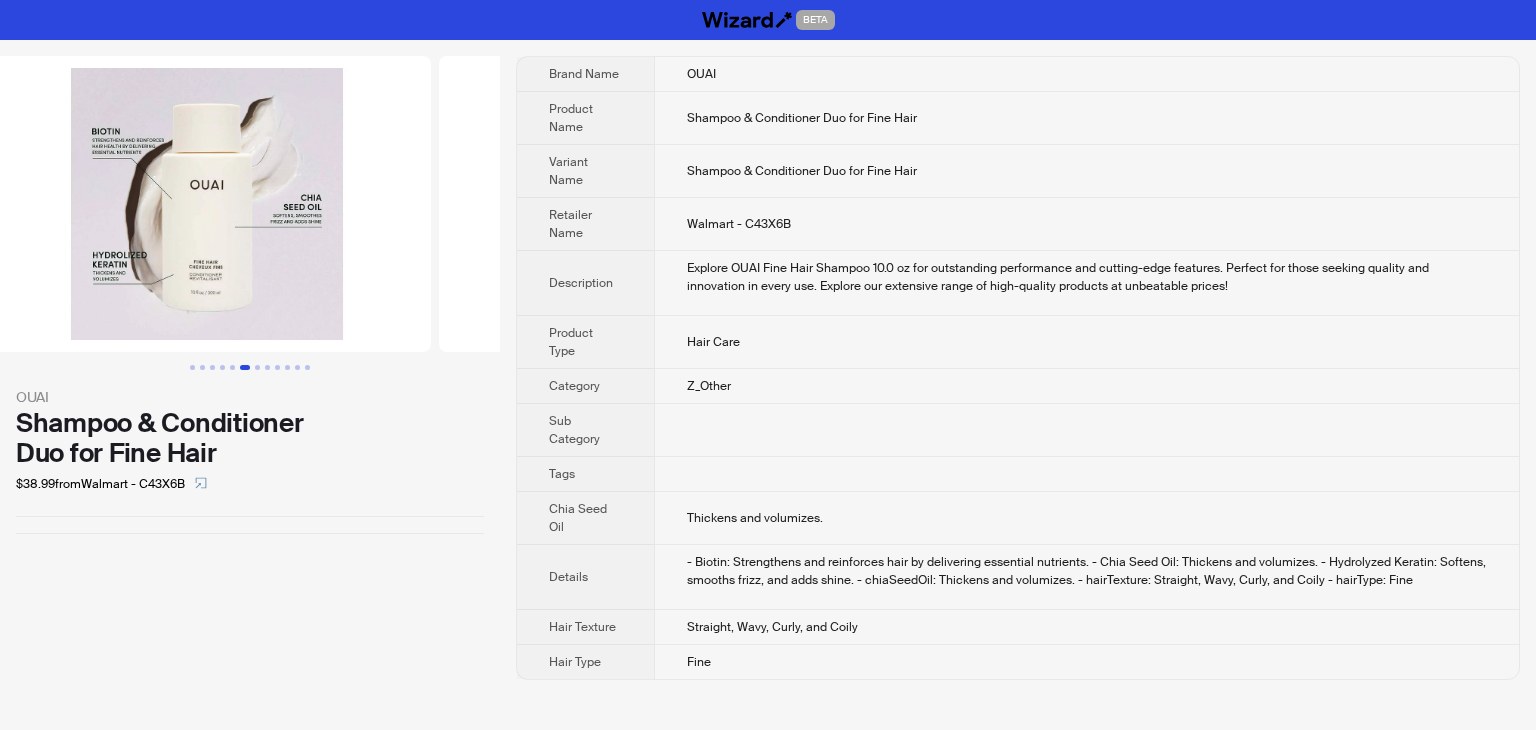 drag, startPoint x: 316, startPoint y: 236, endPoint x: 240, endPoint y: 245, distance: 76.53104 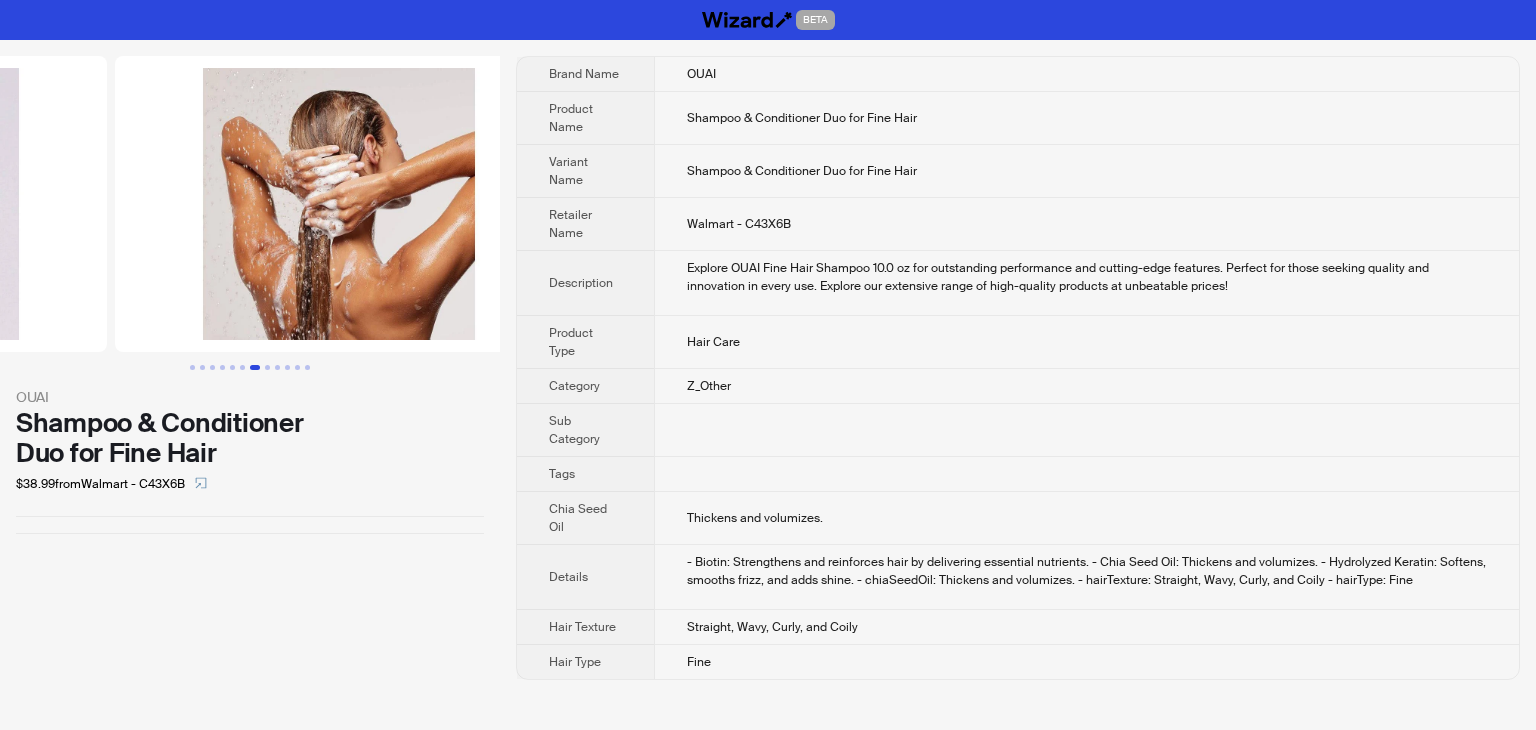 drag, startPoint x: 408, startPoint y: 247, endPoint x: 163, endPoint y: 225, distance: 245.98578 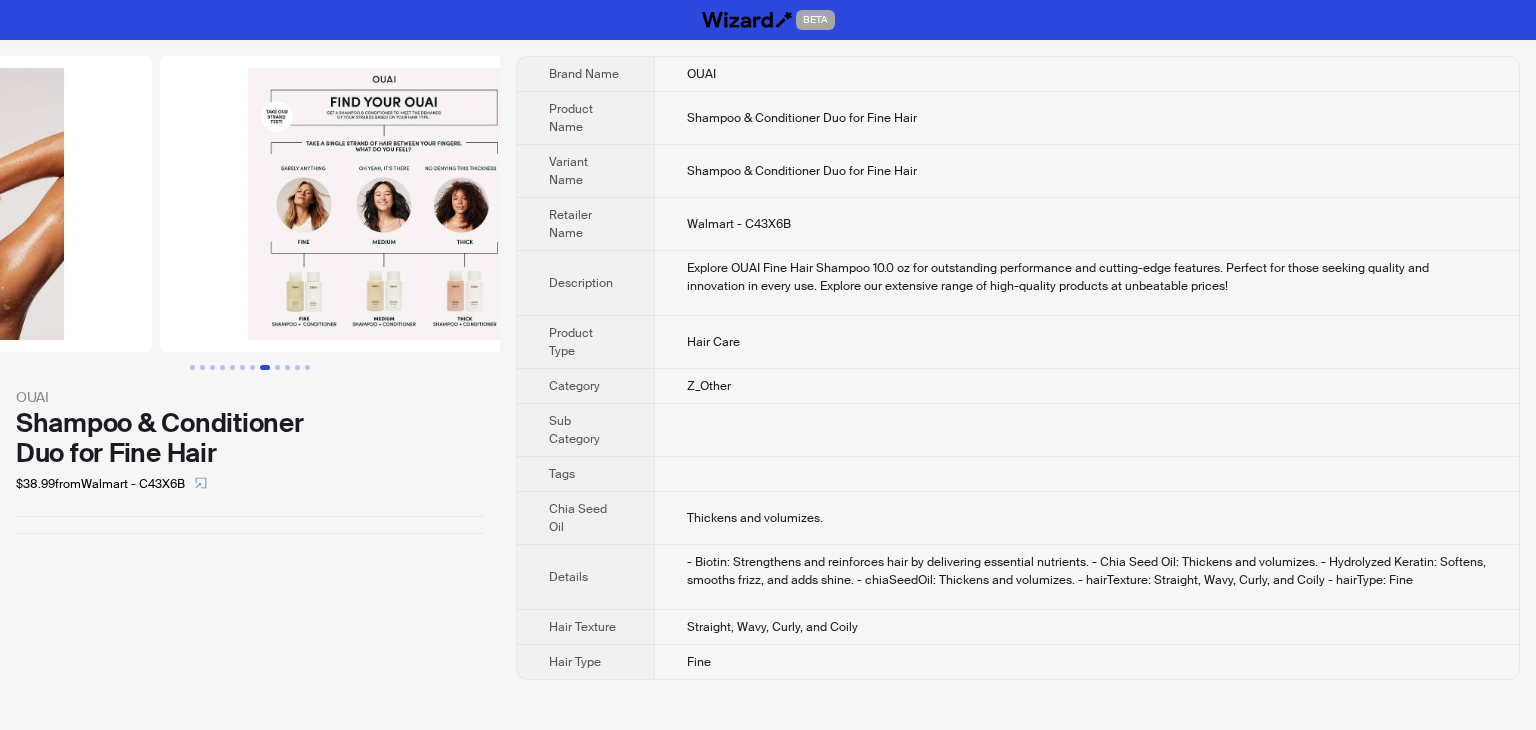 drag, startPoint x: 416, startPoint y: 214, endPoint x: 191, endPoint y: 197, distance: 225.64131 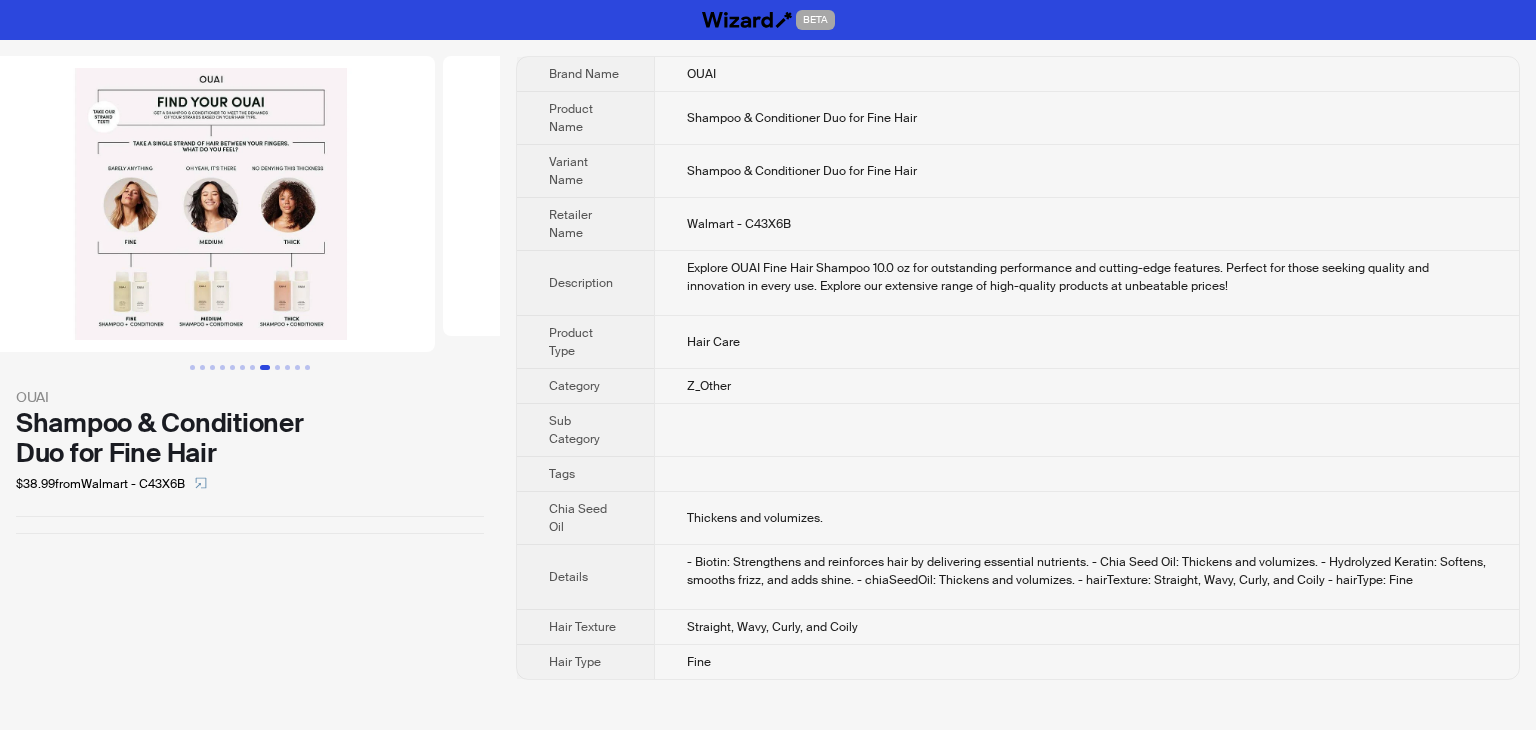 drag, startPoint x: 474, startPoint y: 211, endPoint x: 315, endPoint y: 194, distance: 159.90622 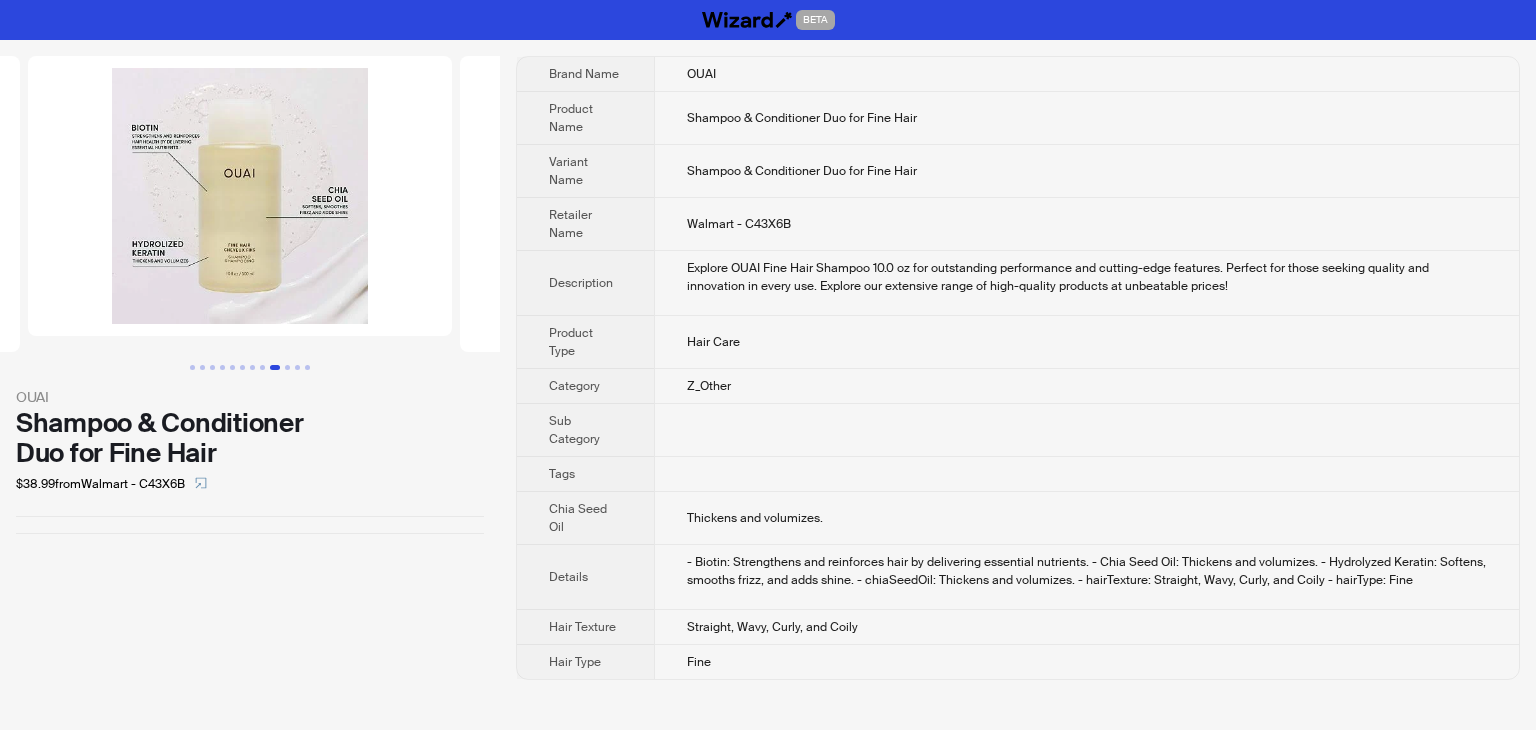 drag, startPoint x: 303, startPoint y: 239, endPoint x: 0, endPoint y: 239, distance: 303 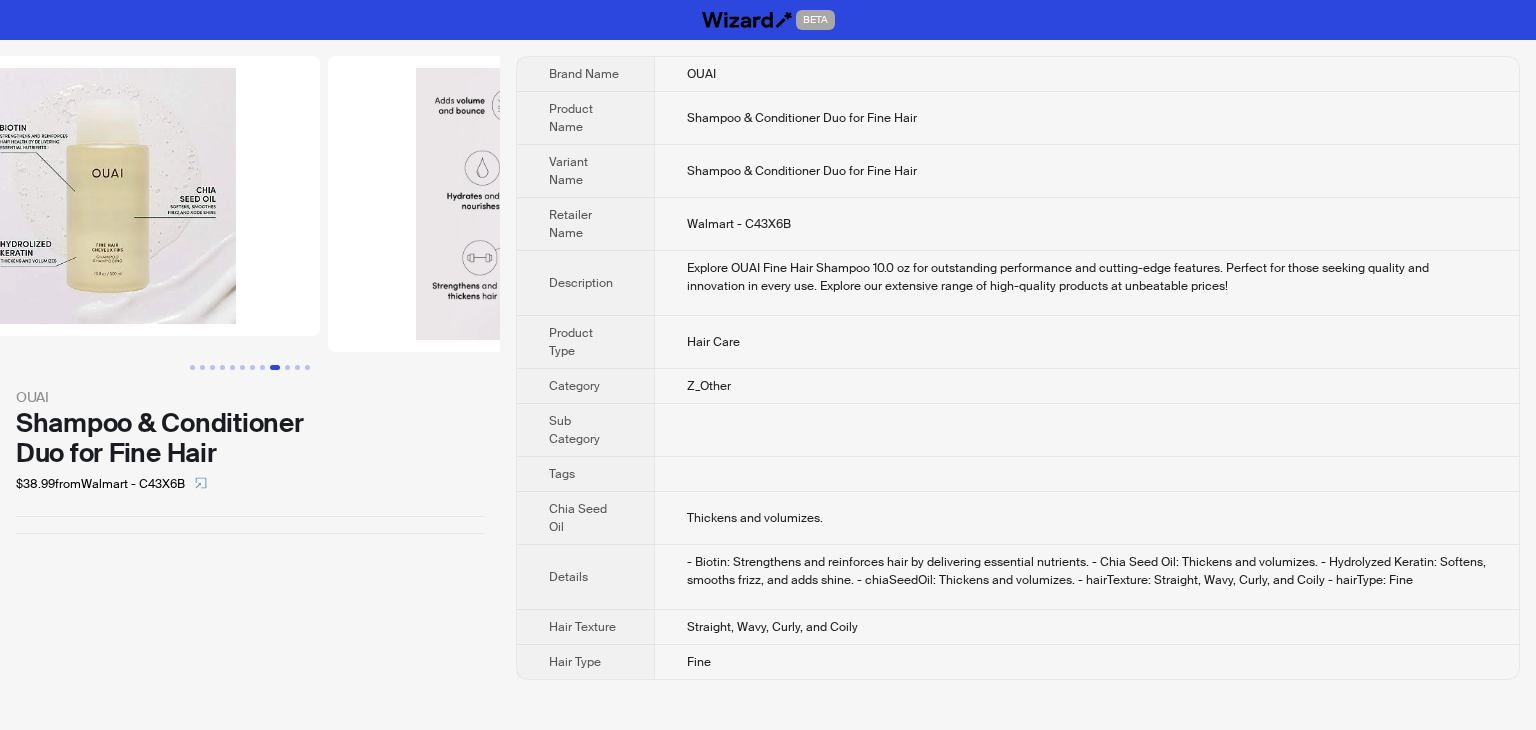 drag, startPoint x: 252, startPoint y: 216, endPoint x: 156, endPoint y: 218, distance: 96.02083 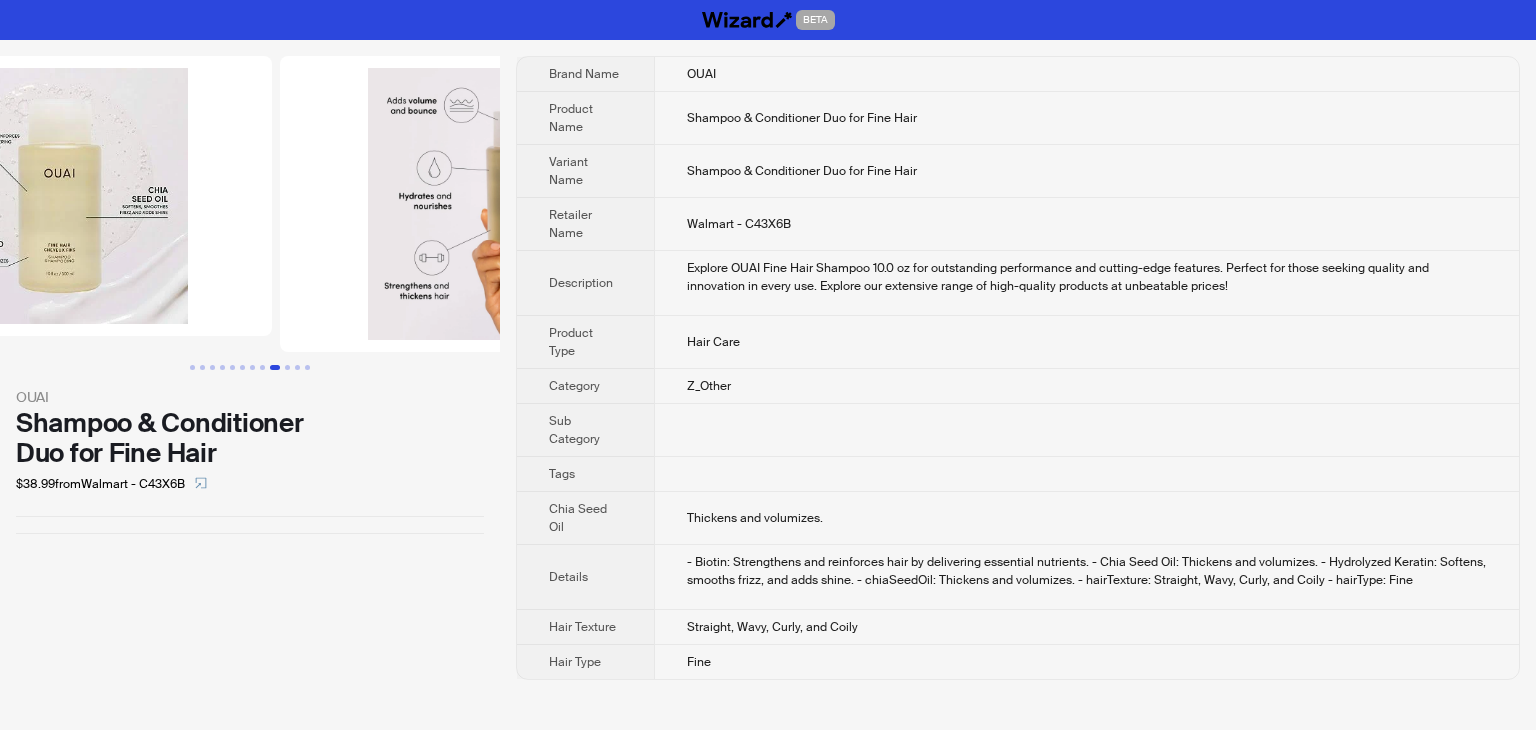 drag, startPoint x: 246, startPoint y: 203, endPoint x: 119, endPoint y: 189, distance: 127.769325 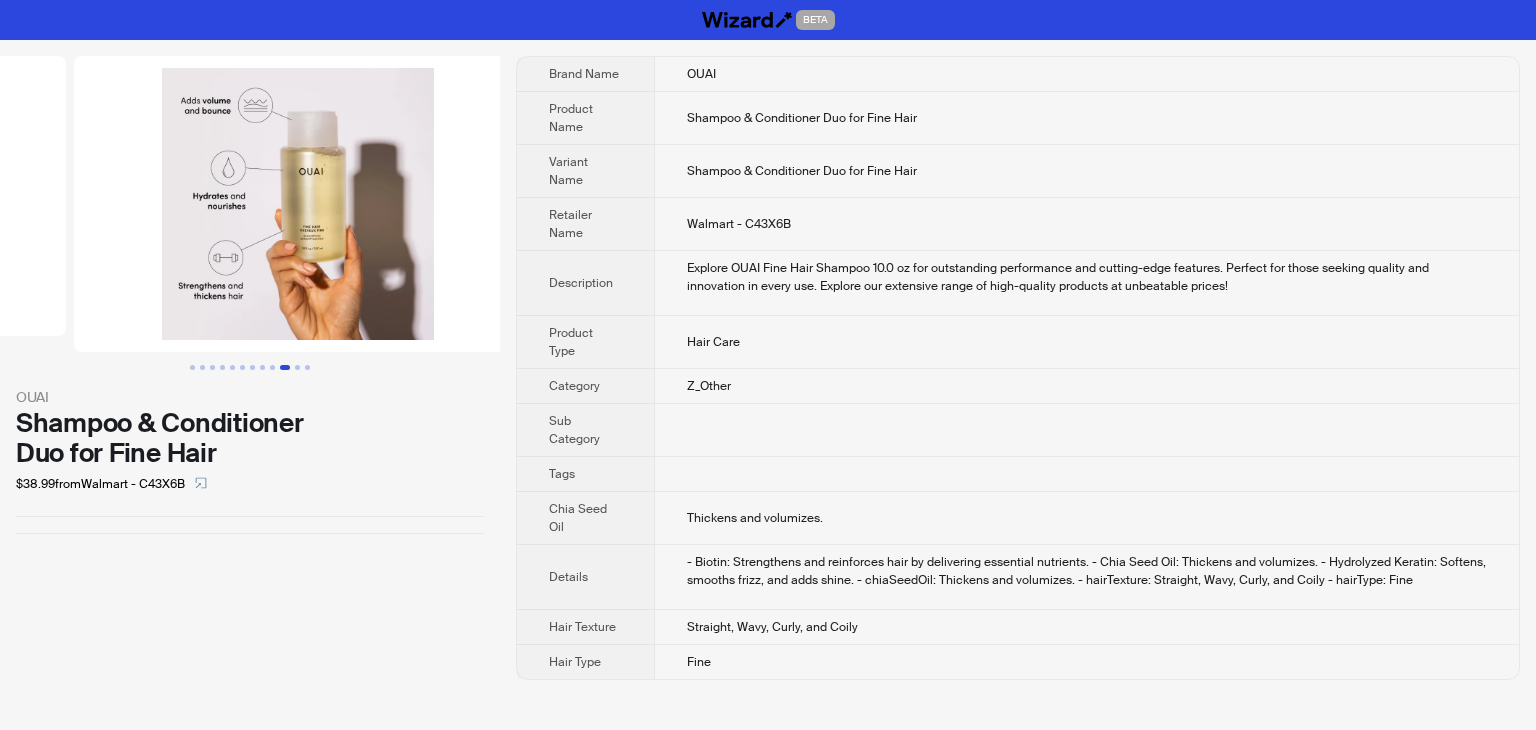 drag, startPoint x: 264, startPoint y: 161, endPoint x: 0, endPoint y: 149, distance: 264.27258 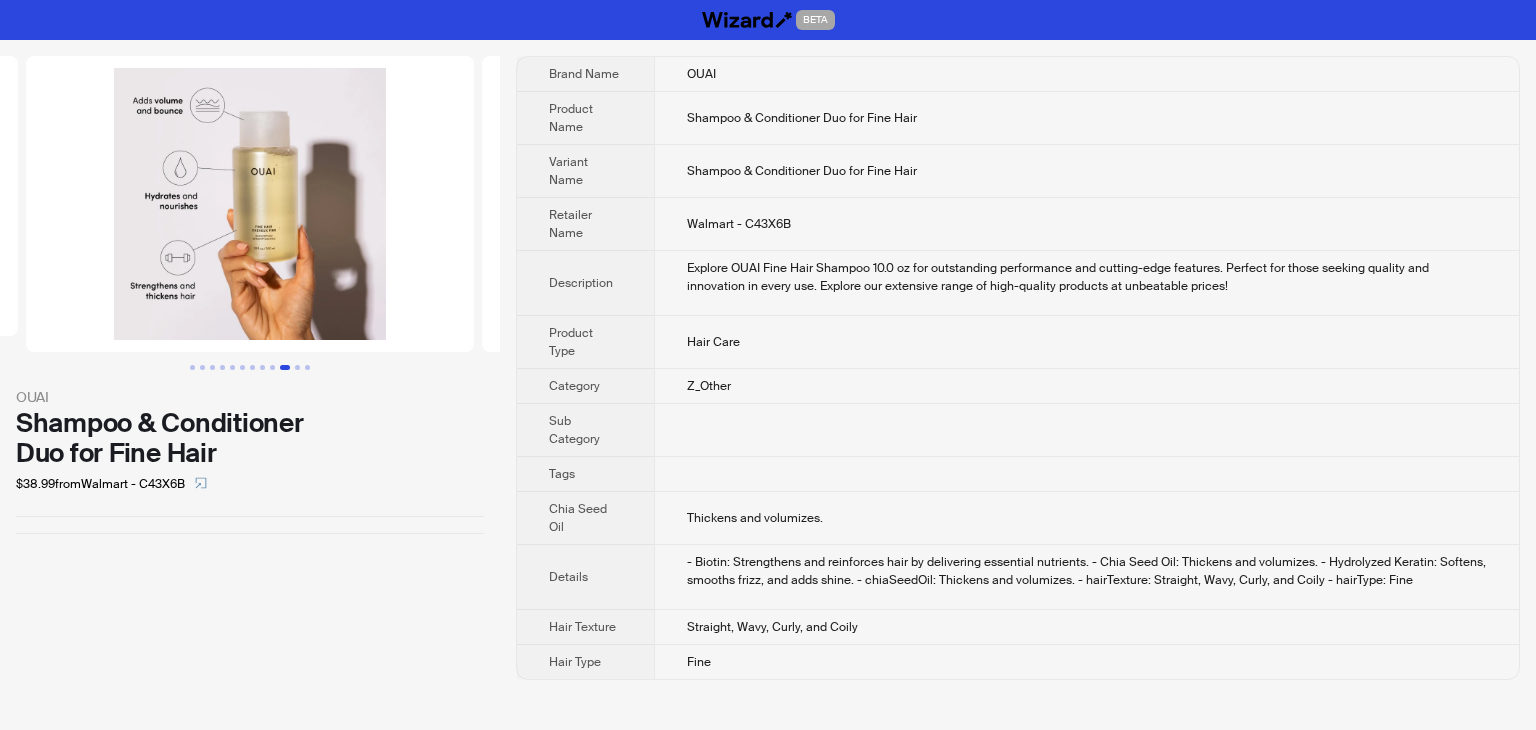 click at bounding box center [250, 204] 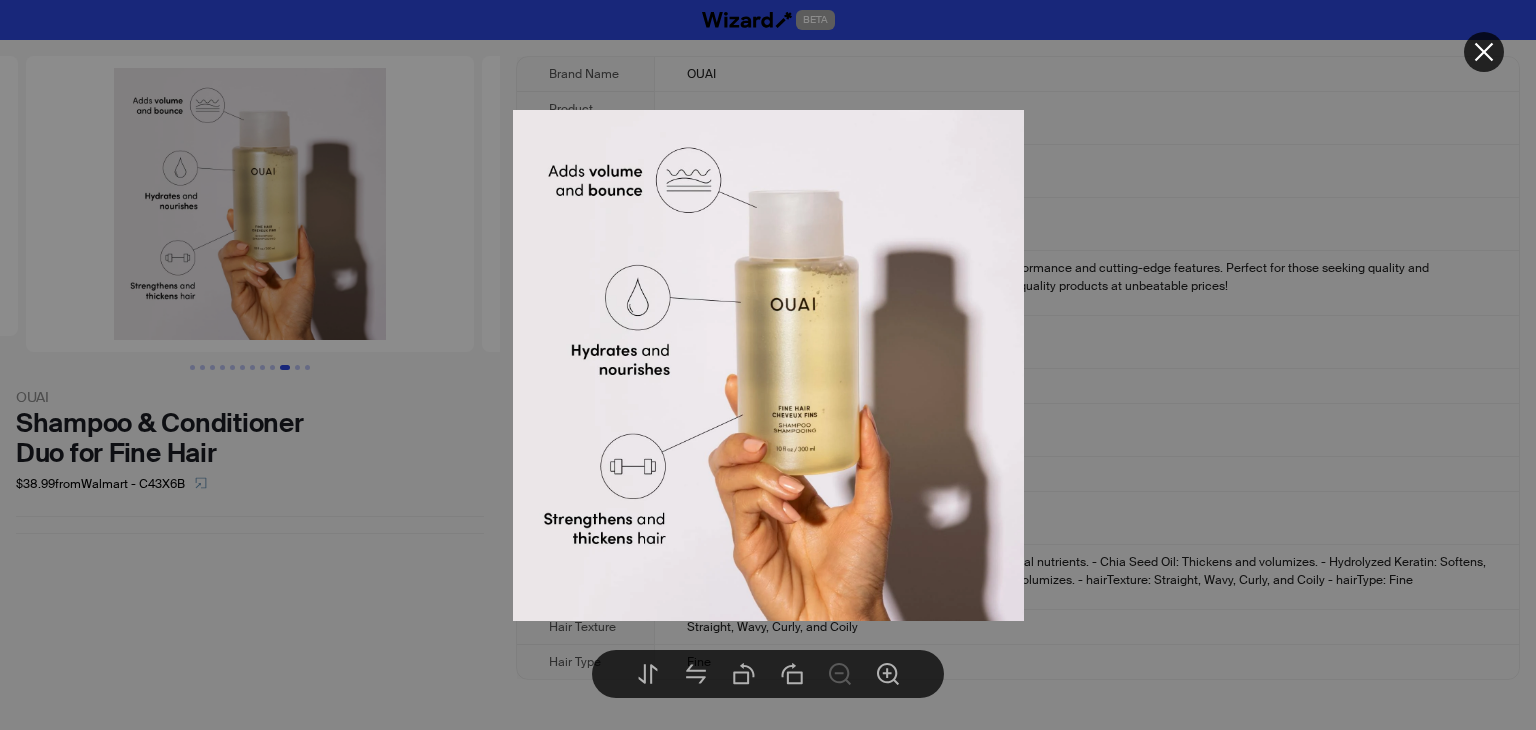 click at bounding box center [768, 365] 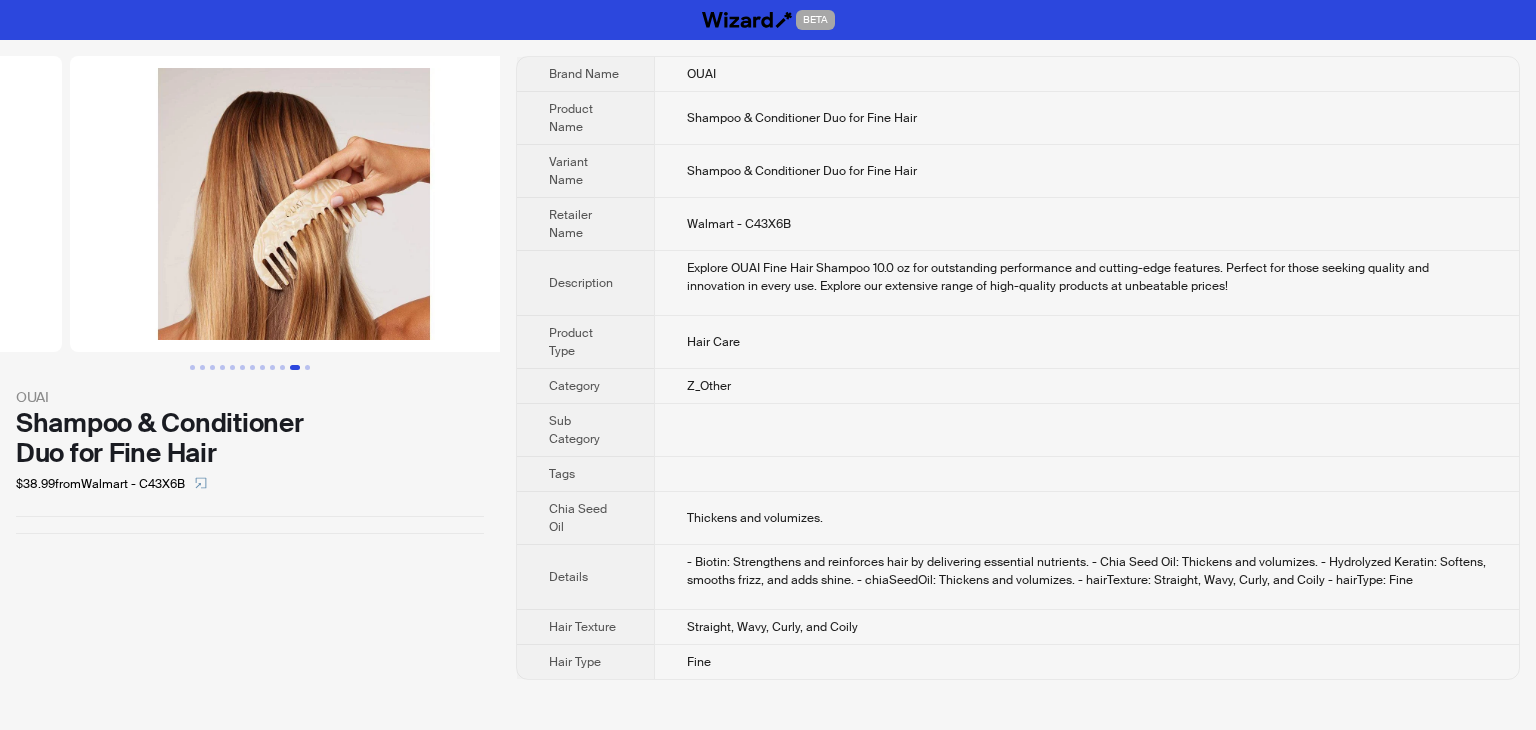 drag, startPoint x: 336, startPoint y: 245, endPoint x: 24, endPoint y: 246, distance: 312.00162 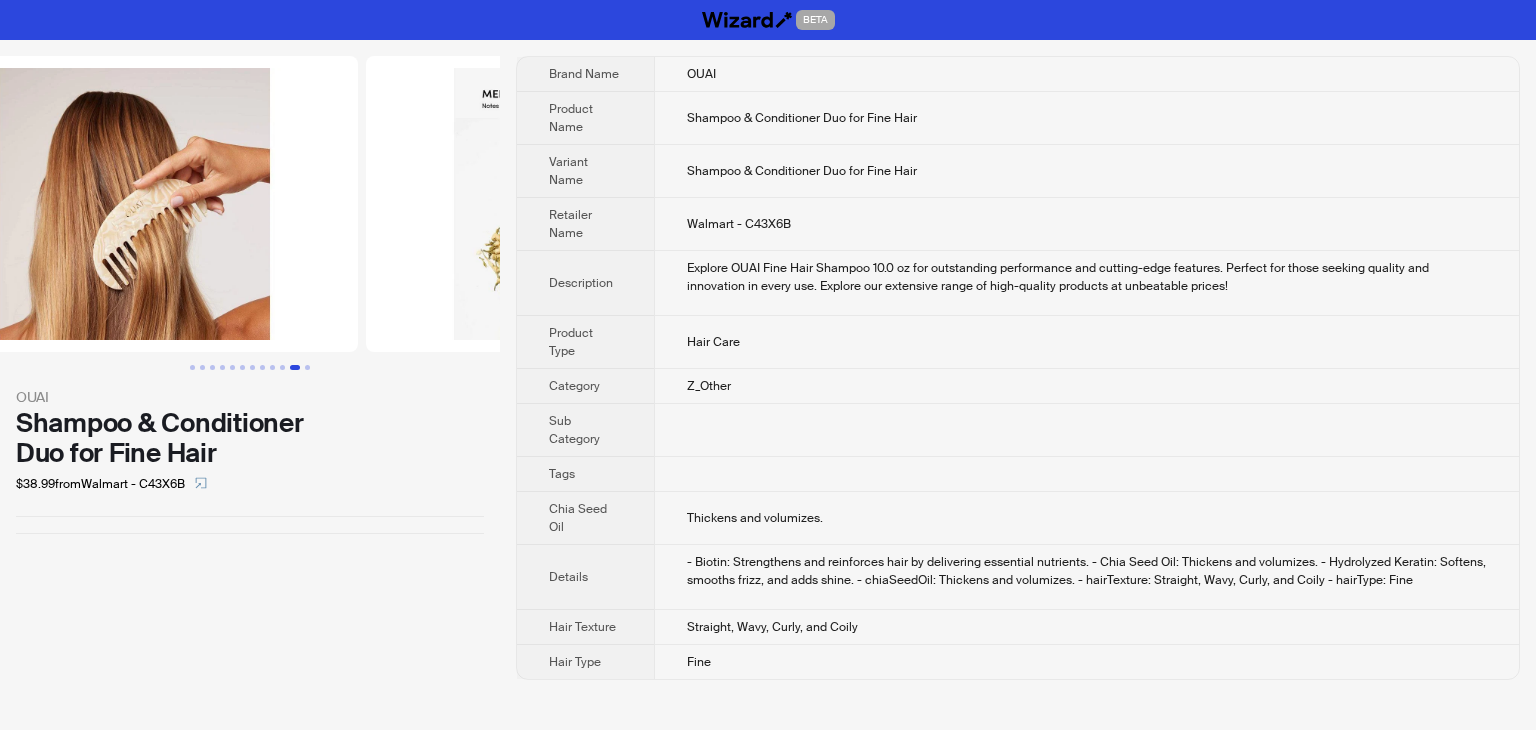 scroll, scrollTop: 0, scrollLeft: 4992, axis: horizontal 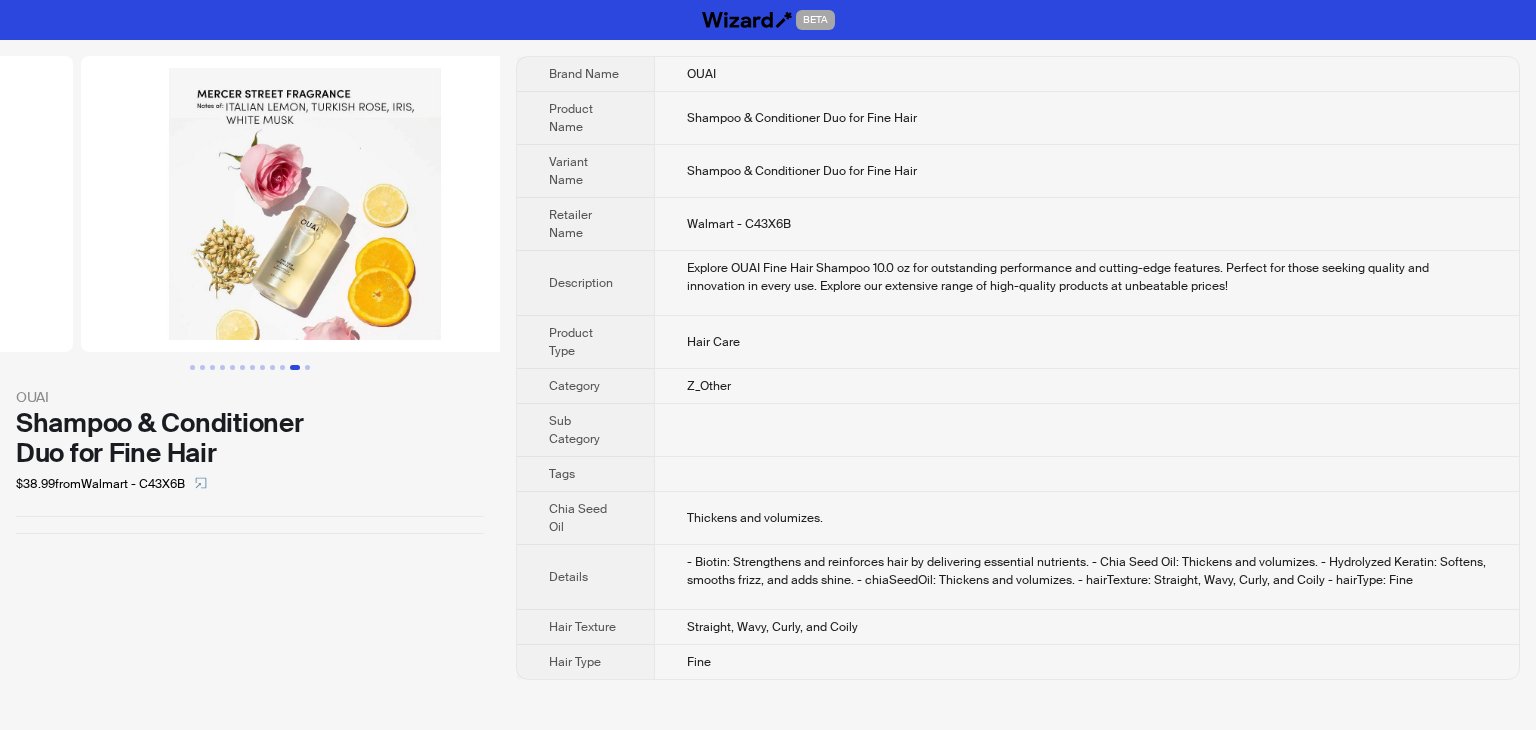 drag, startPoint x: 372, startPoint y: 241, endPoint x: 0, endPoint y: 208, distance: 373.46085 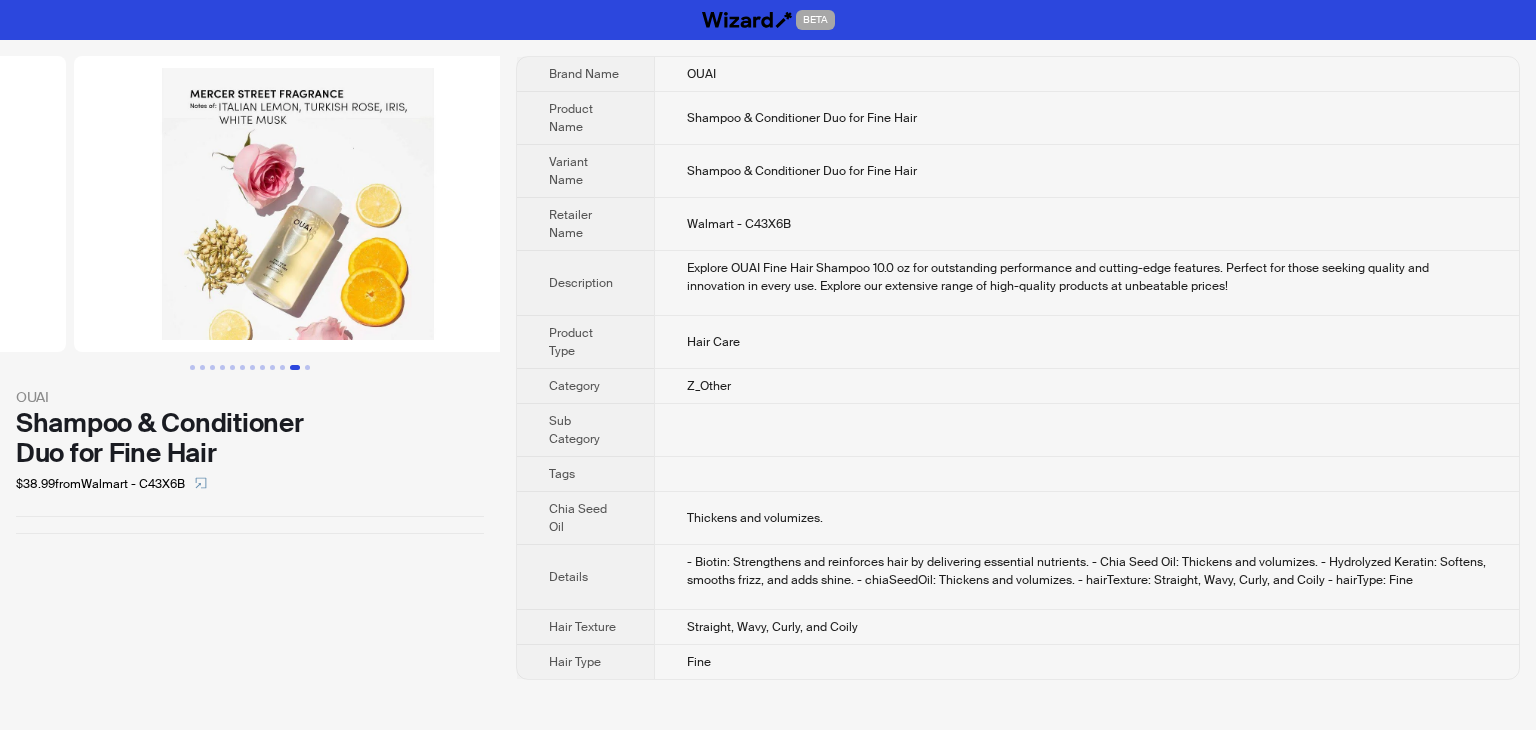 click at bounding box center (250, 204) 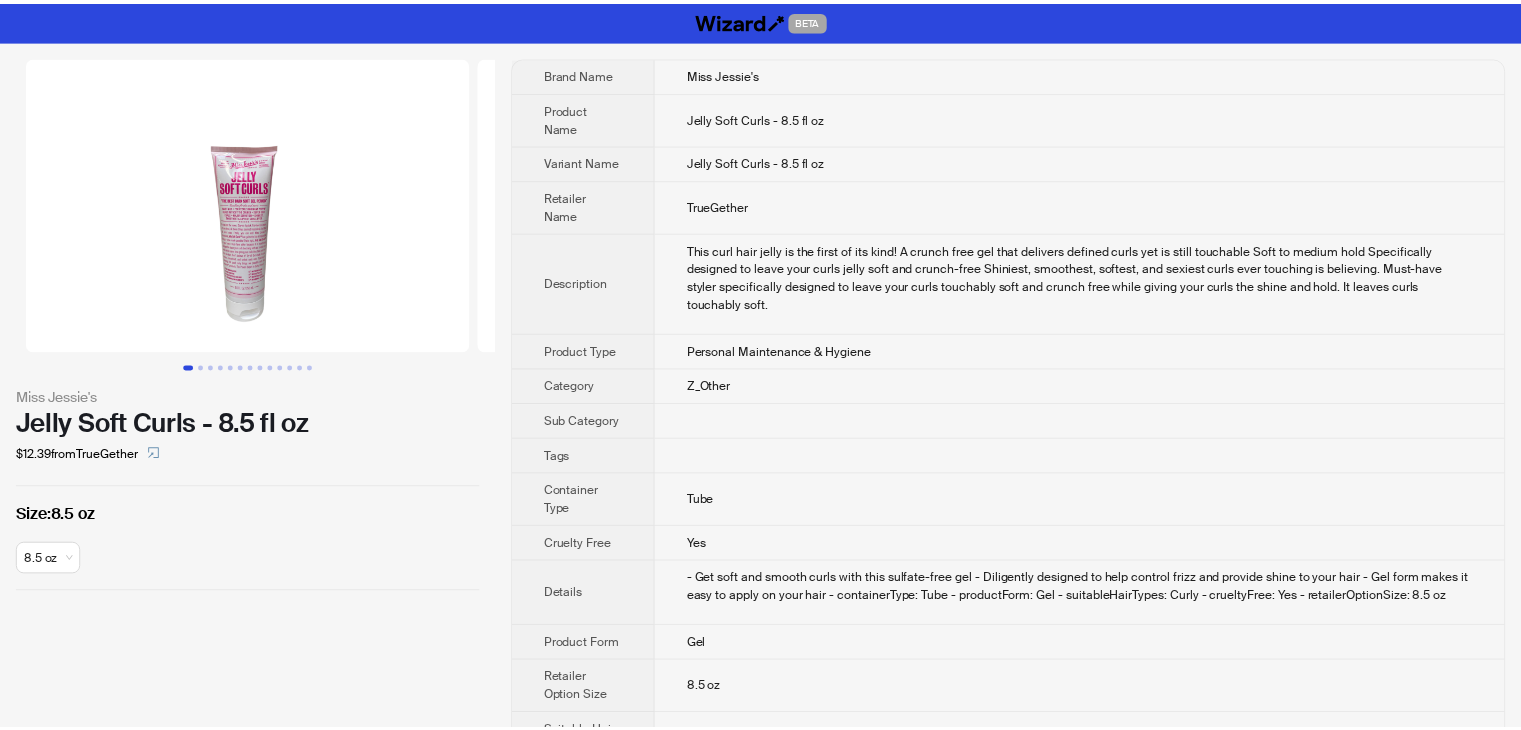scroll, scrollTop: 0, scrollLeft: 0, axis: both 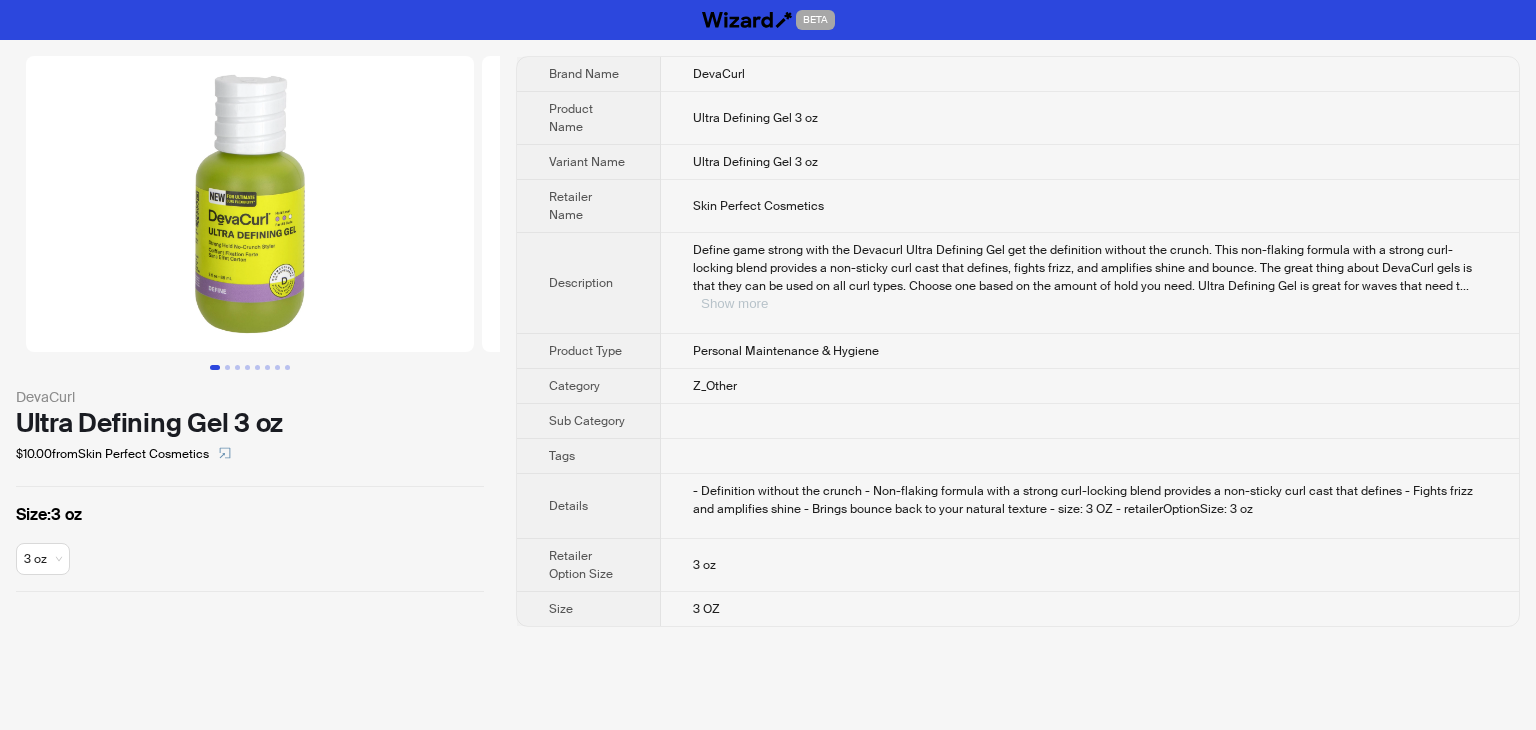 click on "Show more" at bounding box center (734, 303) 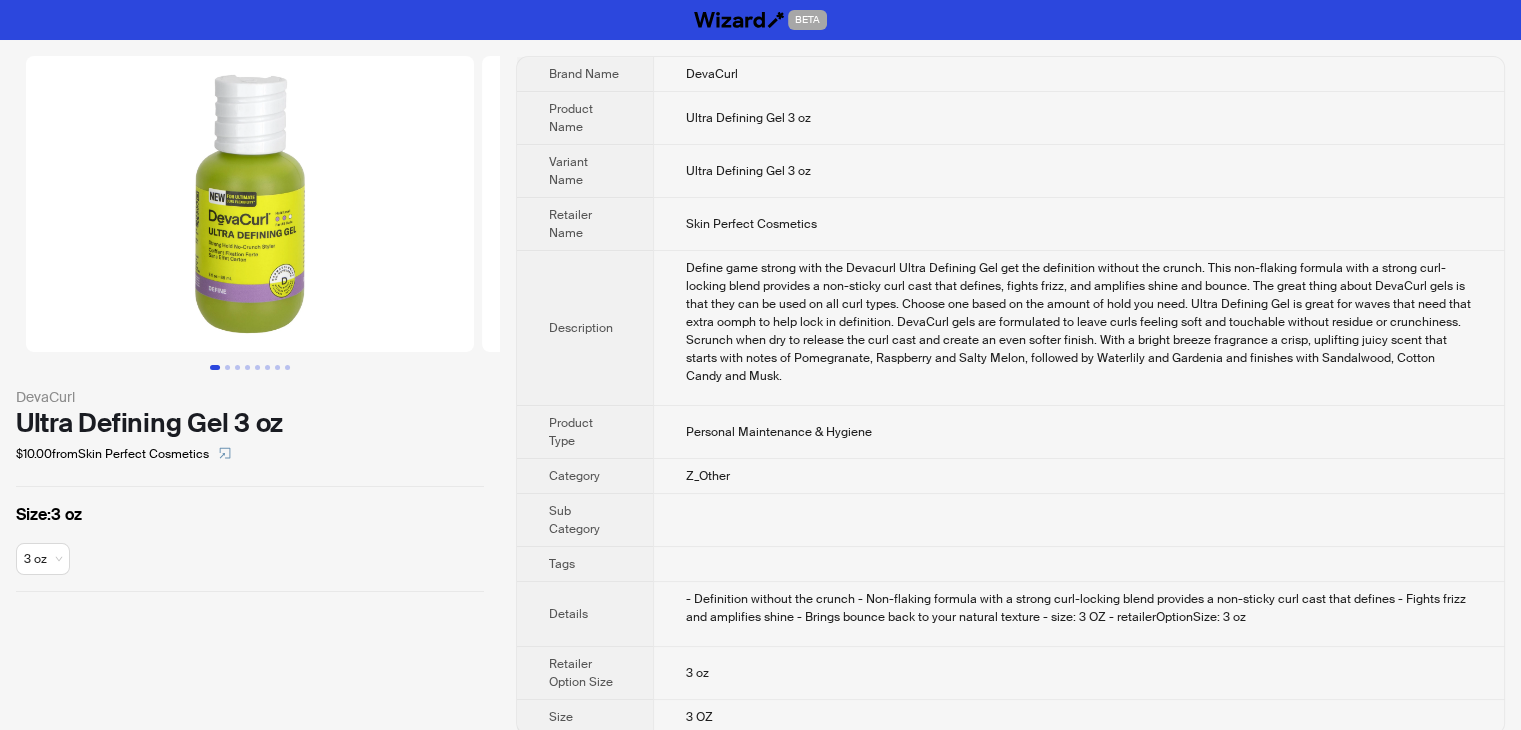 scroll, scrollTop: 0, scrollLeft: 0, axis: both 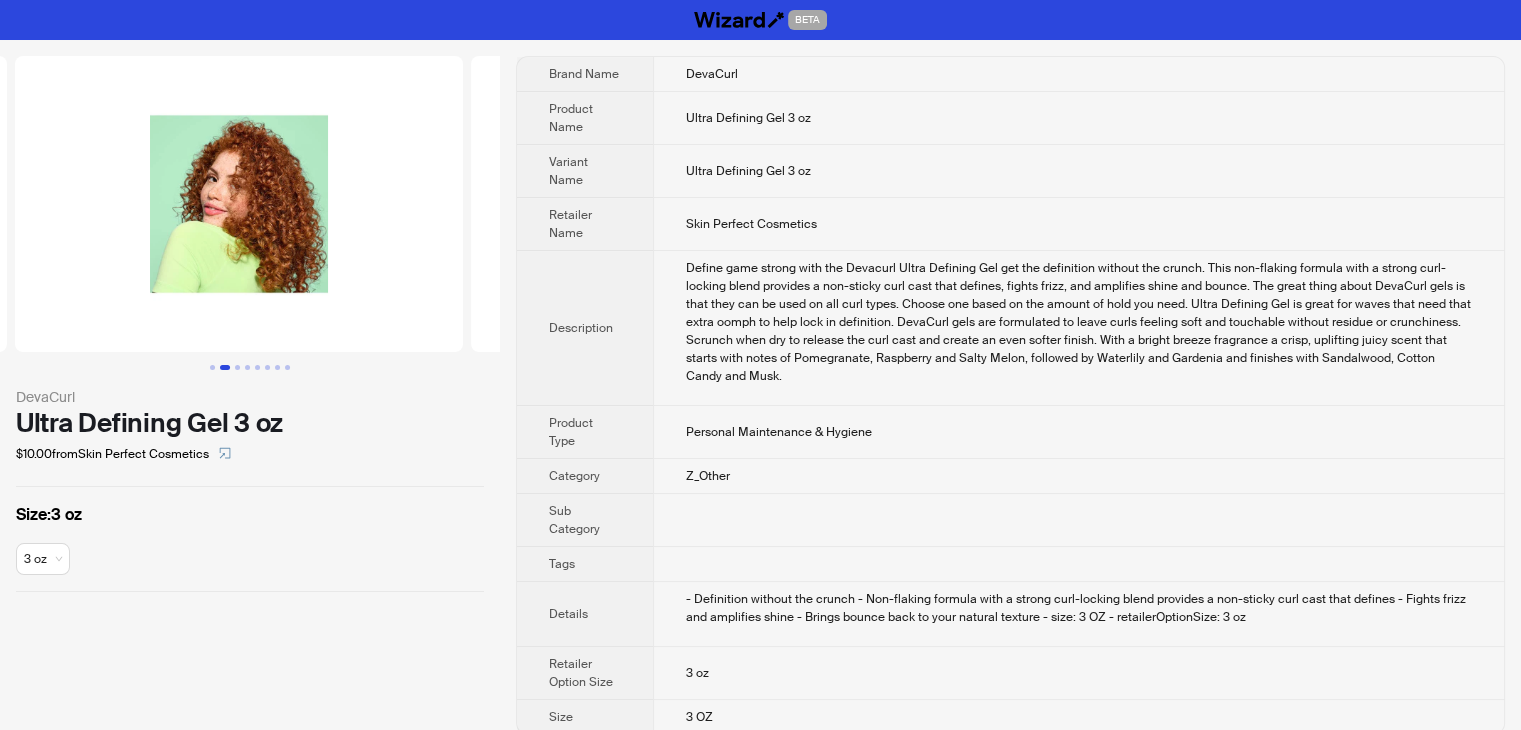 drag, startPoint x: 403, startPoint y: 346, endPoint x: 0, endPoint y: 305, distance: 405.08023 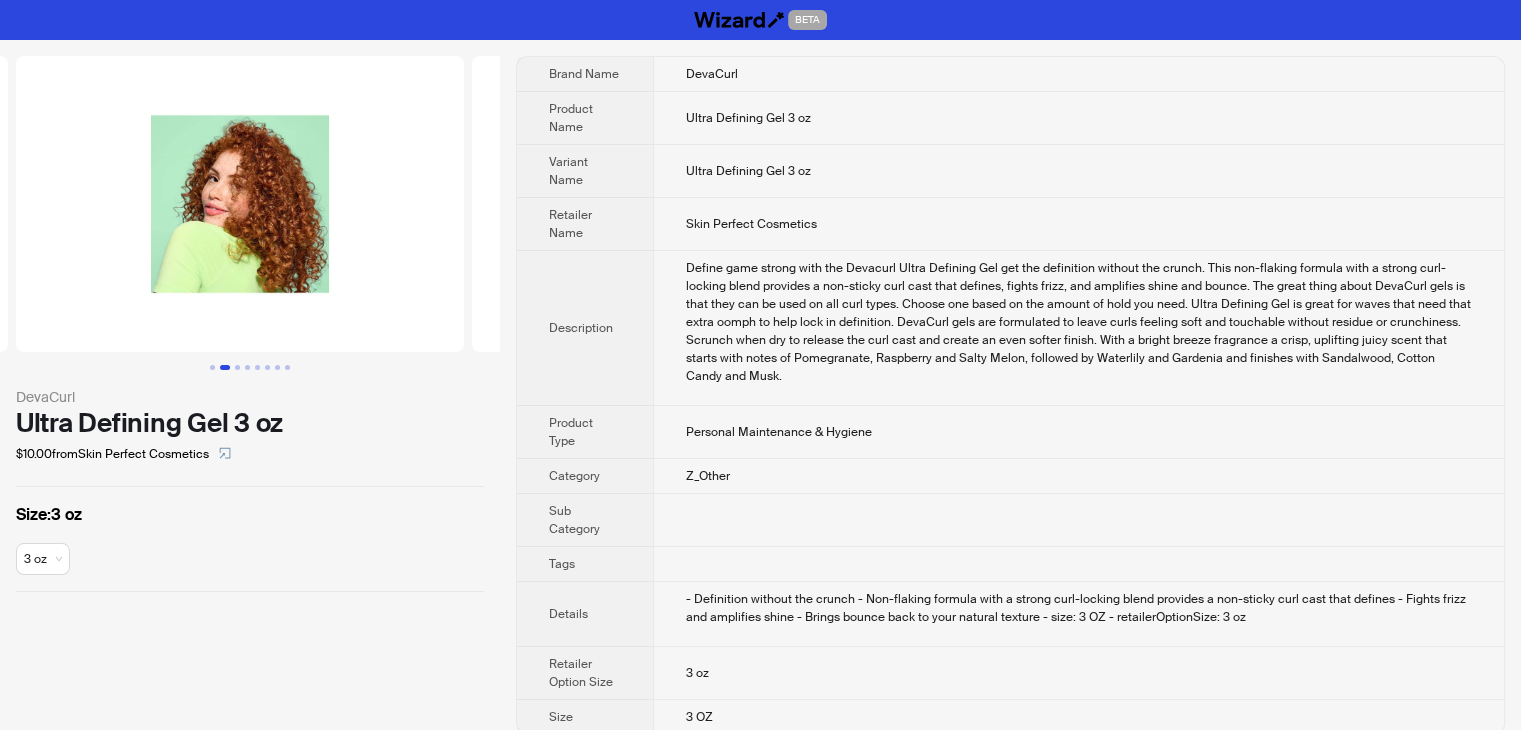 click at bounding box center [250, 204] 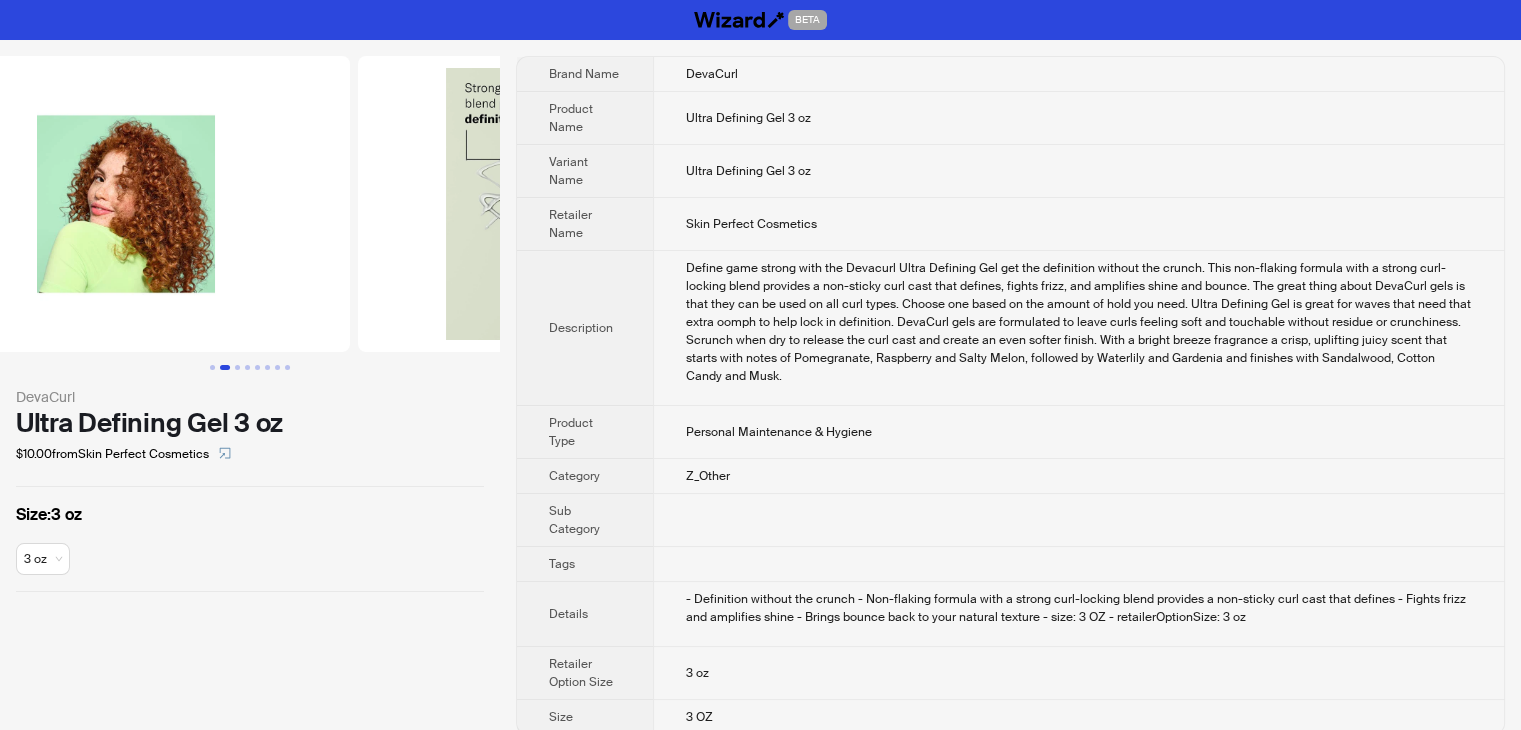 scroll, scrollTop: 0, scrollLeft: 912, axis: horizontal 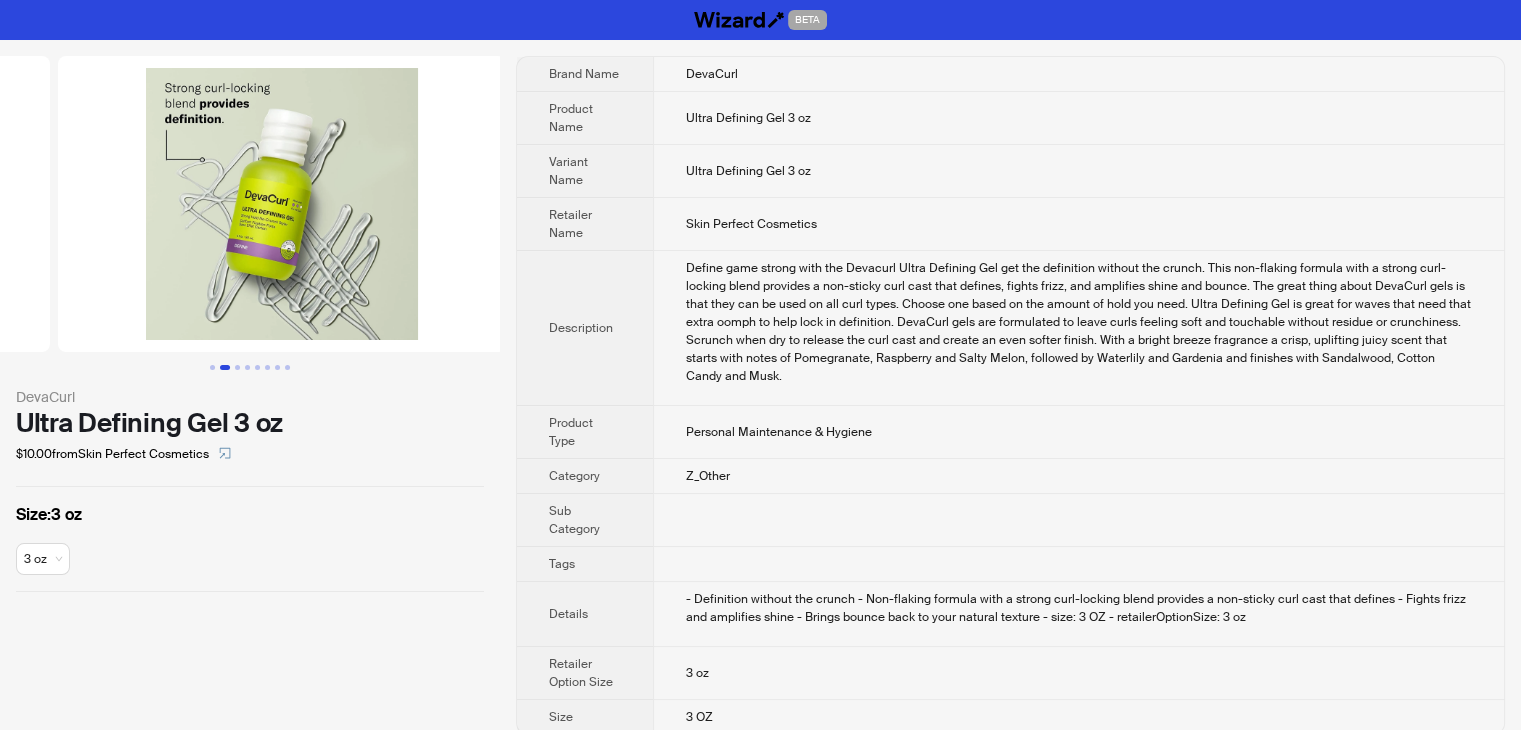 drag, startPoint x: 267, startPoint y: 281, endPoint x: 0, endPoint y: 291, distance: 267.1872 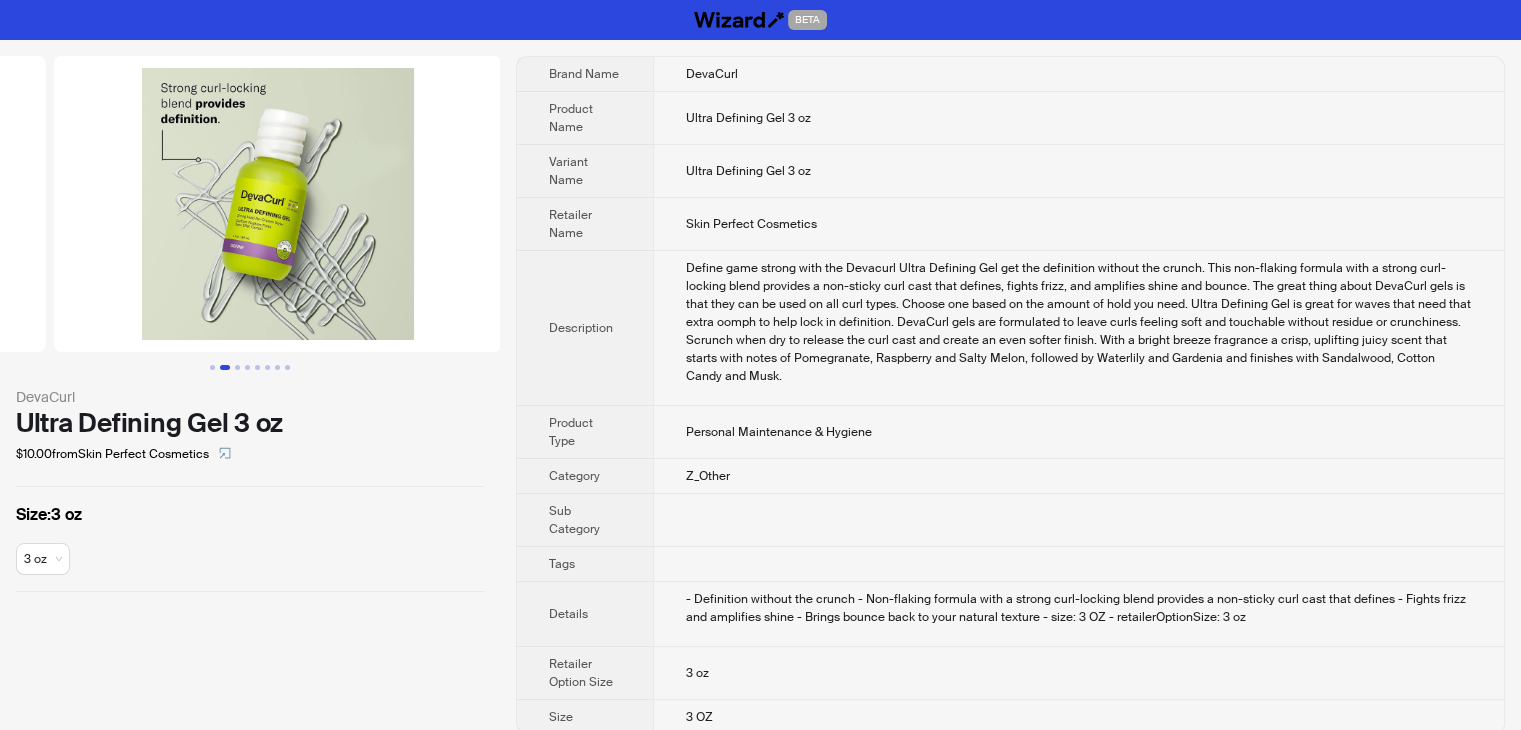 click at bounding box center (-178, 204) 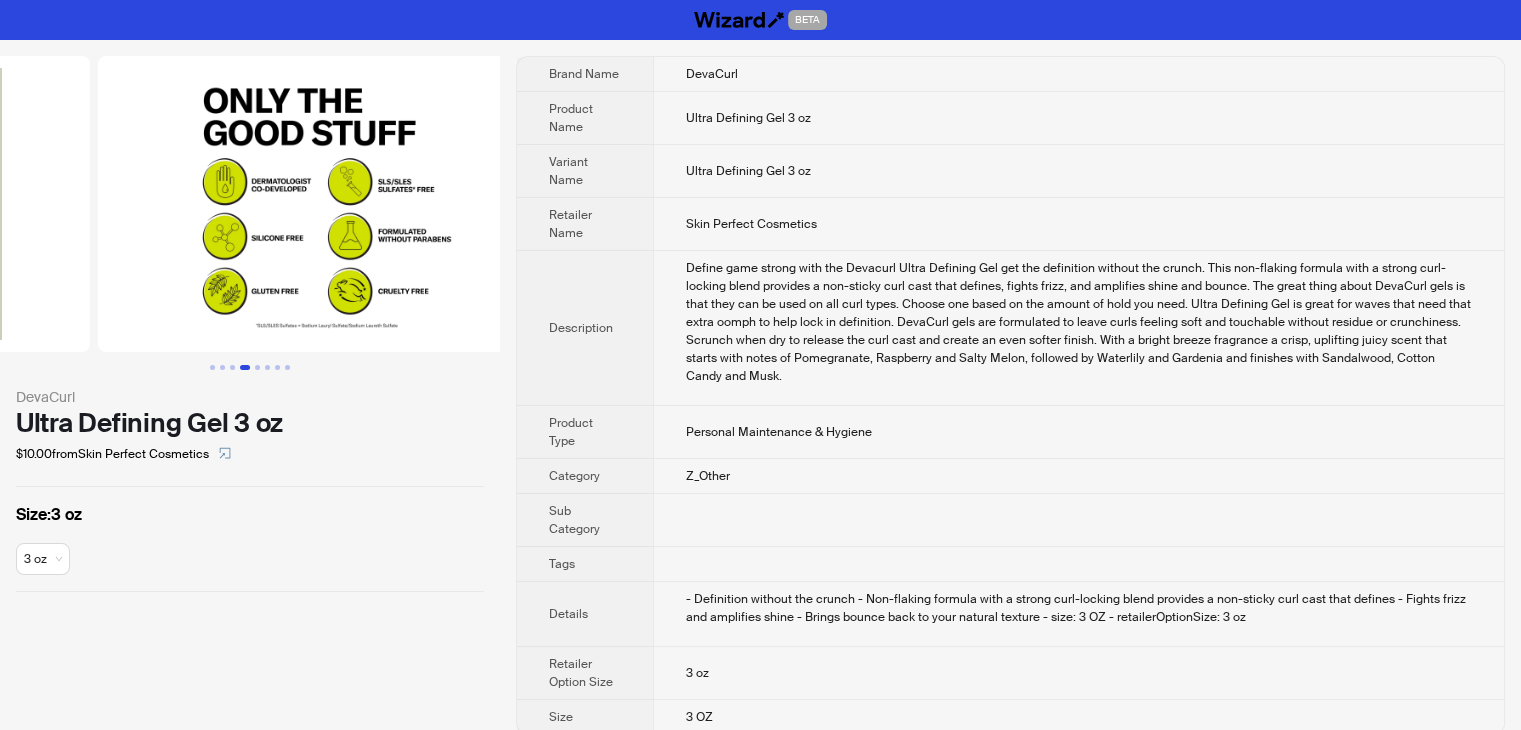 drag, startPoint x: 256, startPoint y: 276, endPoint x: 0, endPoint y: 325, distance: 260.64728 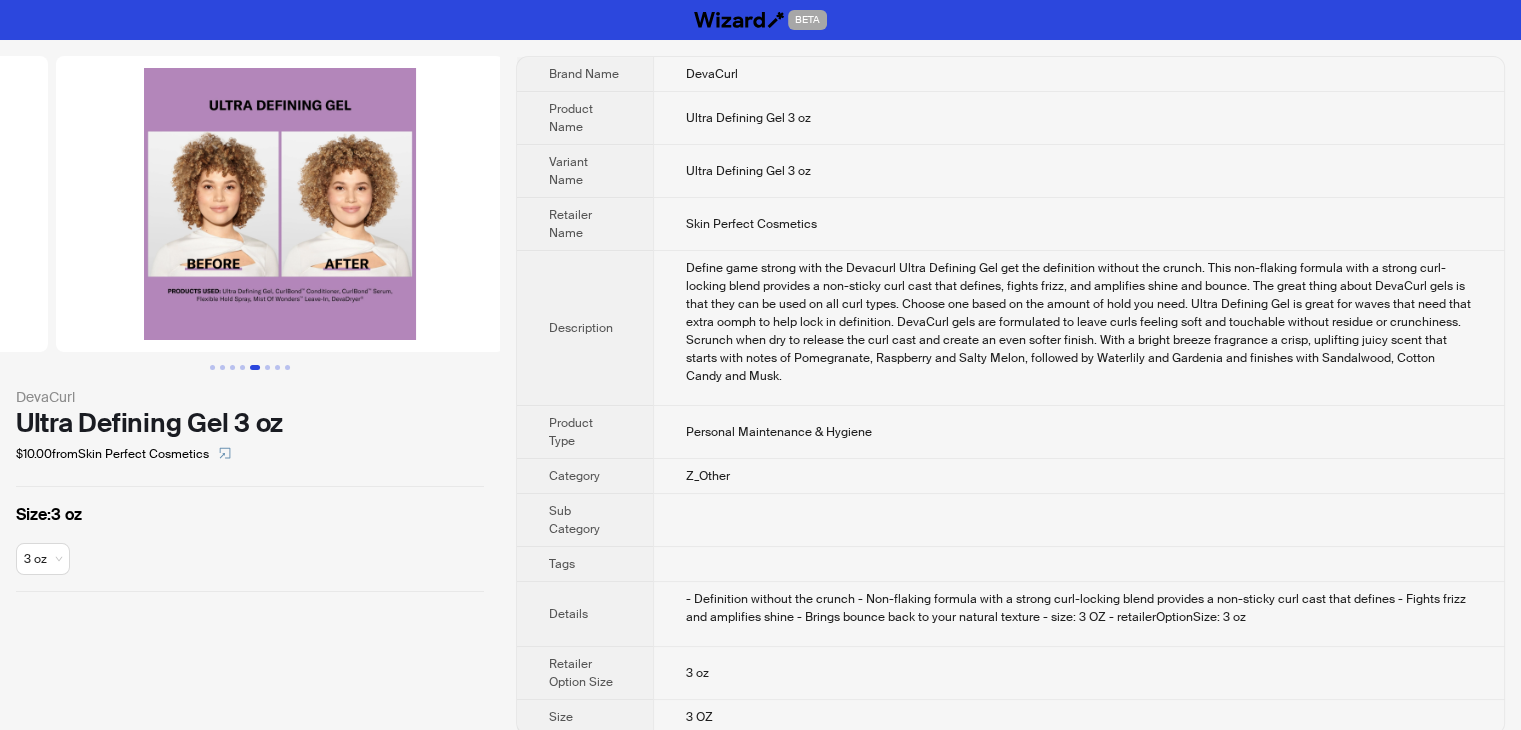 drag, startPoint x: 336, startPoint y: 291, endPoint x: 52, endPoint y: 297, distance: 284.0634 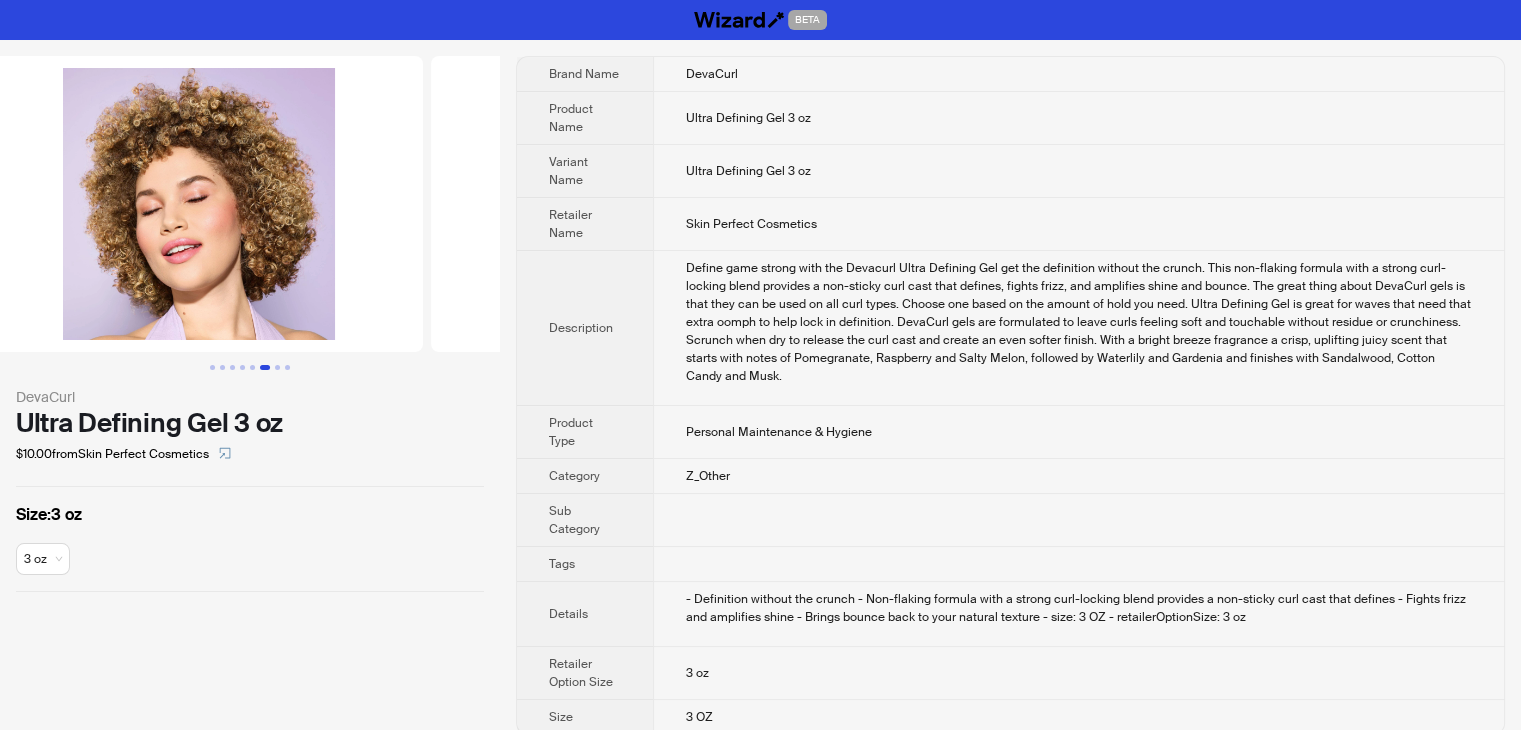 drag, startPoint x: 339, startPoint y: 298, endPoint x: 0, endPoint y: 297, distance: 339.00146 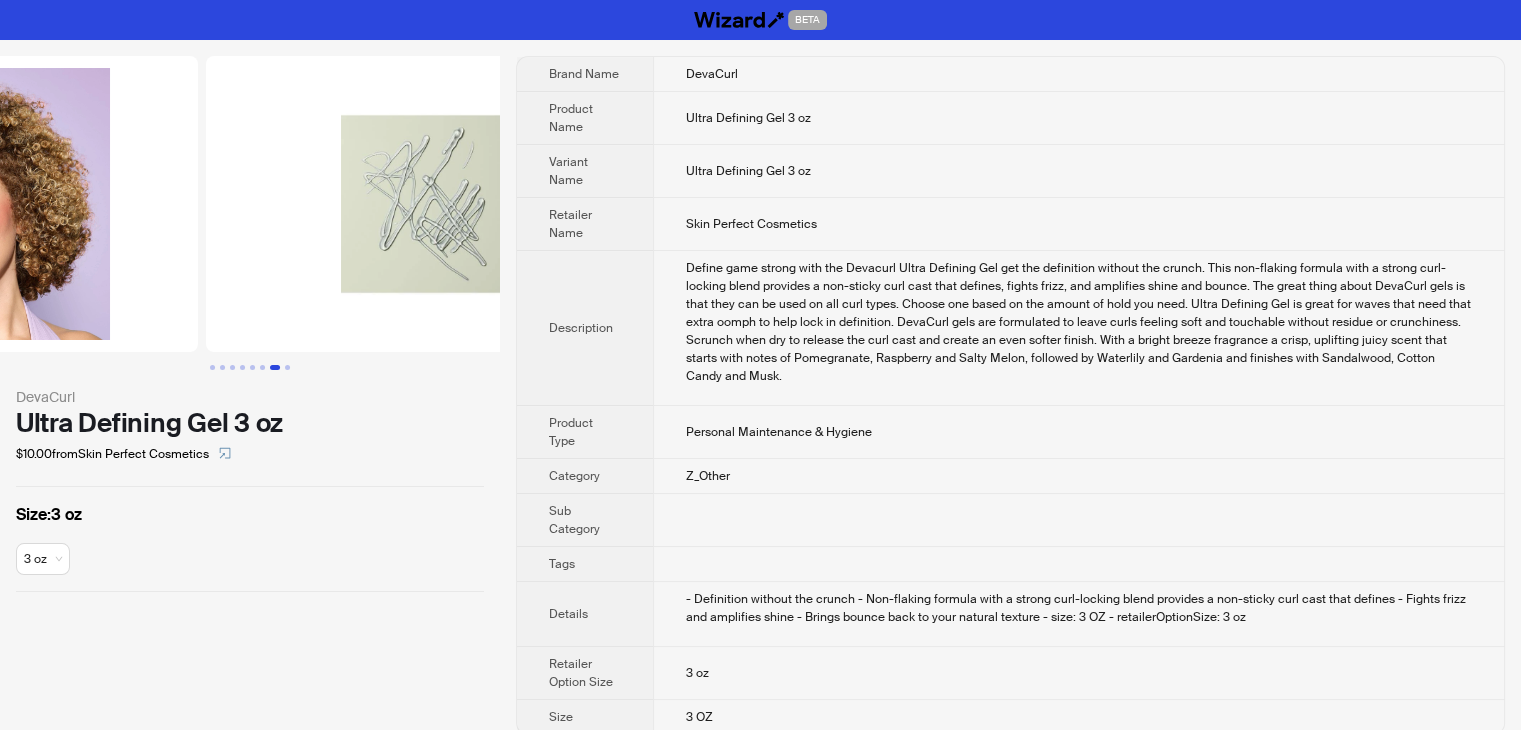 drag, startPoint x: 184, startPoint y: 280, endPoint x: 0, endPoint y: 283, distance: 184.02446 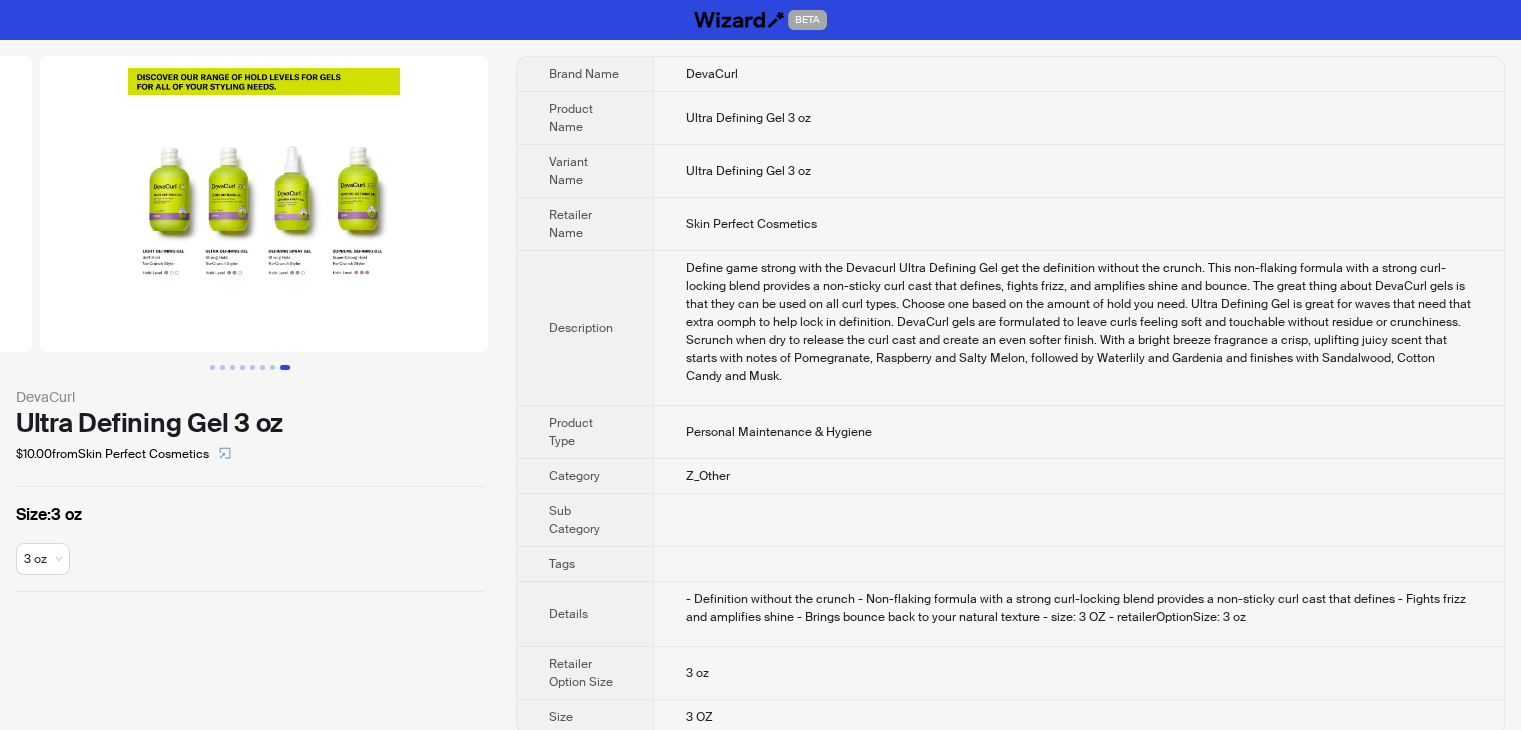 scroll, scrollTop: 0, scrollLeft: 3192, axis: horizontal 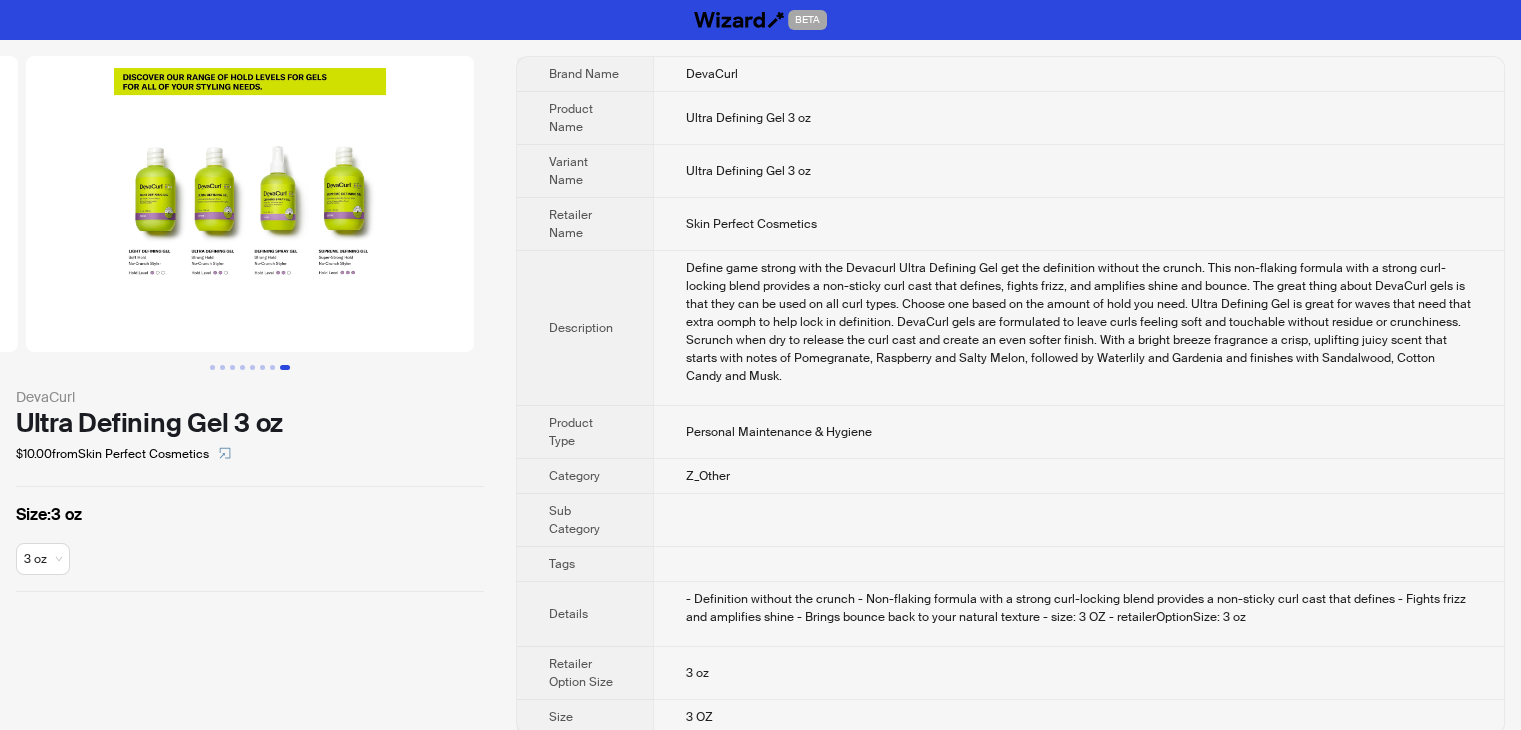 drag, startPoint x: 489, startPoint y: 288, endPoint x: 20, endPoint y: 286, distance: 469.00427 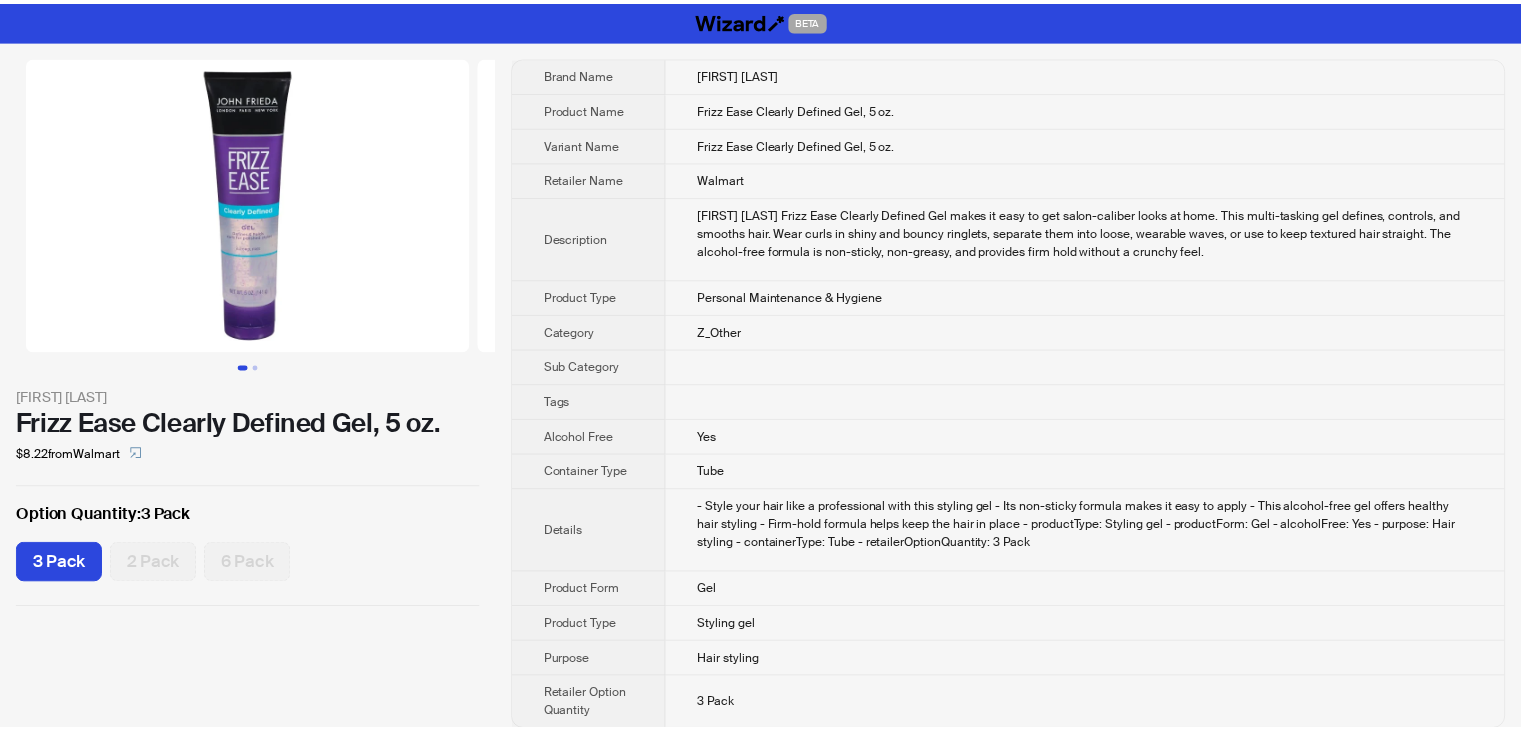 scroll, scrollTop: 0, scrollLeft: 0, axis: both 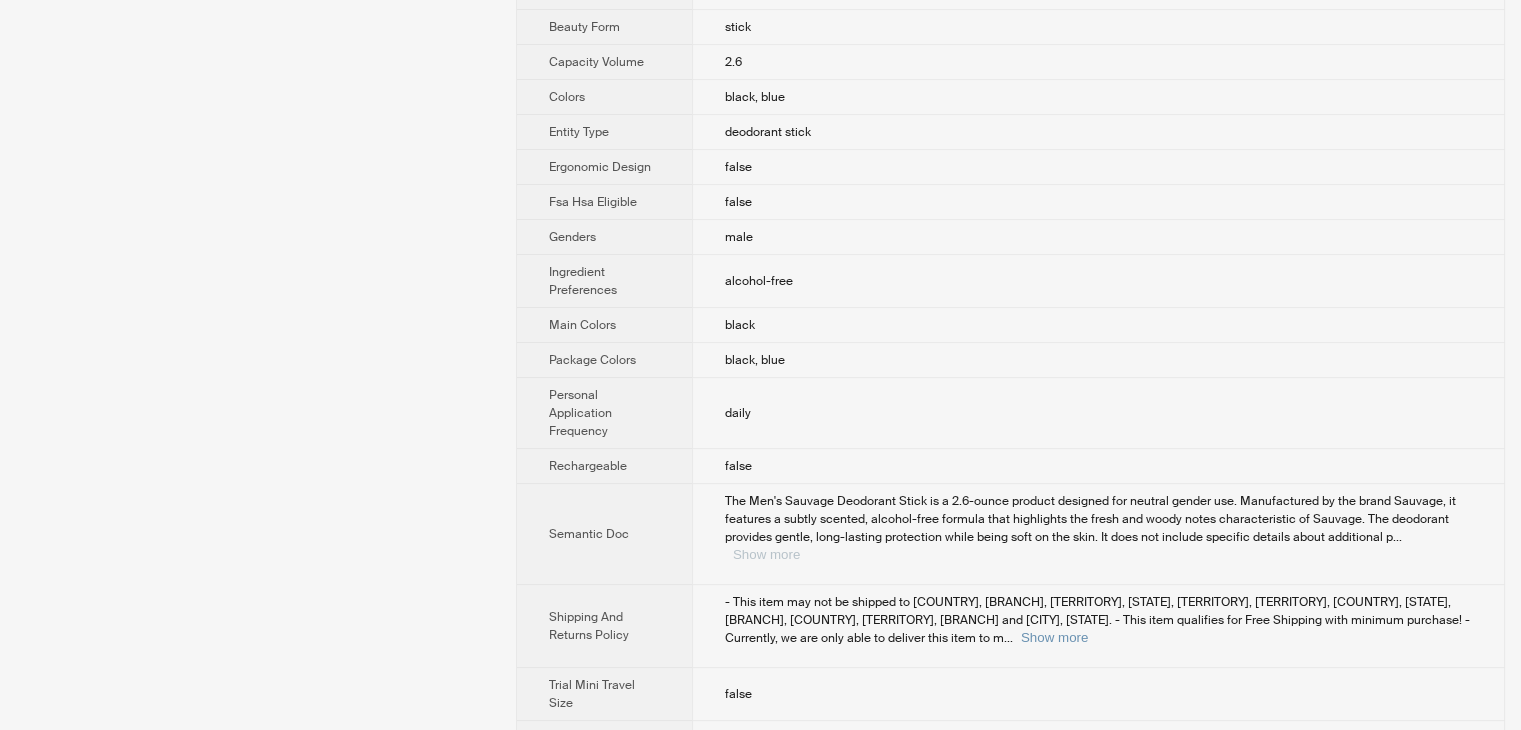 click on "Show more" at bounding box center [766, 554] 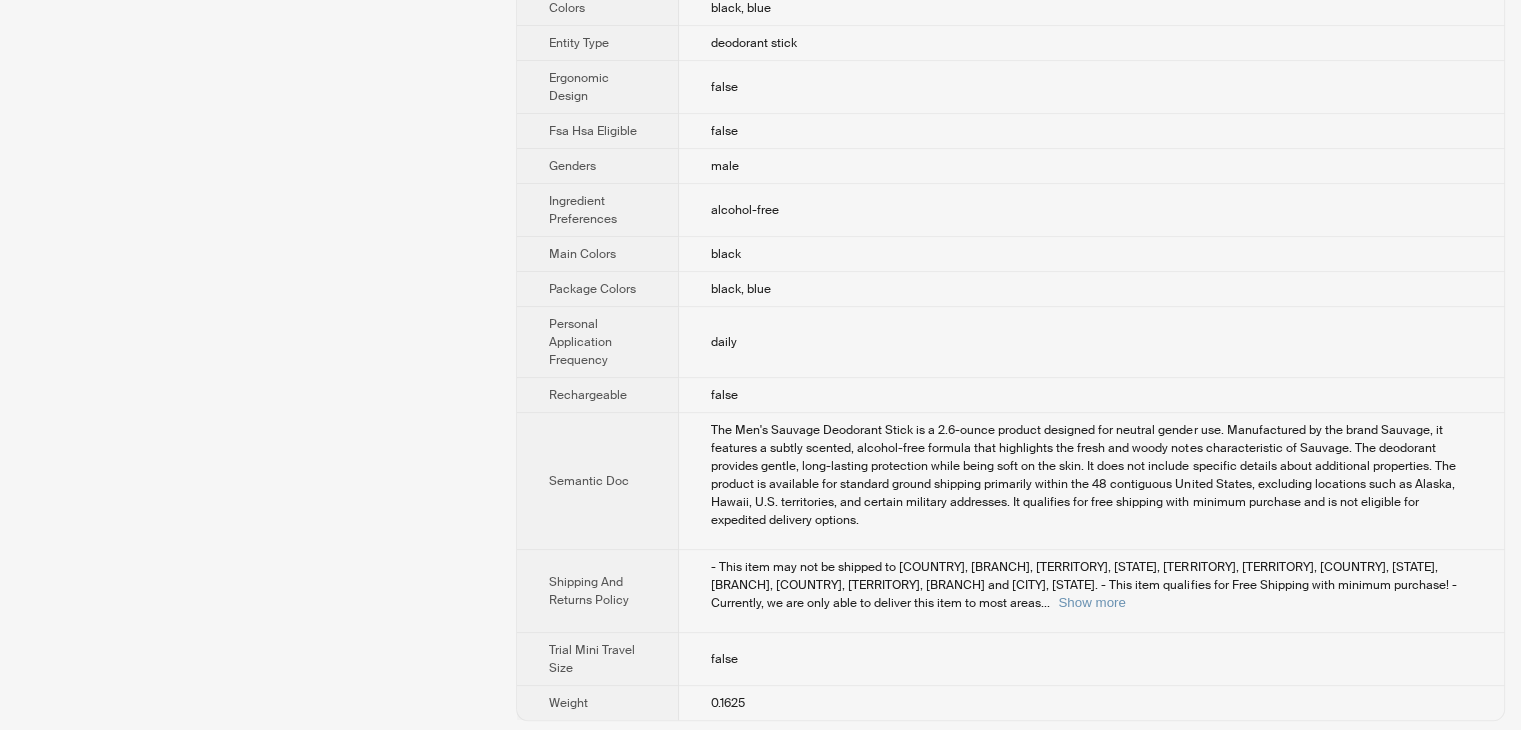 scroll, scrollTop: 722, scrollLeft: 0, axis: vertical 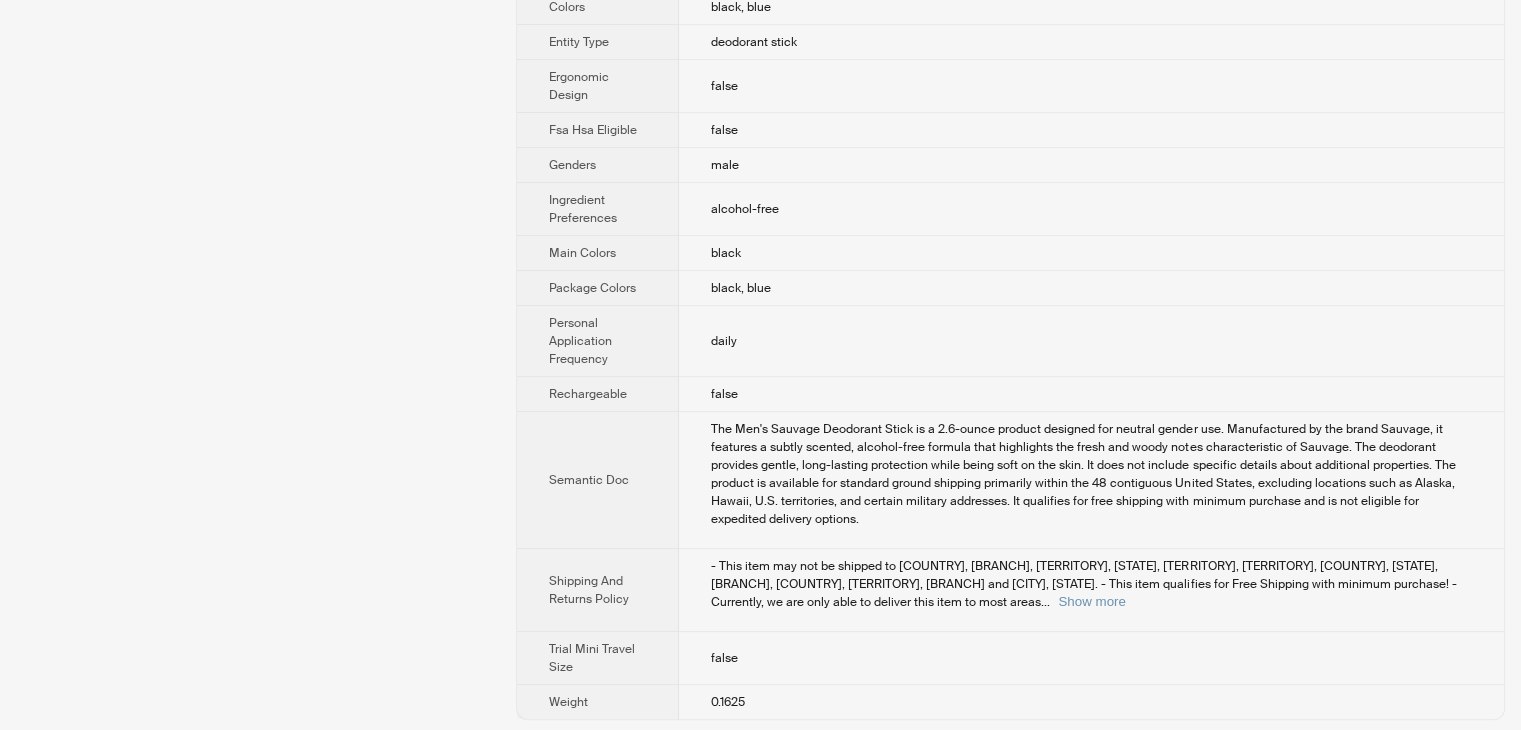 click on "- This item may not be shipped to American Samoa, Armed Forces Europe, Puerto Rico, Alaska, Guam, Northern Mariana, Federated States of Micronesia, Hawaii, Armed Forces Americas, Marshall Islands, Palau, U.S. Virgin Islands, Armed Forces Pacific and El Paso, Texas.
- This item qualifies for Free Shipping with minimum purchase!
- Currently, we are only able to deliver this item to most areas" at bounding box center [1083, 584] 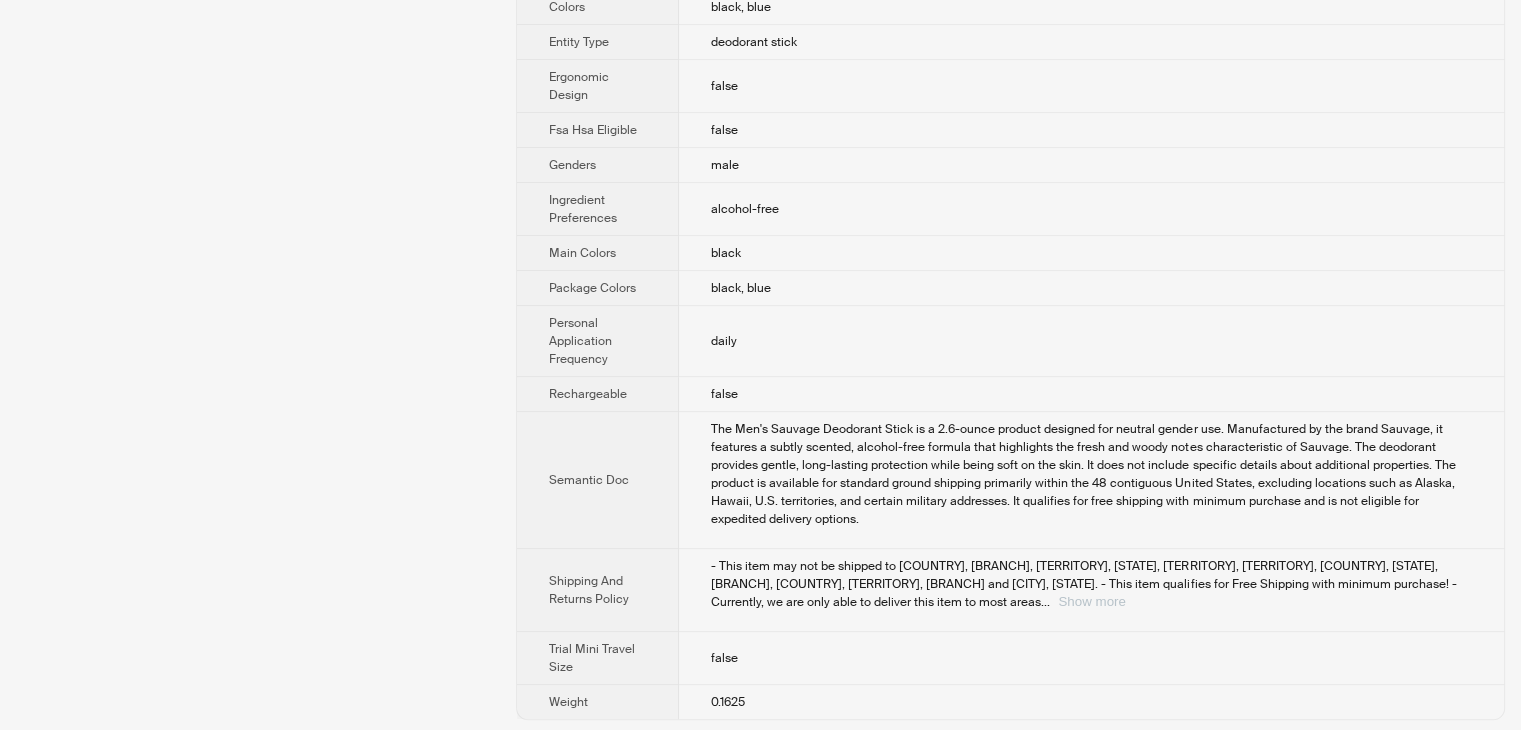 click on "Show more" at bounding box center (1091, 601) 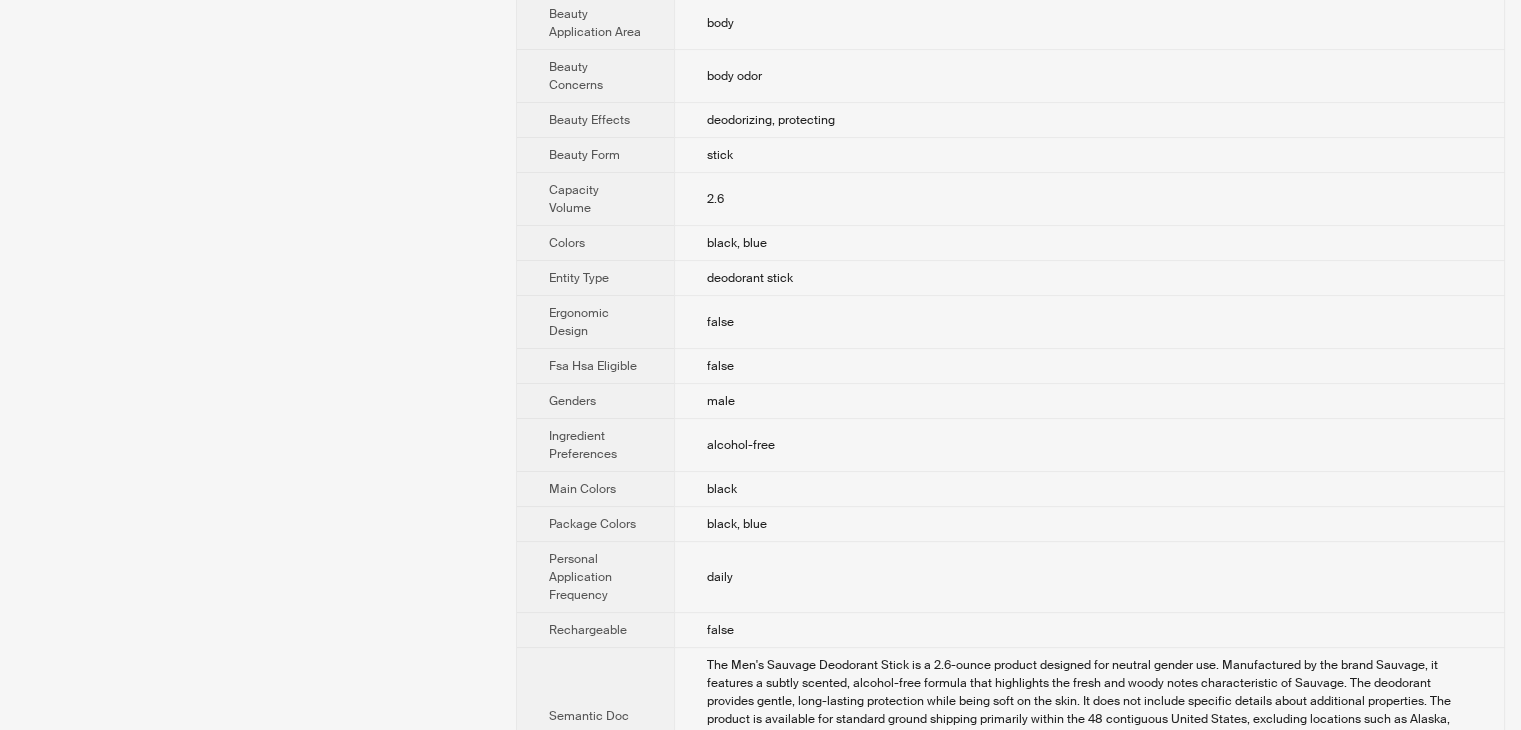 scroll, scrollTop: 466, scrollLeft: 0, axis: vertical 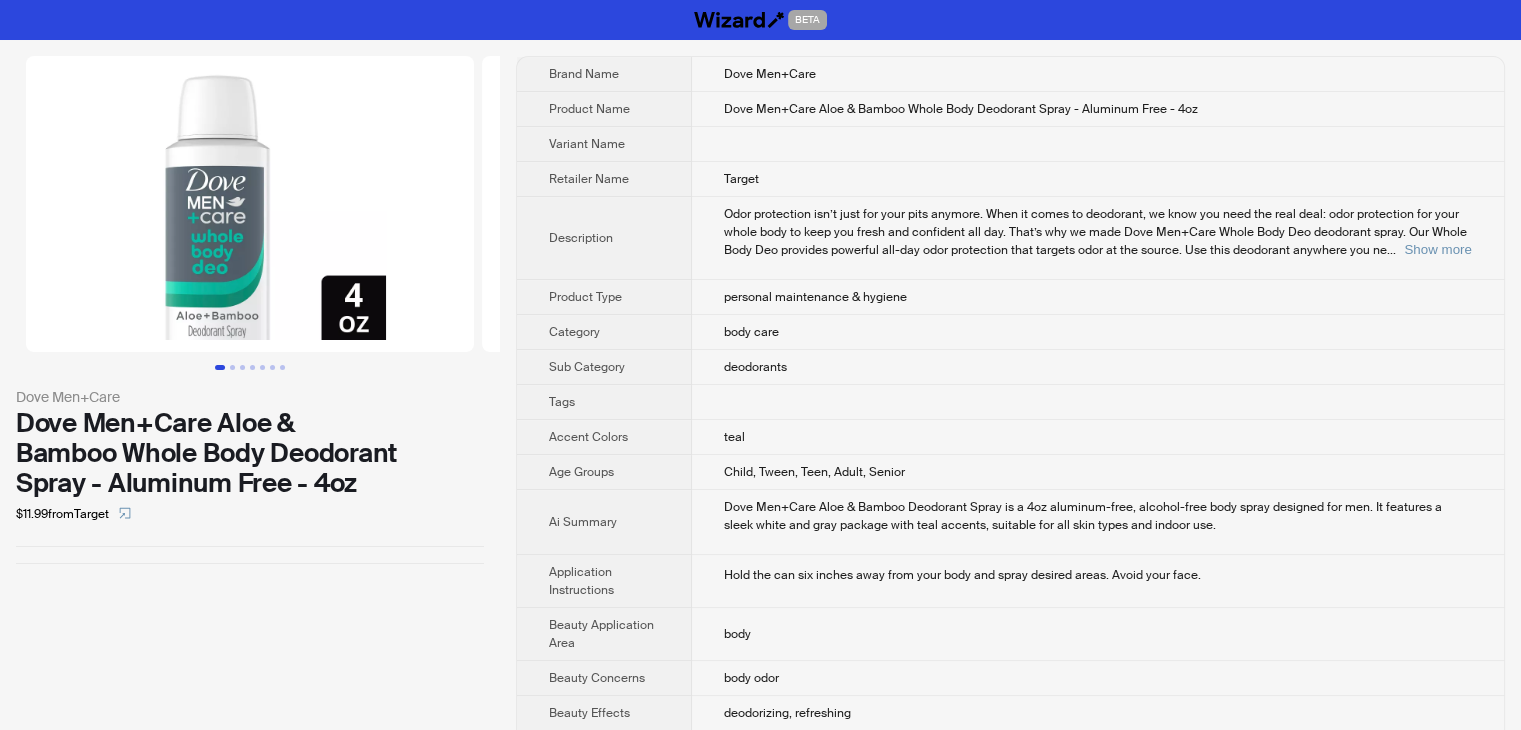 click on "Odor protection isn’t just for your pits anymore. When it comes to deodorant, we know you need the real deal: odor protection for your whole body to keep you fresh and confident all day. That’s why we made Dove Men+Care Whole Body Deo deodorant spray. Our Whole Body Deo provides powerful all-day odor protection that targets odor at the source. Use this deodorant anywhere you ne" at bounding box center (1095, 232) 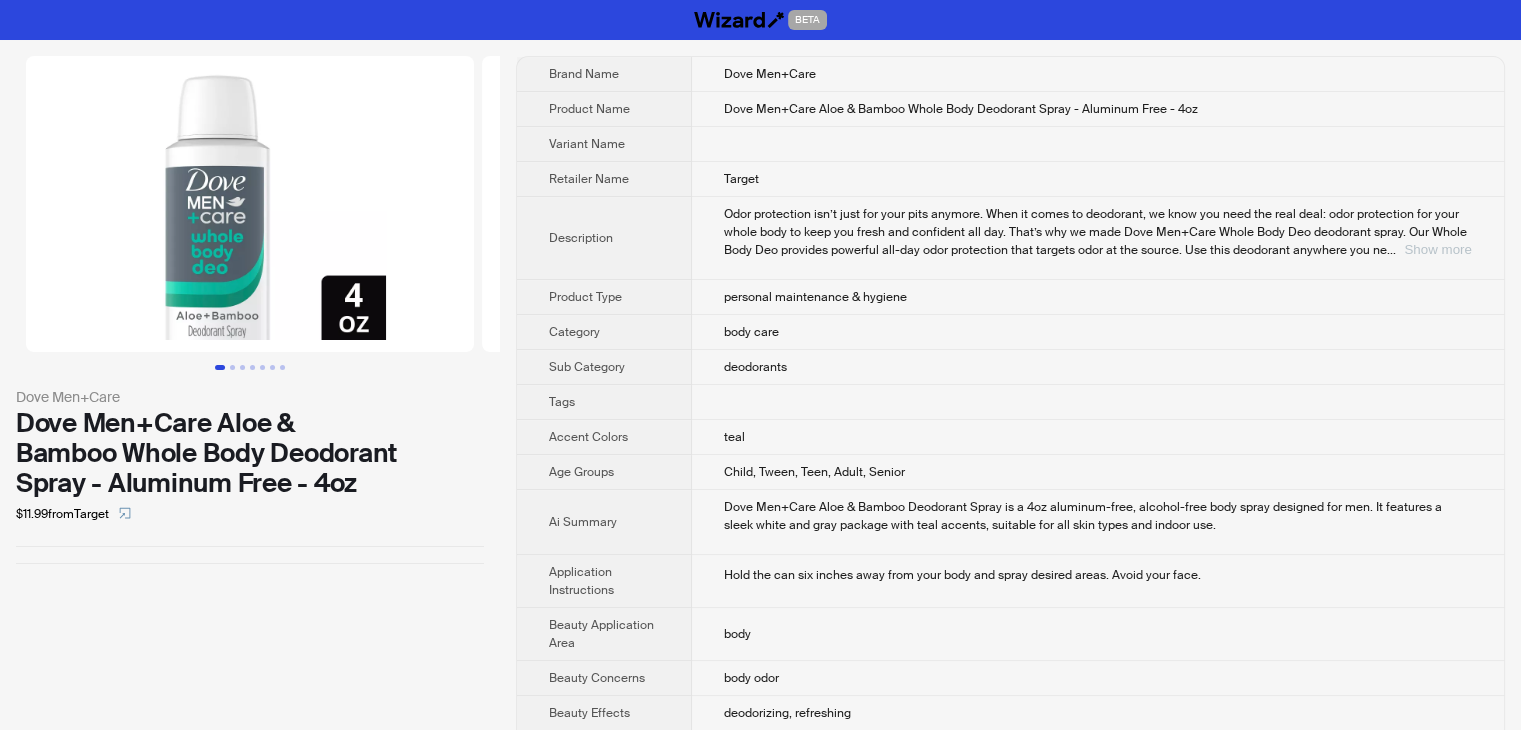 click on "Show more" at bounding box center (1437, 249) 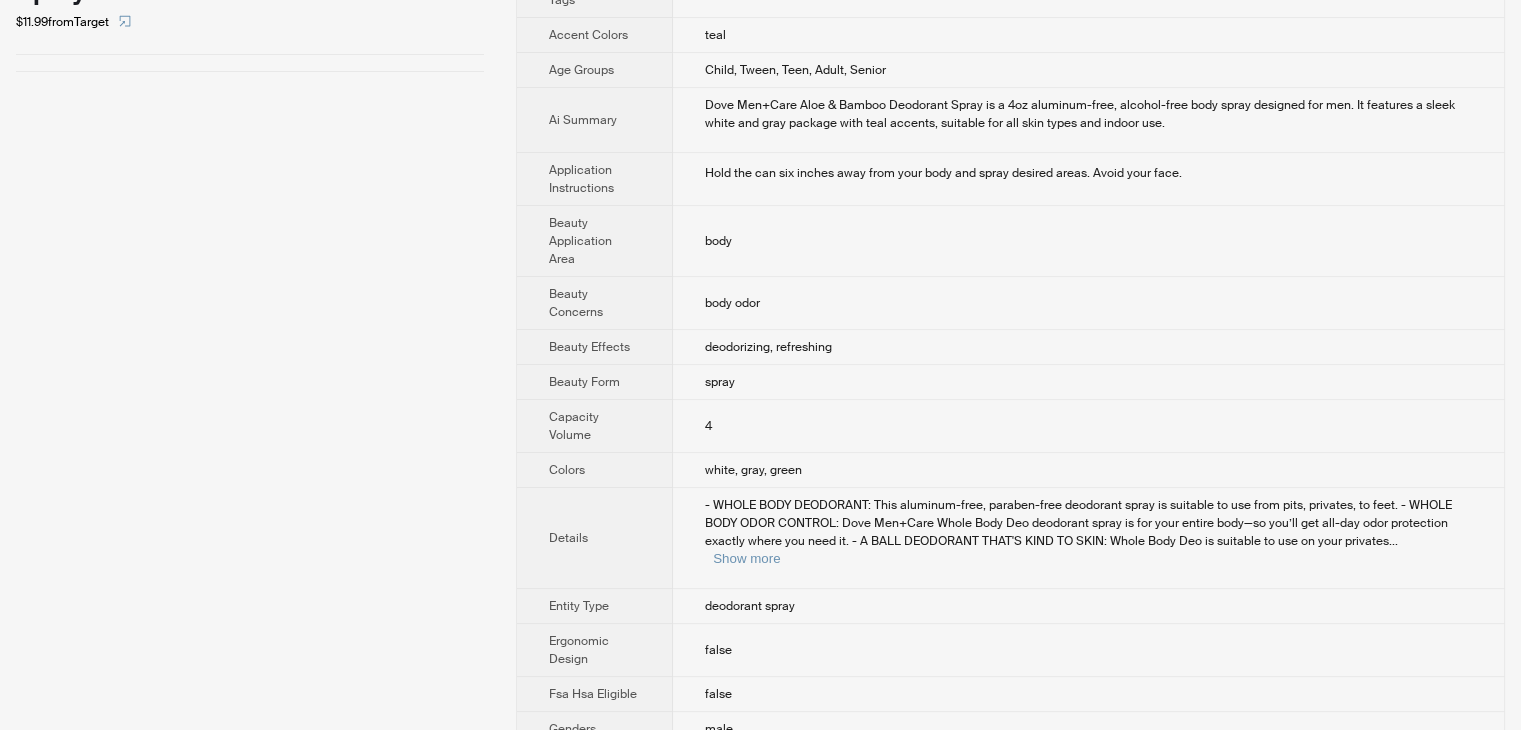 scroll, scrollTop: 500, scrollLeft: 0, axis: vertical 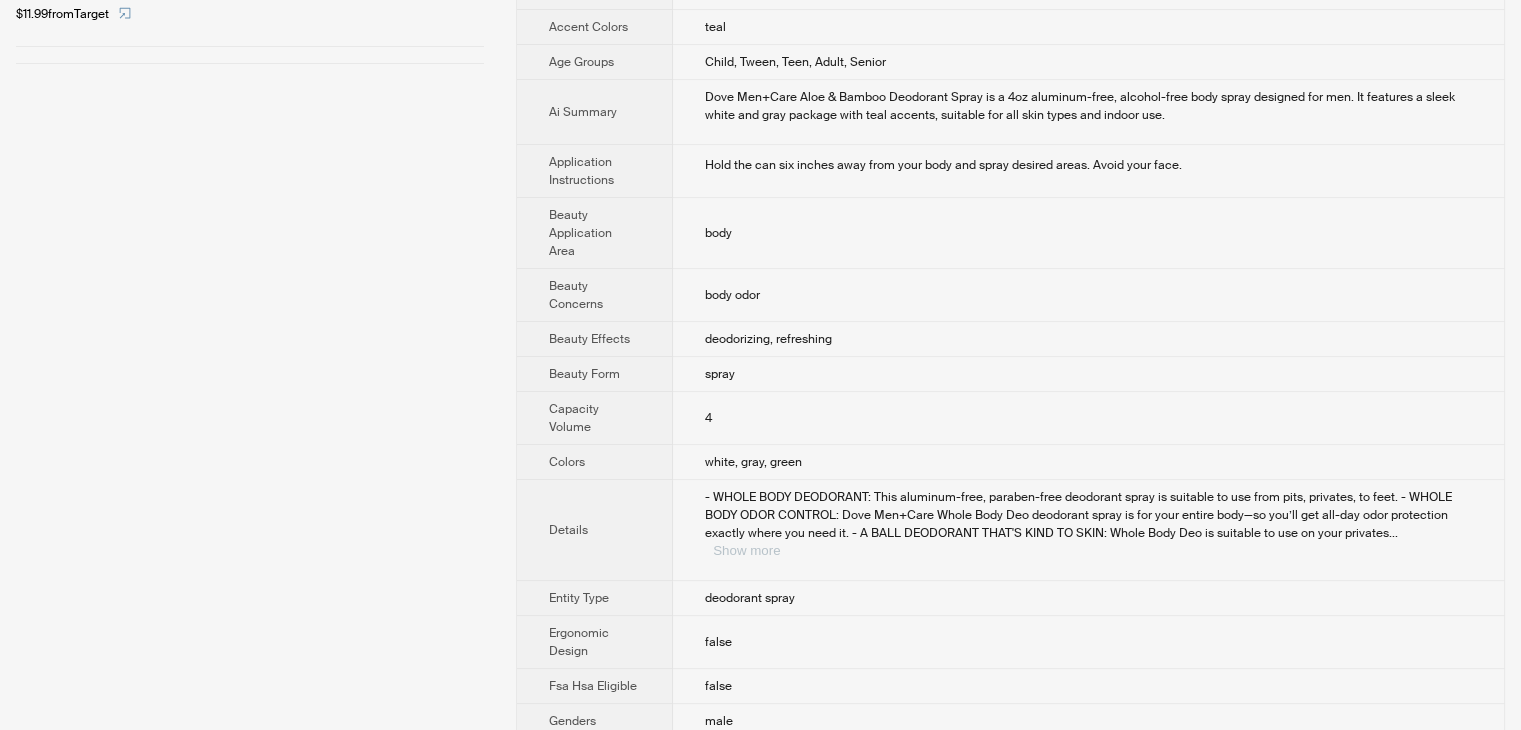 click on "Show more" at bounding box center (746, 550) 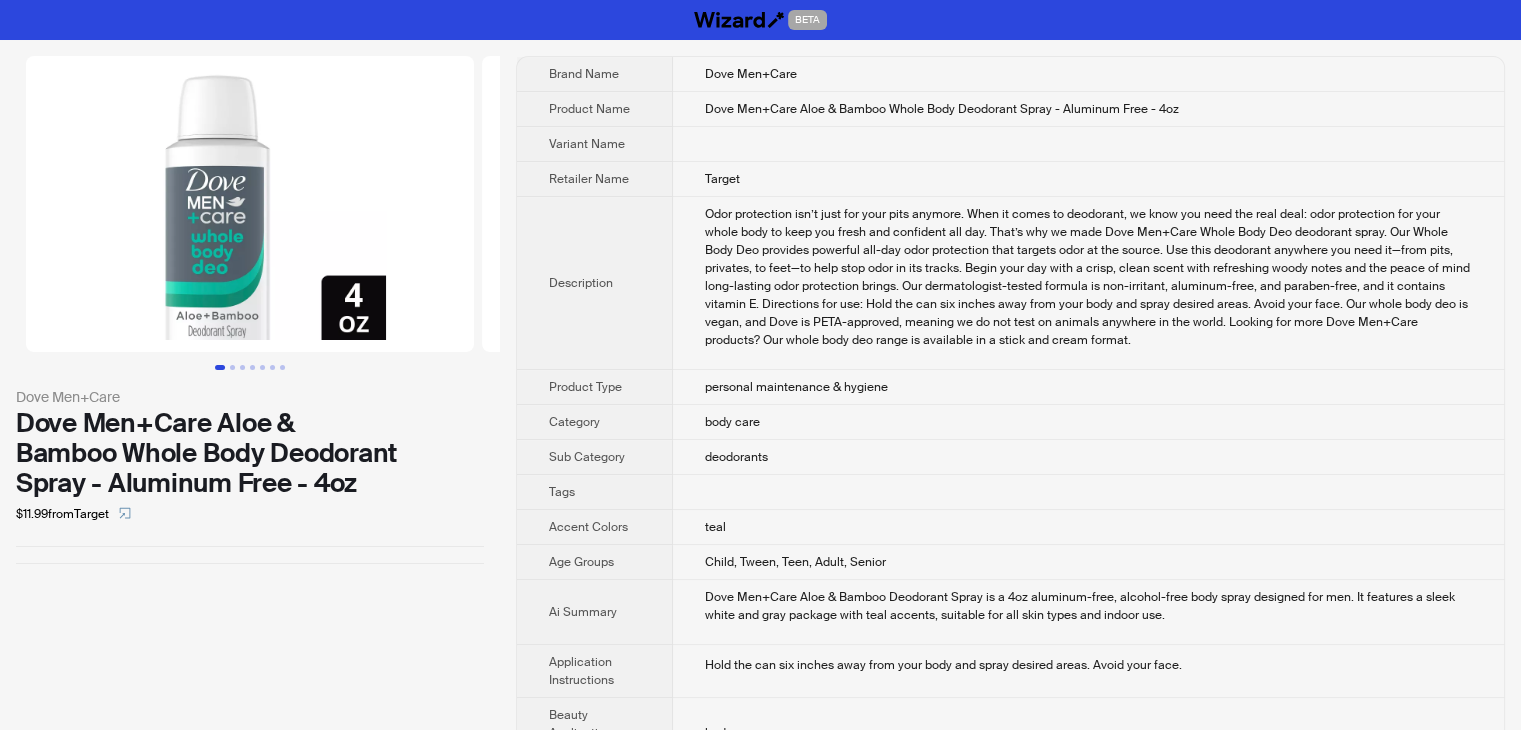 scroll, scrollTop: 1248, scrollLeft: 0, axis: vertical 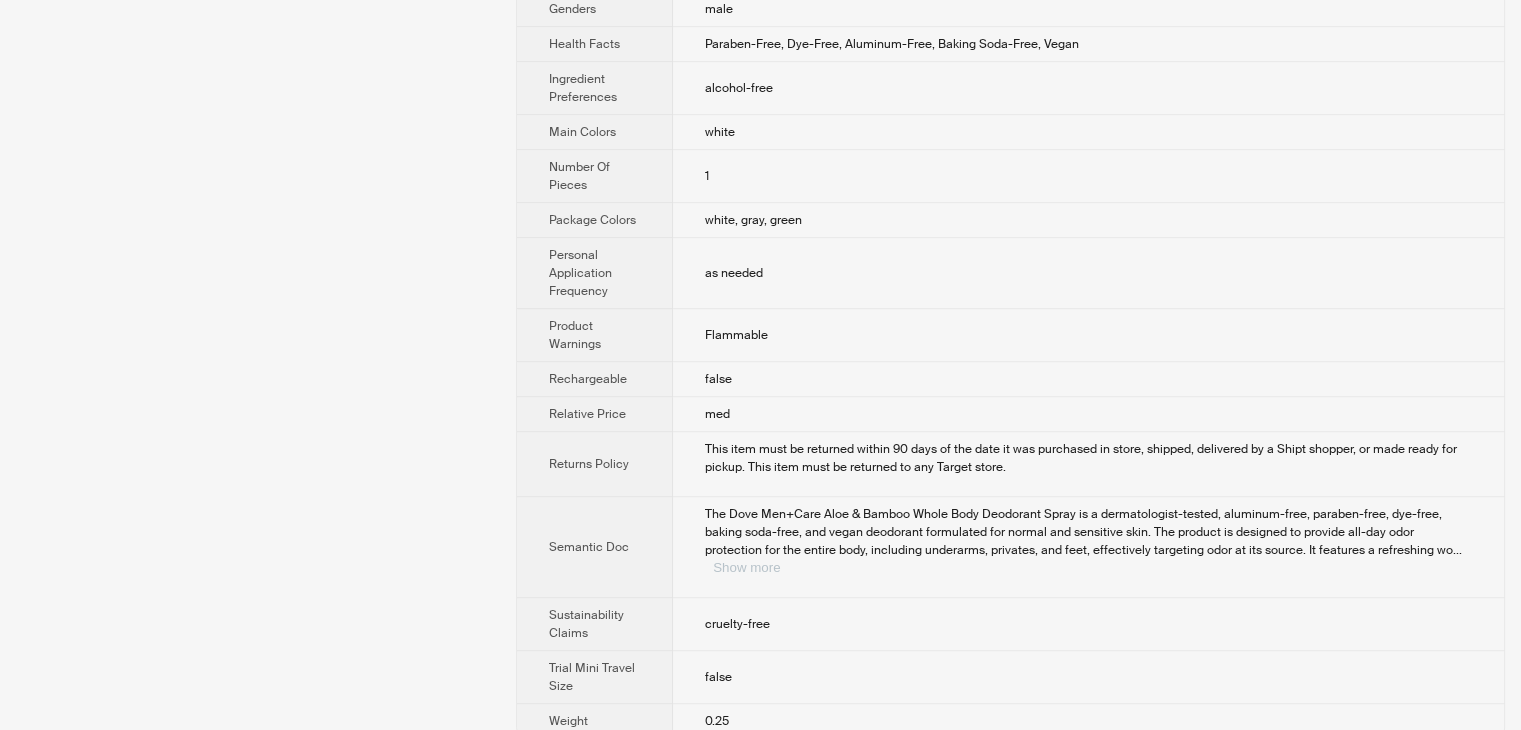 click on "Show more" at bounding box center (746, 567) 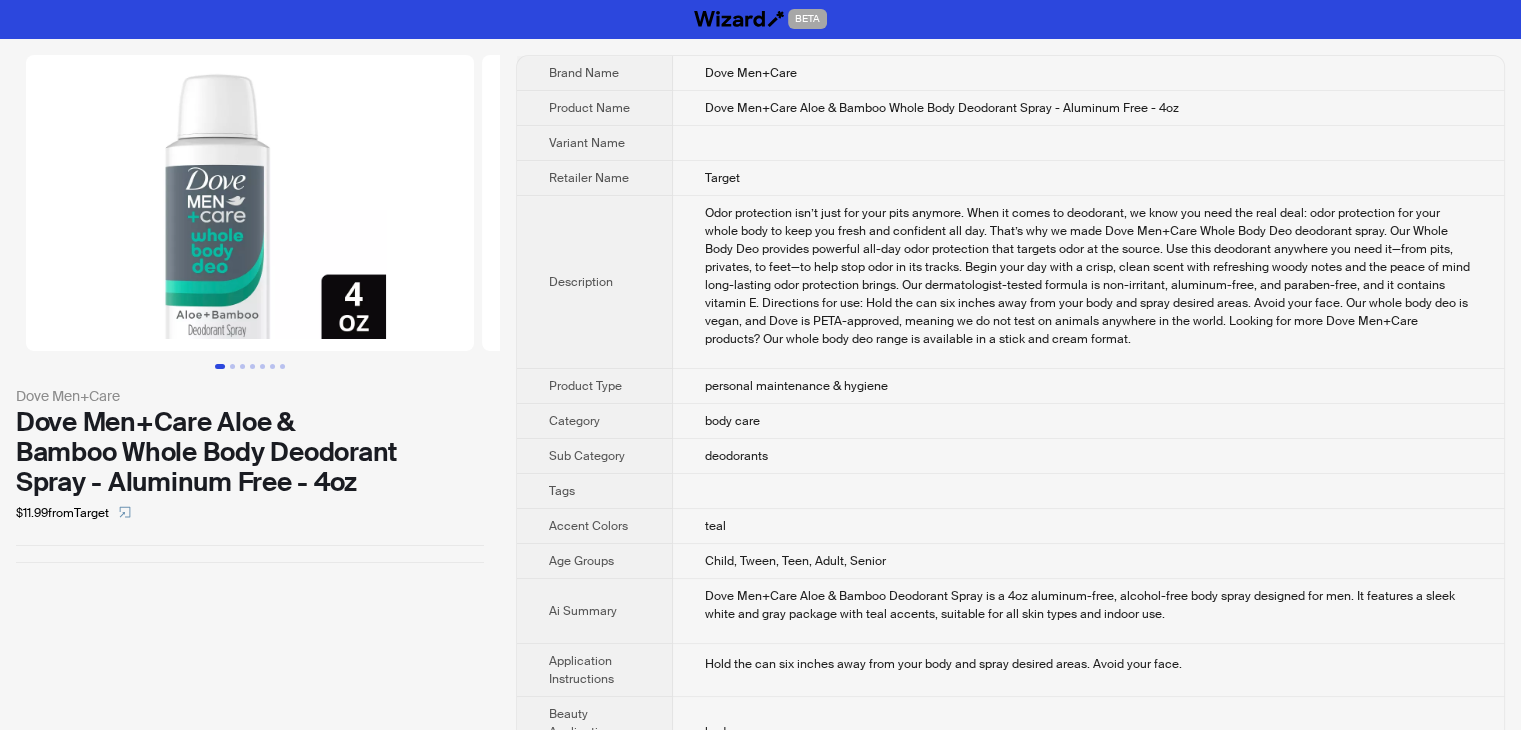 scroll, scrollTop: 0, scrollLeft: 0, axis: both 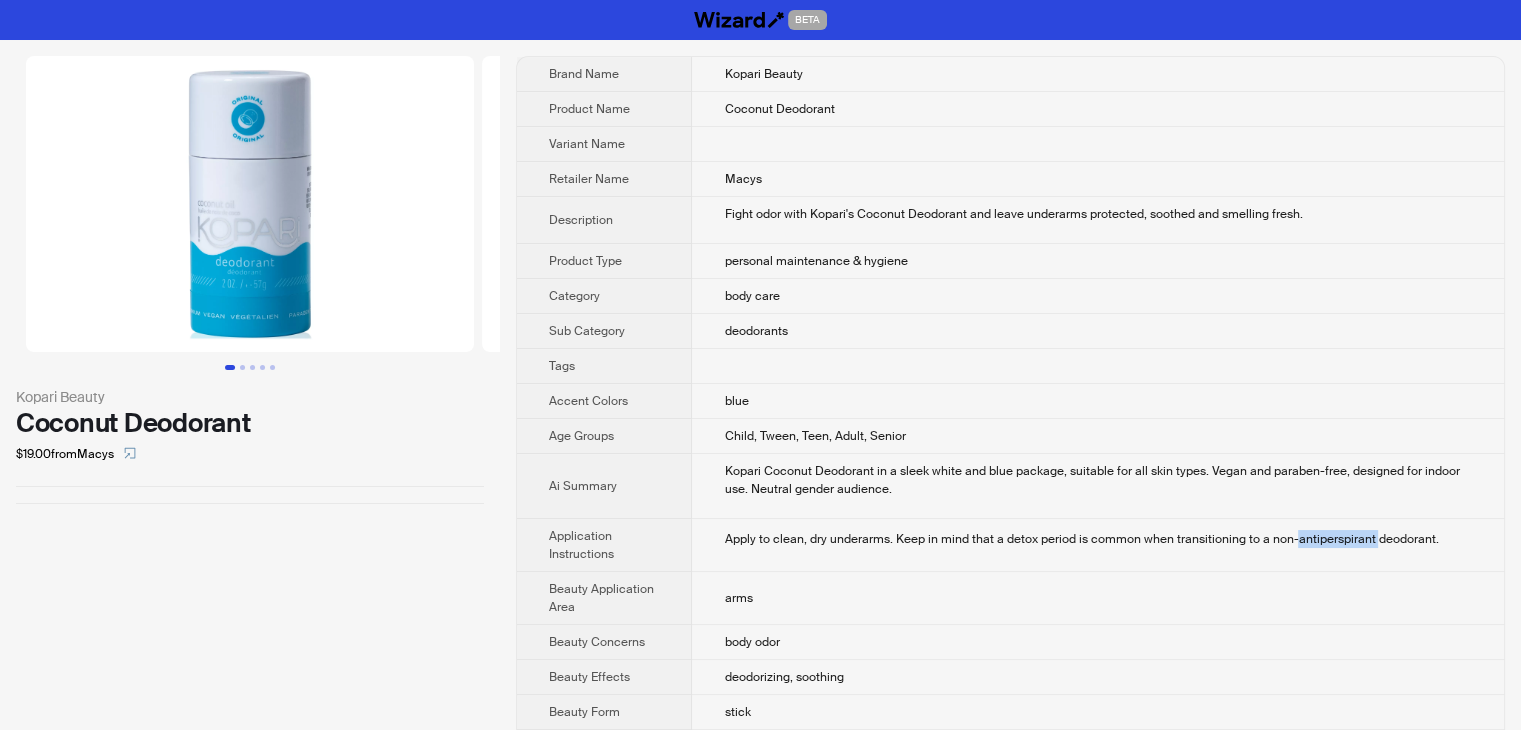 drag, startPoint x: 1373, startPoint y: 534, endPoint x: 1292, endPoint y: 535, distance: 81.00617 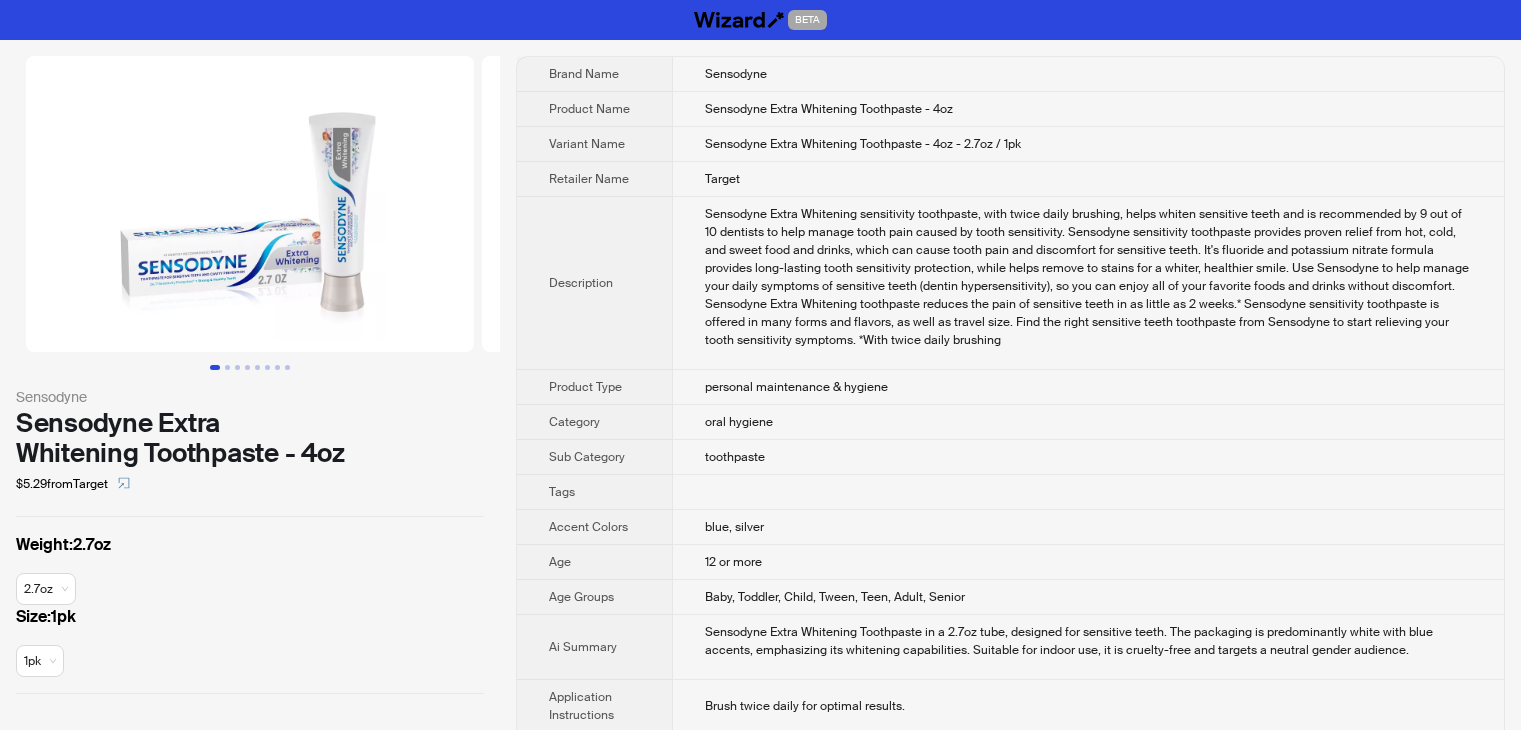 scroll, scrollTop: 0, scrollLeft: 0, axis: both 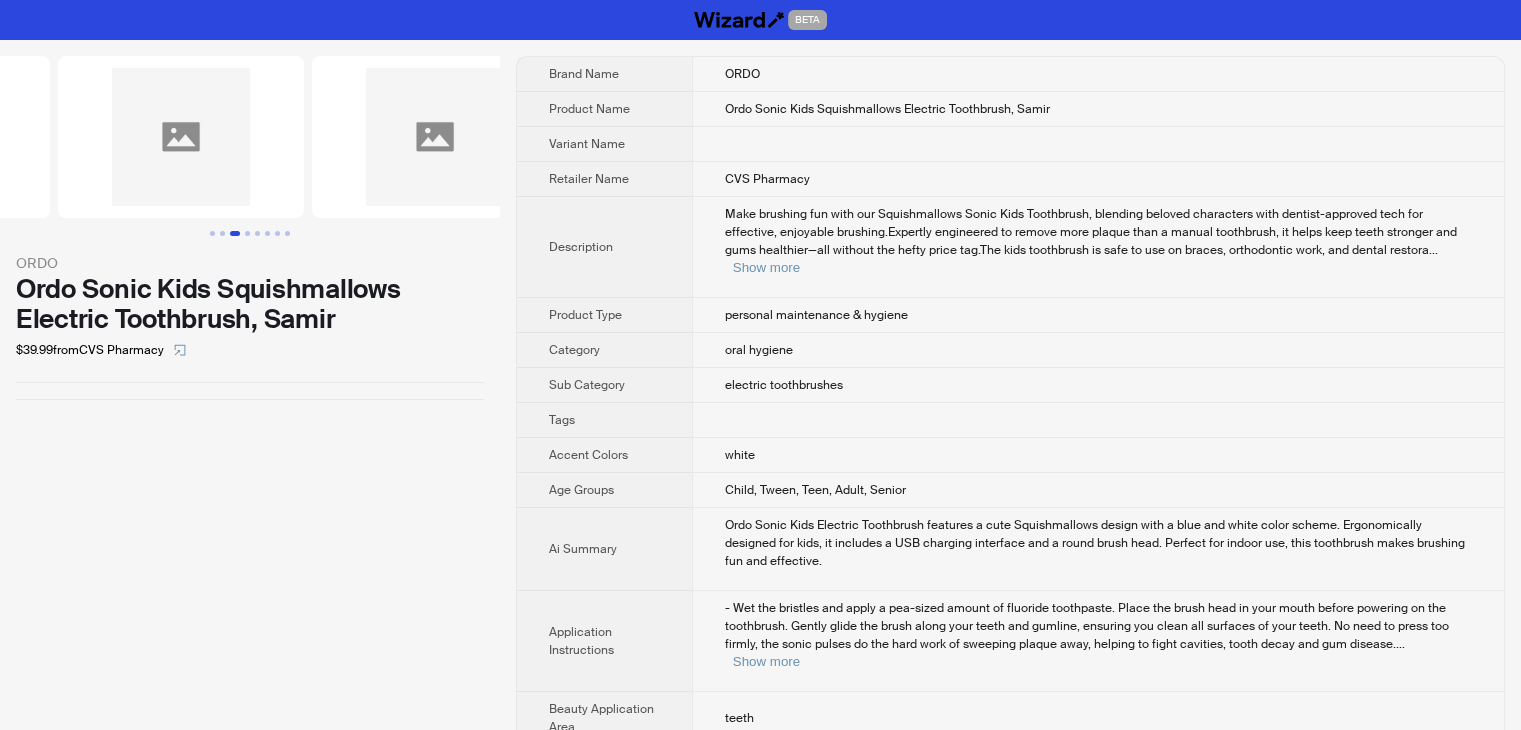drag, startPoint x: 307, startPoint y: 163, endPoint x: 0, endPoint y: 90, distance: 315.5598 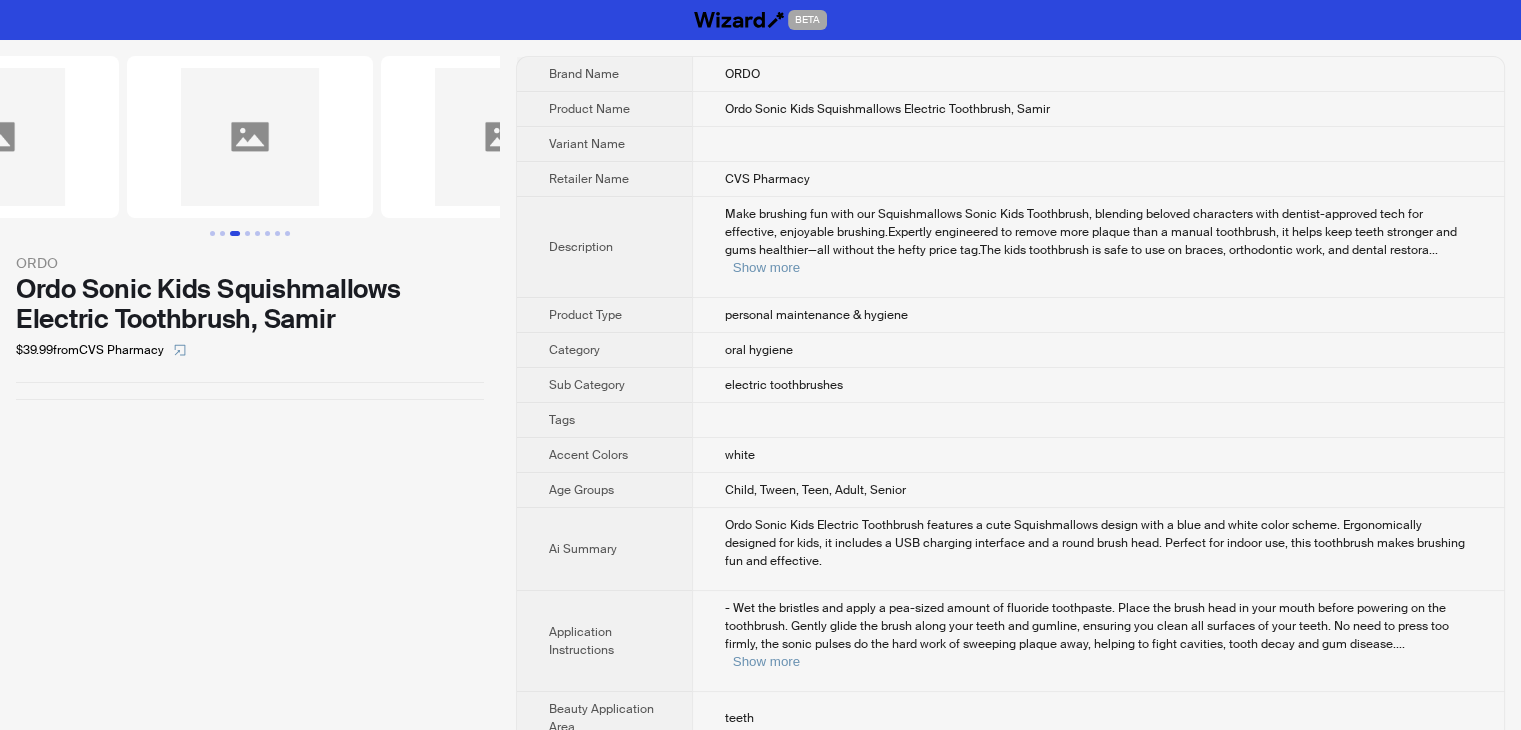 scroll, scrollTop: 1108, scrollLeft: 0, axis: vertical 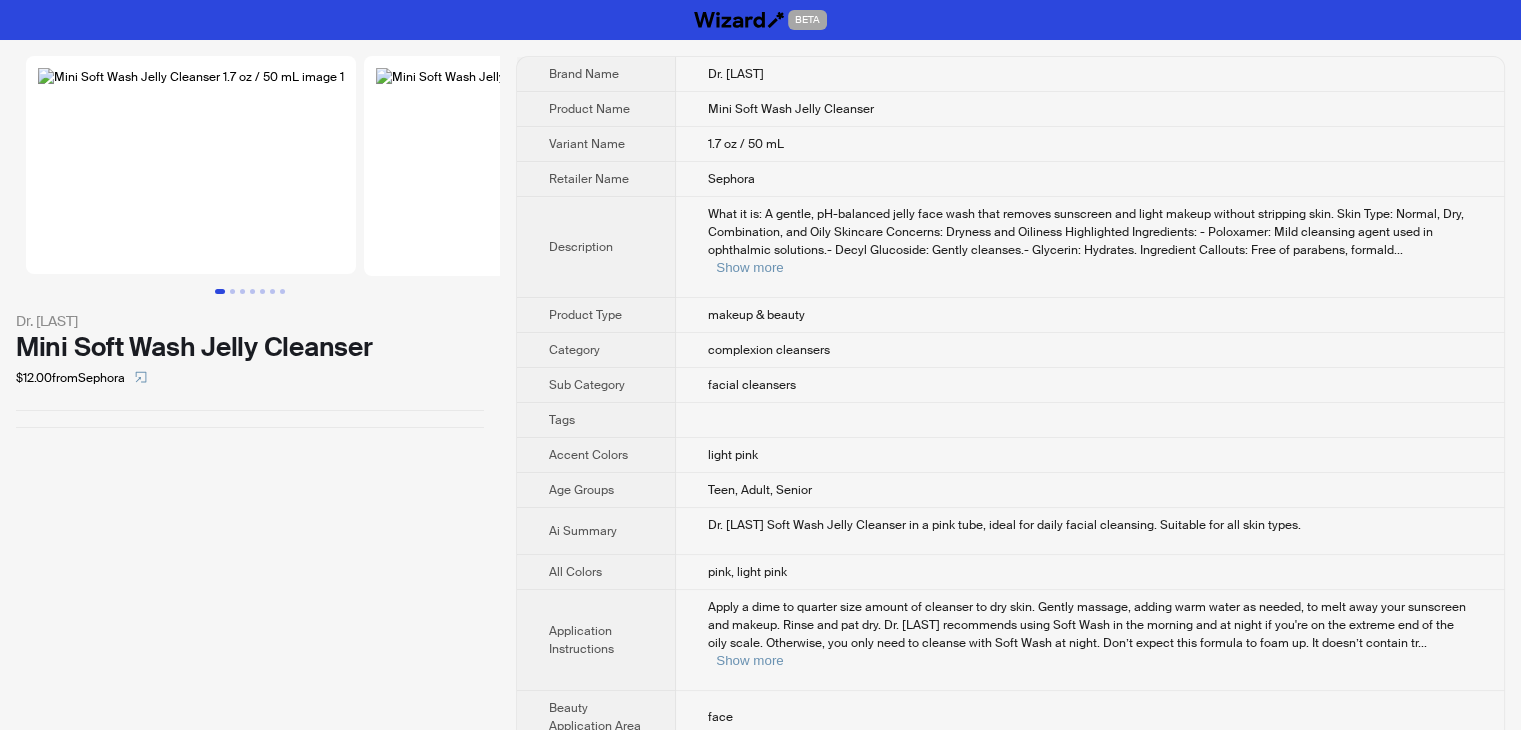 click on "facial cleansers" at bounding box center [1090, 385] 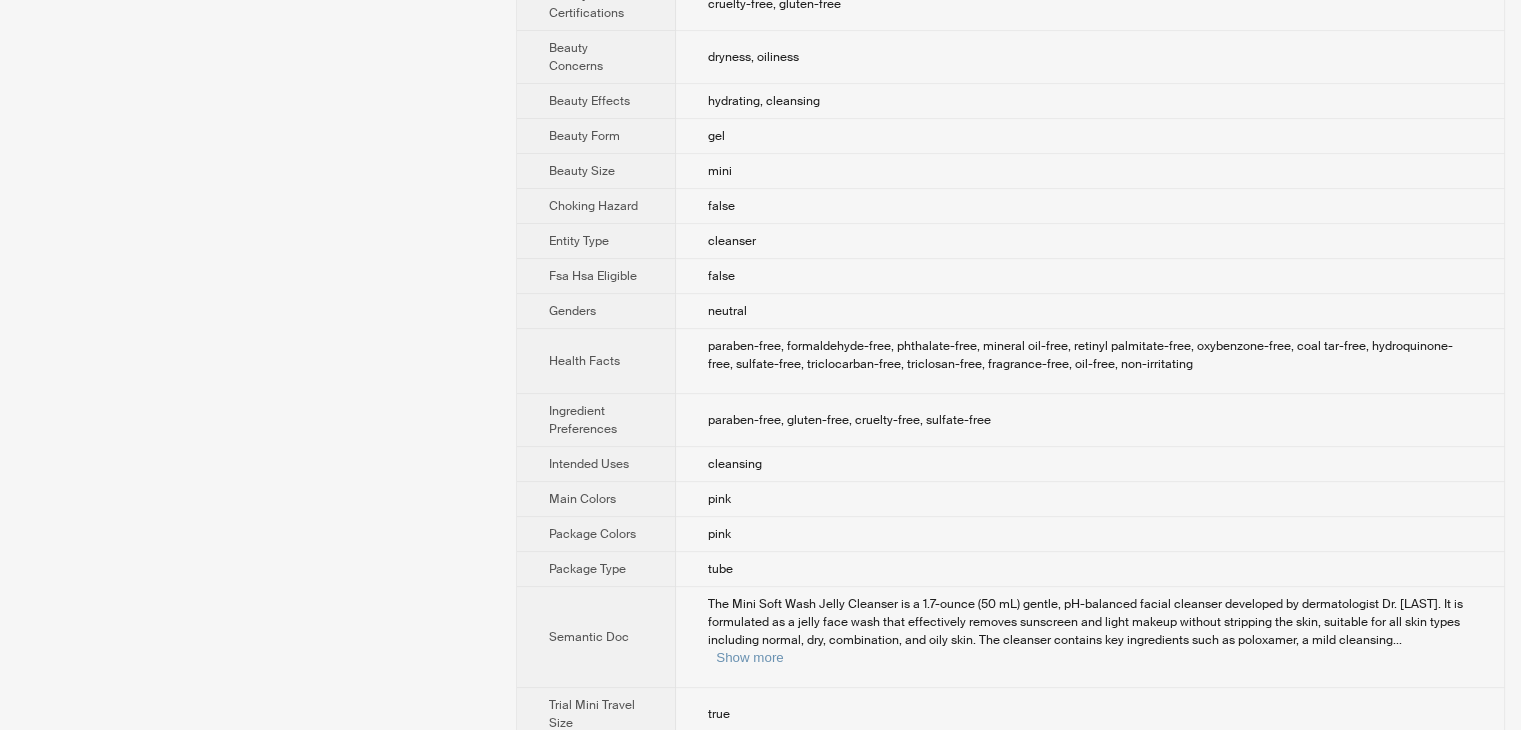 scroll, scrollTop: 768, scrollLeft: 0, axis: vertical 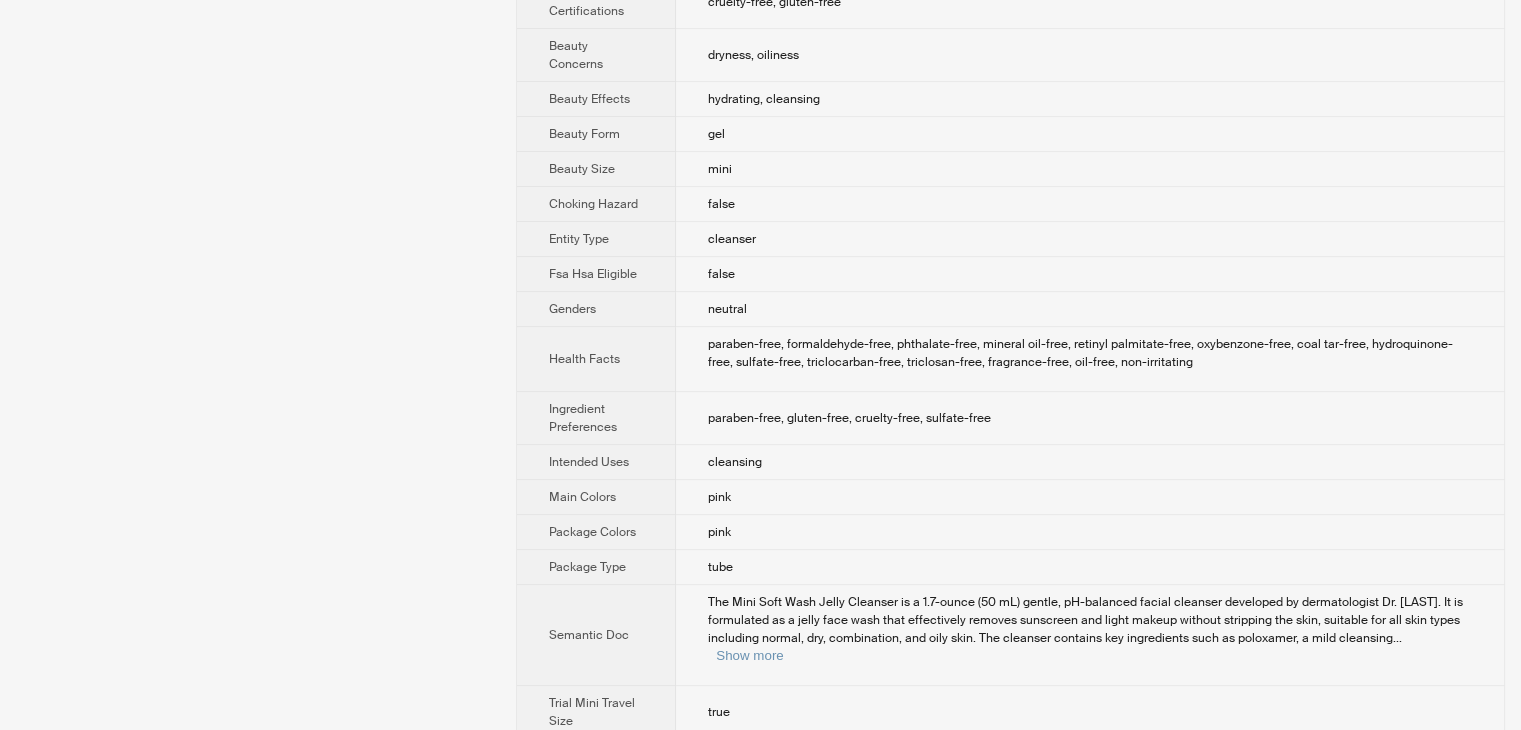 click on "The Mini Soft Wash Jelly Cleanser is a 1.7-ounce (50 mL) gentle, pH-balanced facial cleanser developed by dermatologist Dr. Idriss. It is formulated as a jelly face wash that effectively removes sunscreen and light makeup without stripping the skin, suitable for all skin types including normal, dry, combination, and oily skin. The cleanser contains key ingredients such as poloxamer, a mild cleansing  ... Show more" at bounding box center [1090, 635] 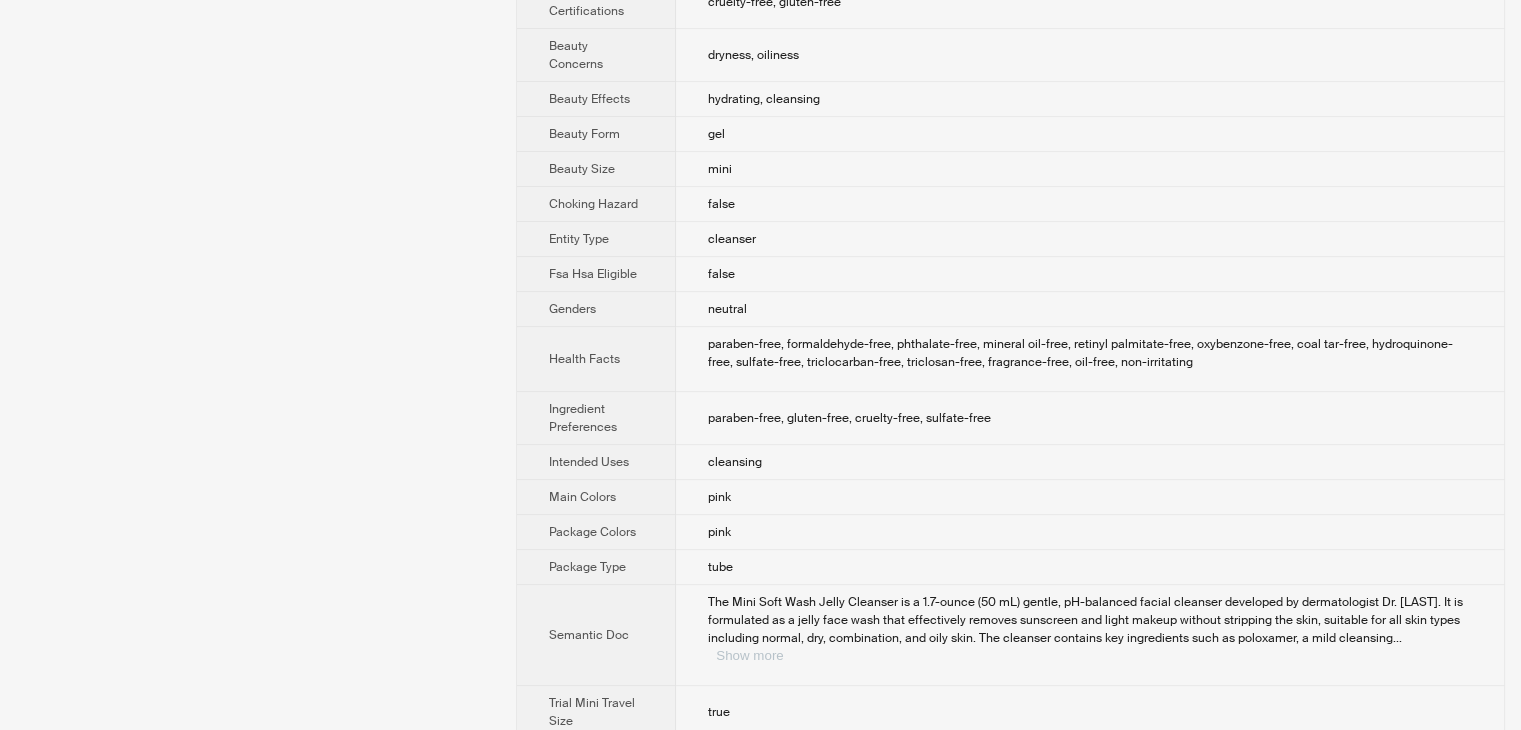 click on "Show more" at bounding box center (749, 655) 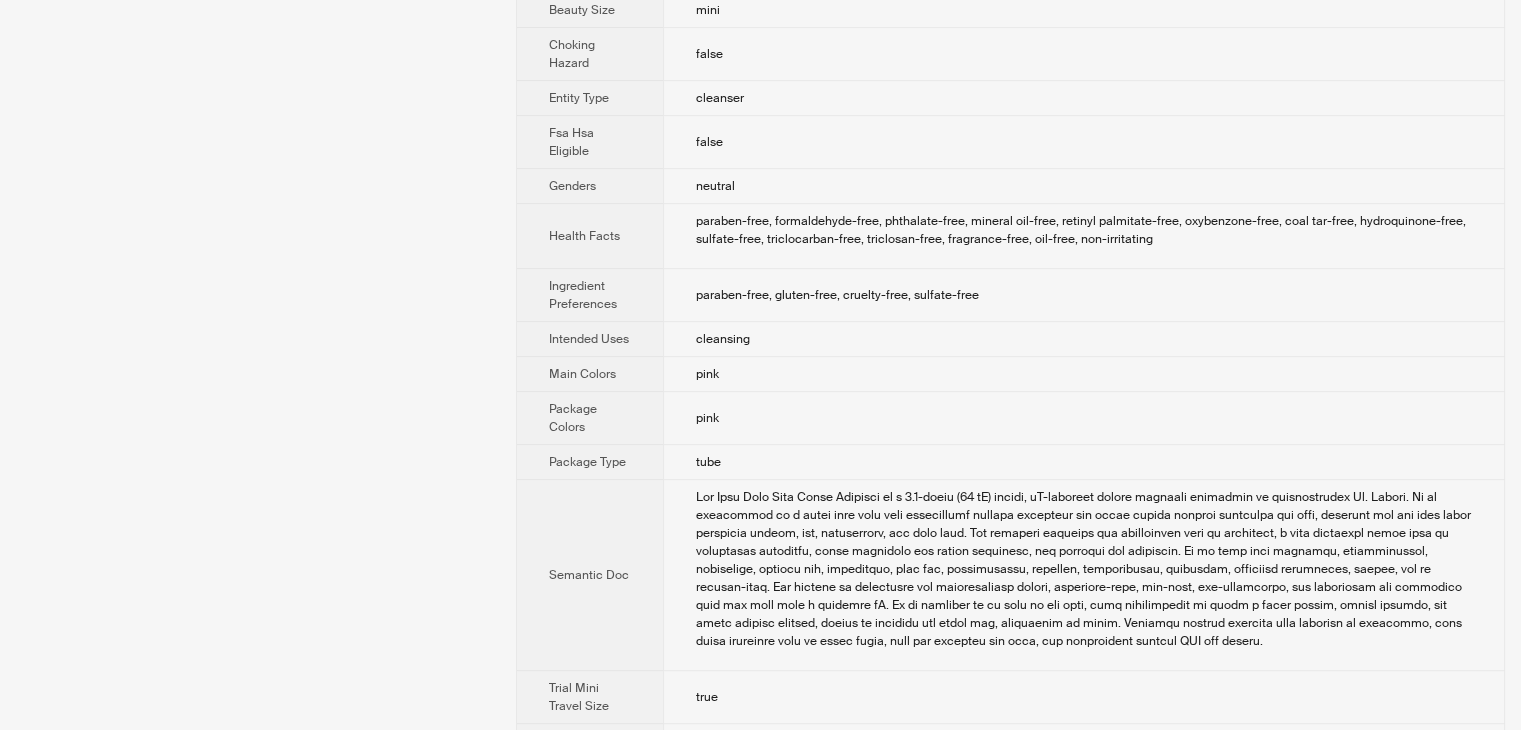 scroll, scrollTop: 948, scrollLeft: 0, axis: vertical 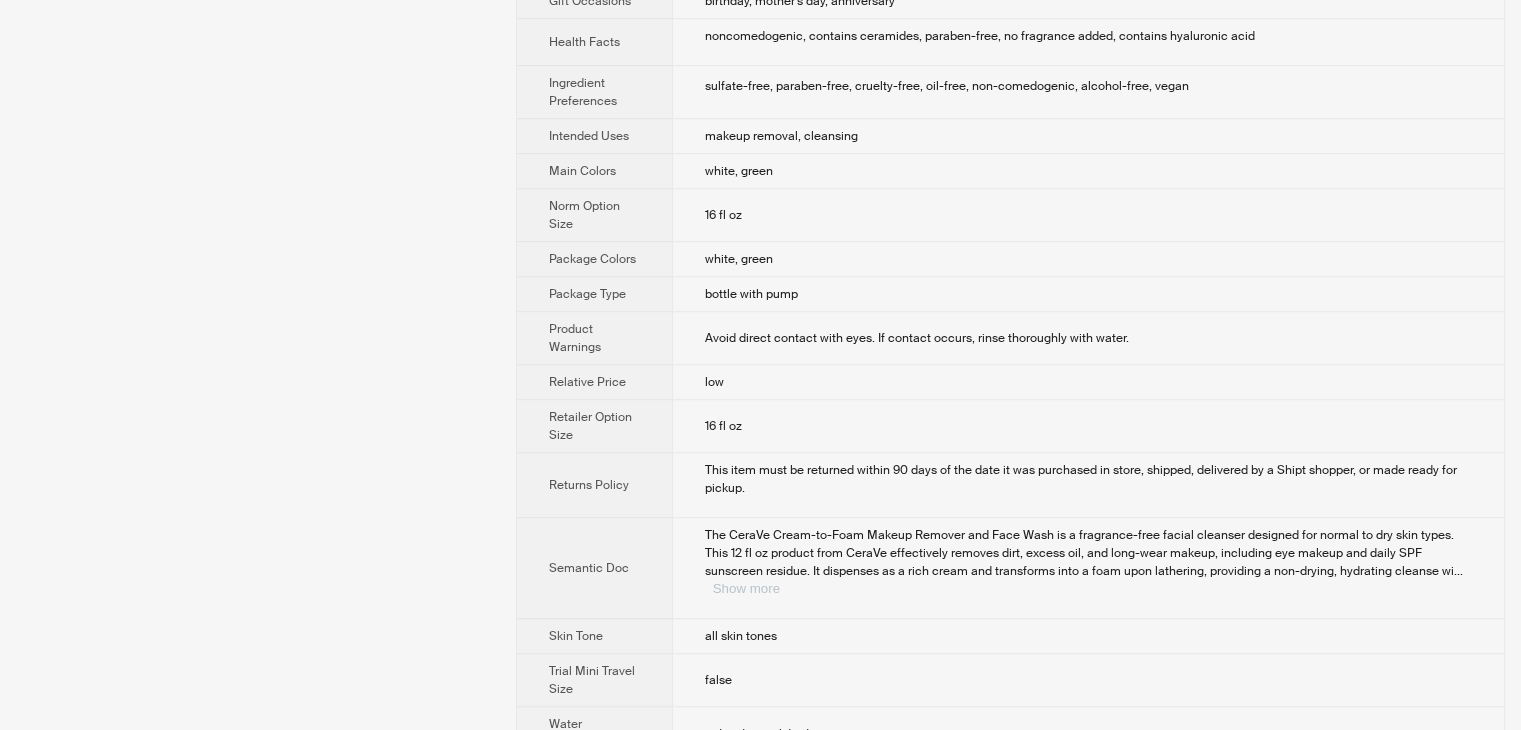 click on "Show more" at bounding box center (746, 588) 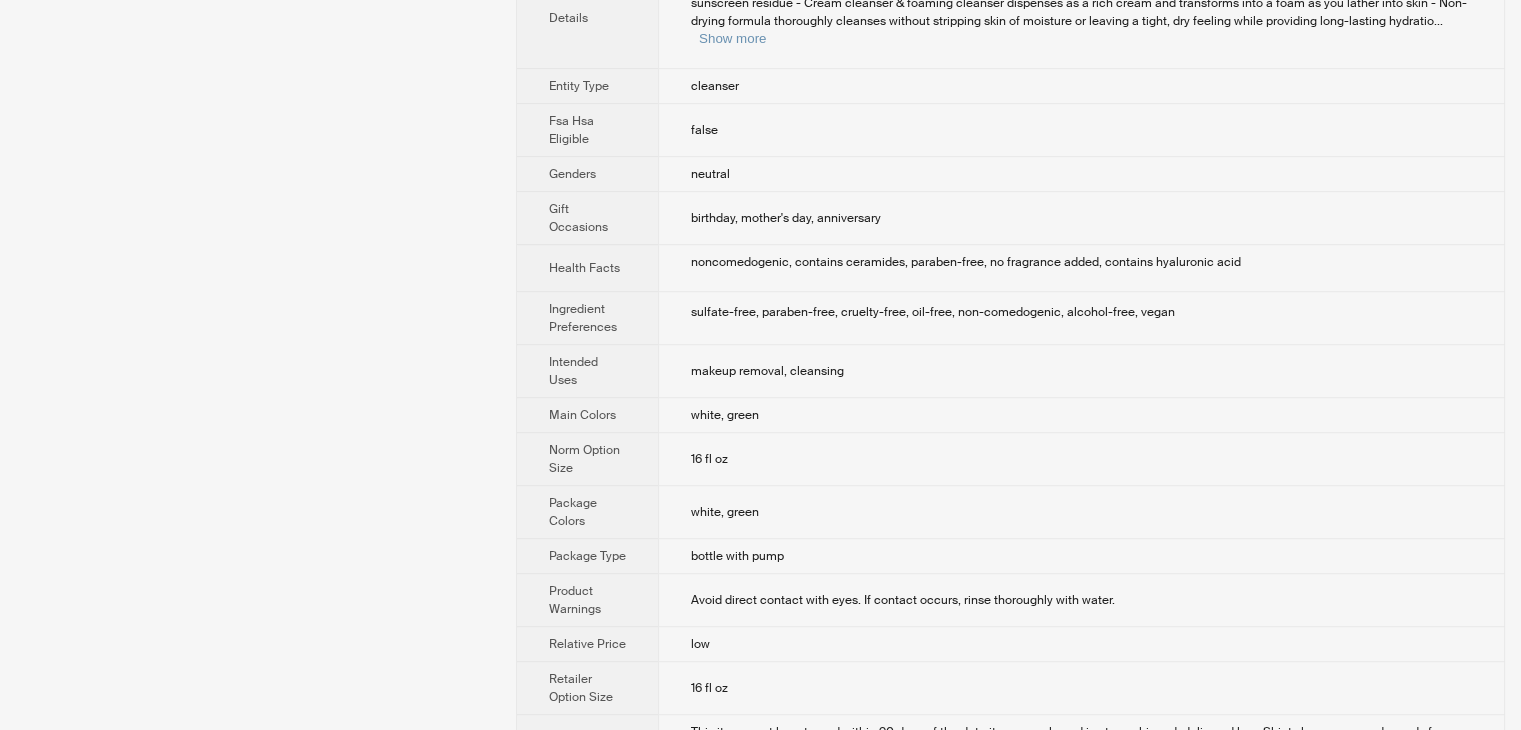 scroll, scrollTop: 1189, scrollLeft: 0, axis: vertical 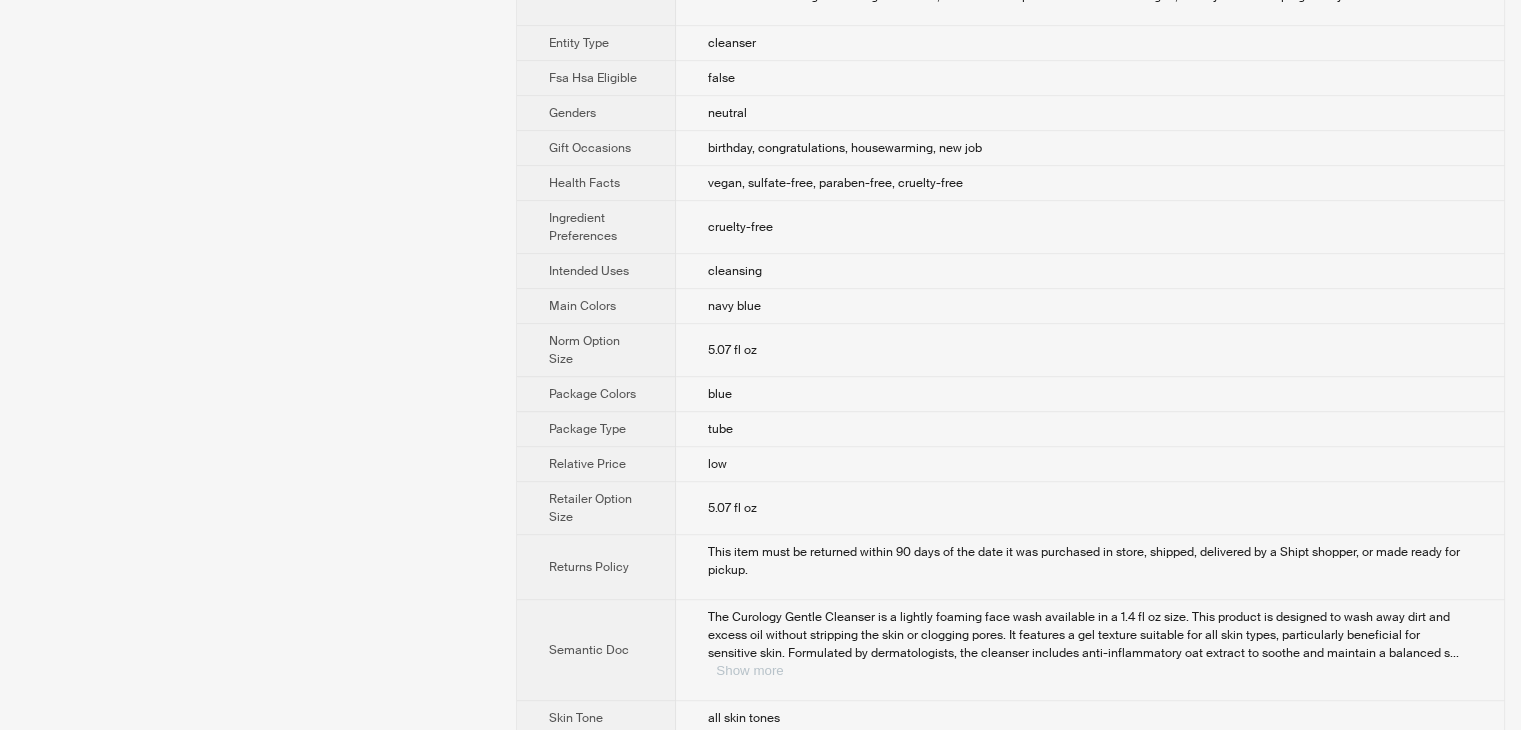click on "Show more" at bounding box center [749, 670] 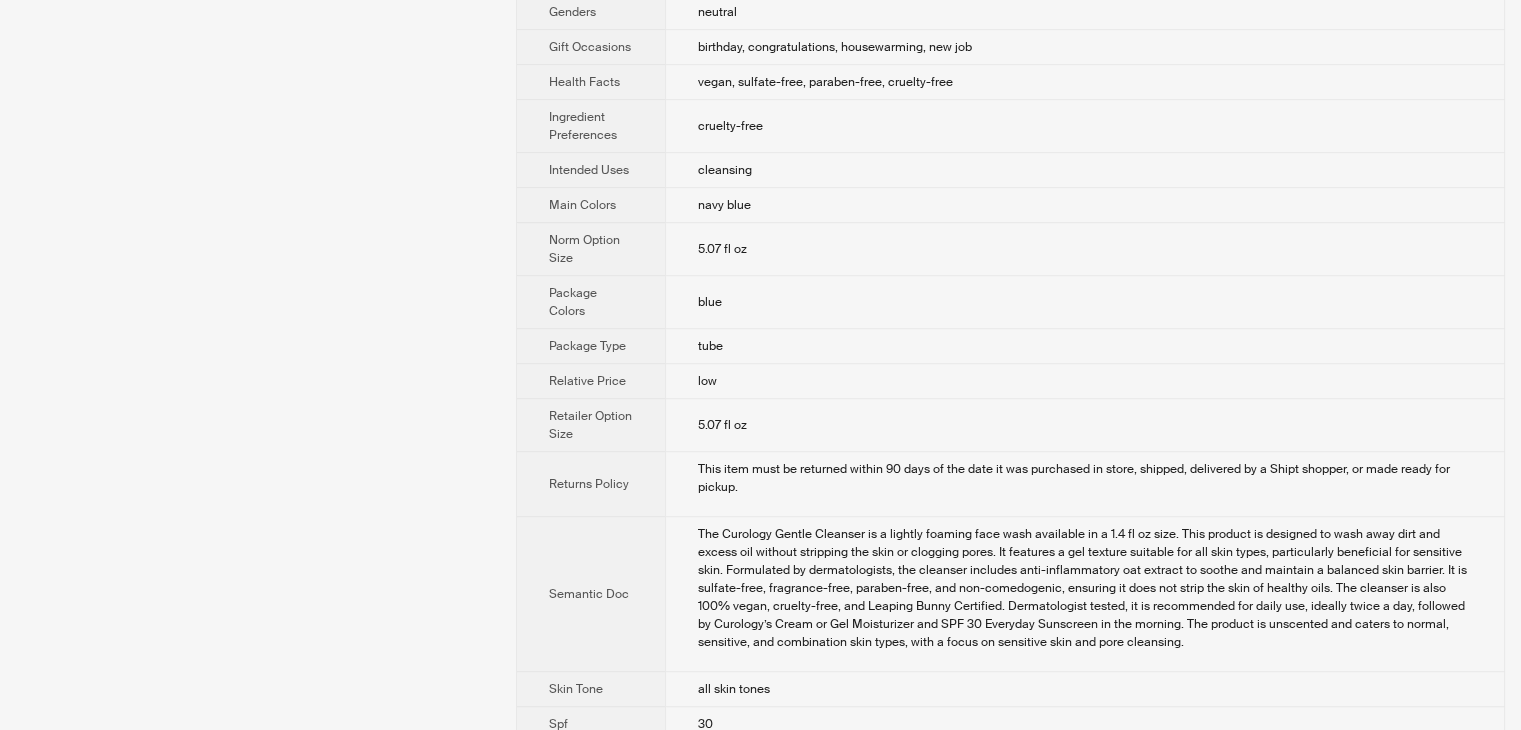 scroll, scrollTop: 1334, scrollLeft: 0, axis: vertical 